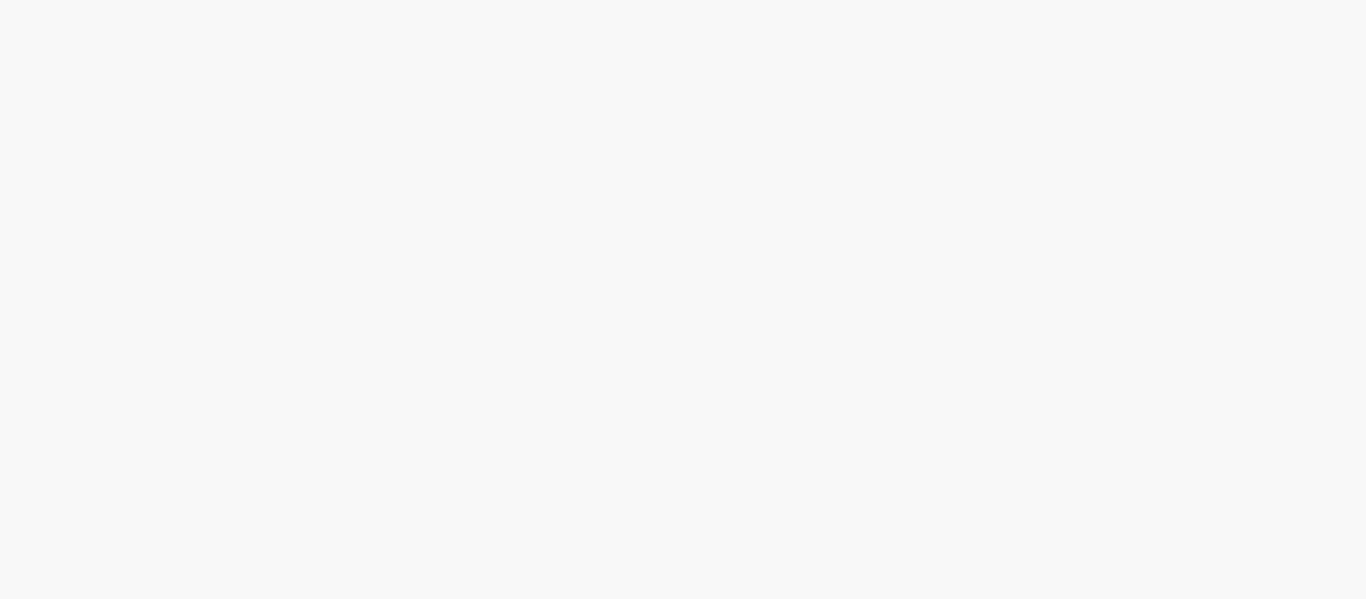 scroll, scrollTop: 0, scrollLeft: 0, axis: both 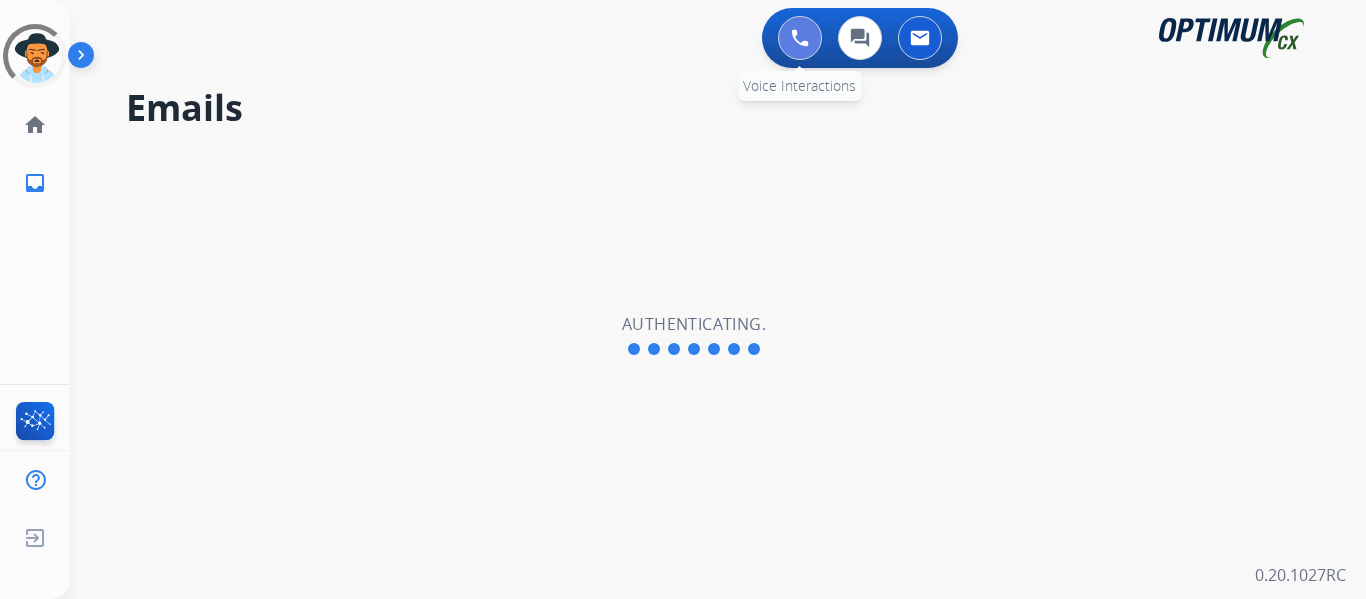 click at bounding box center (800, 38) 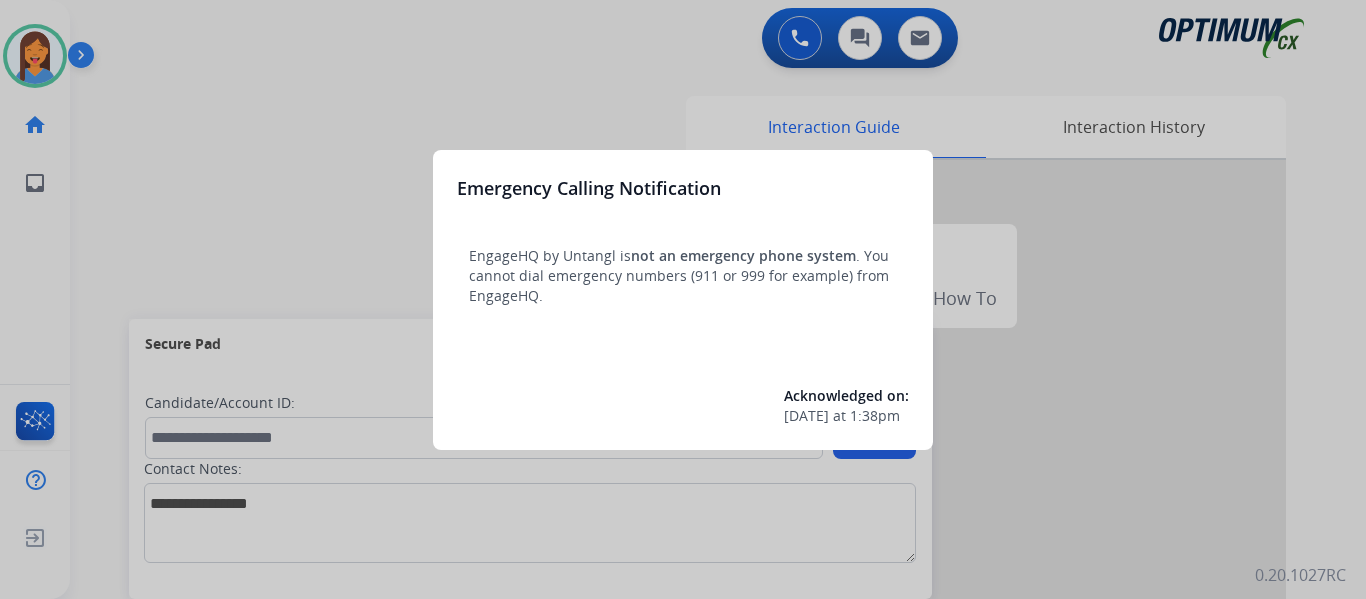click at bounding box center [683, 299] 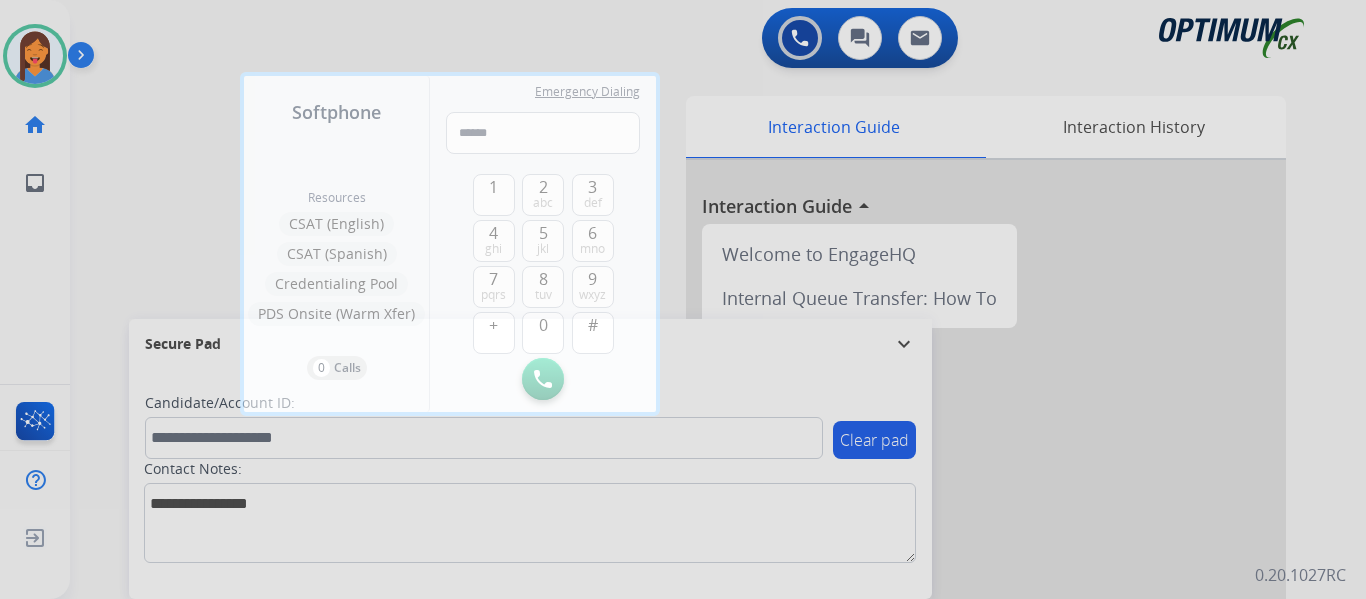 click at bounding box center [683, 299] 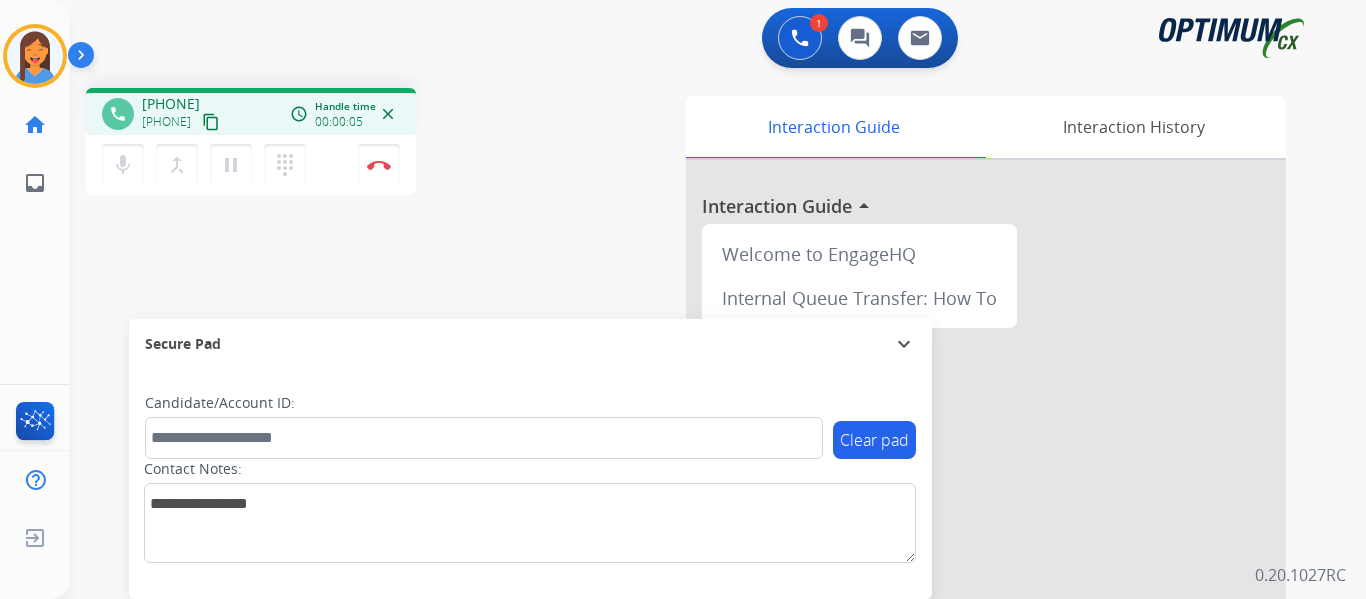 click on "content_copy" at bounding box center [211, 122] 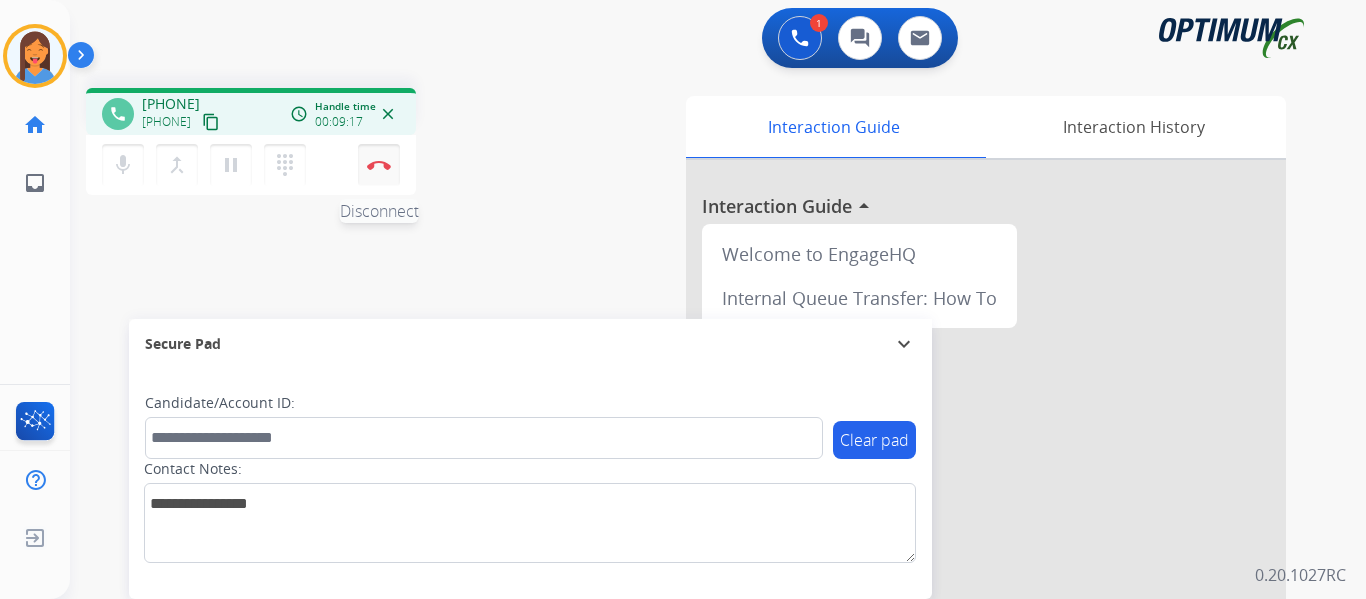 click at bounding box center (379, 165) 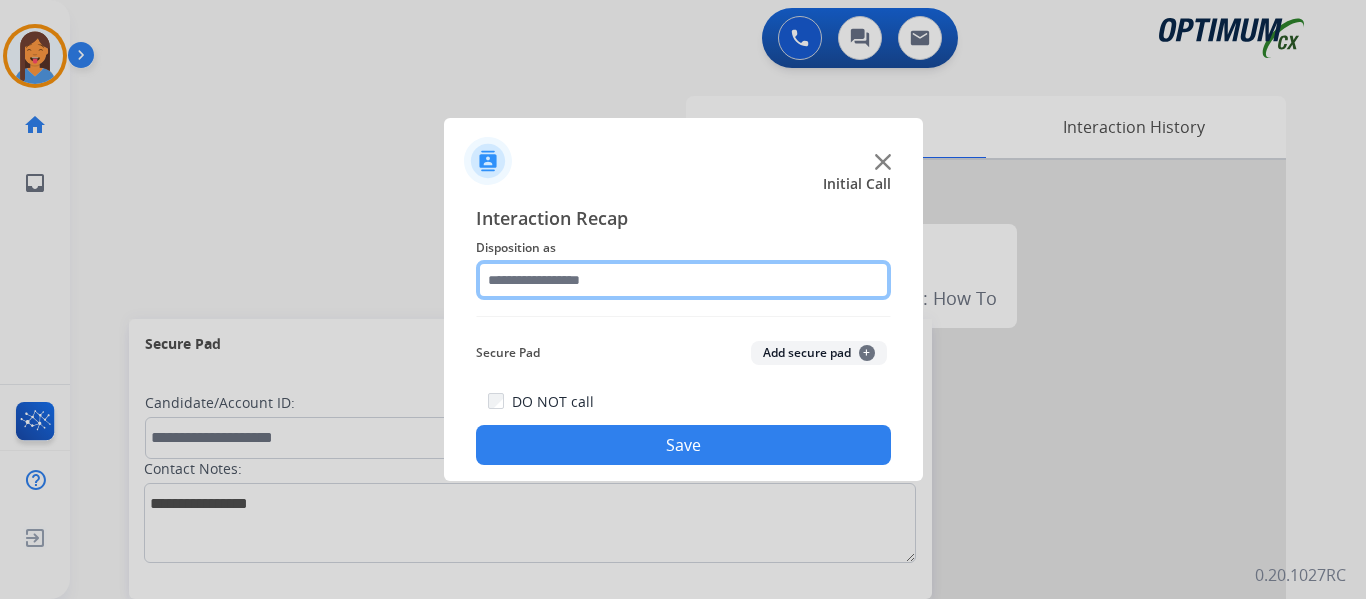 click 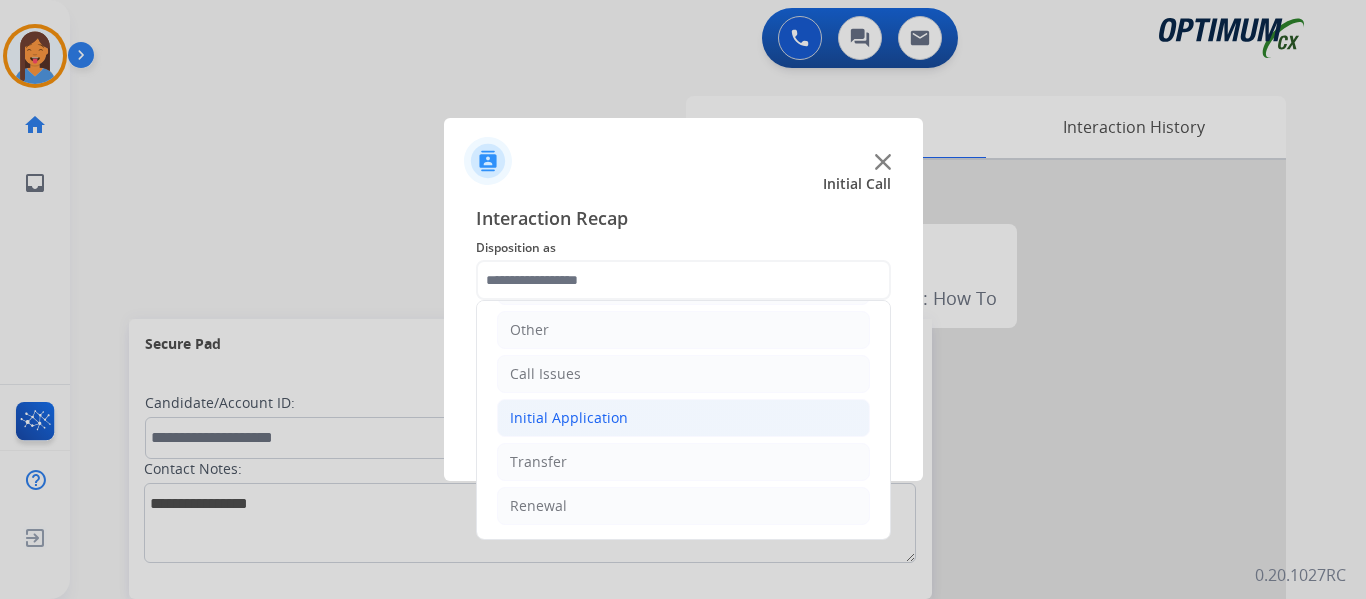 click on "Initial Application" 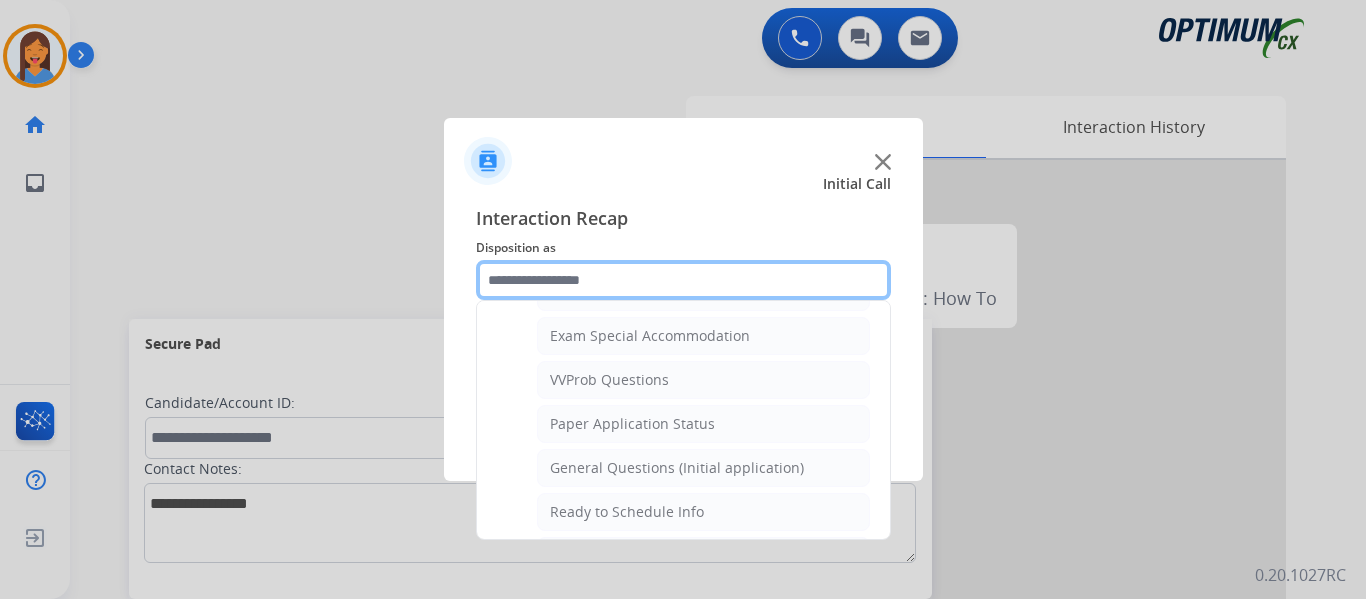 scroll, scrollTop: 1036, scrollLeft: 0, axis: vertical 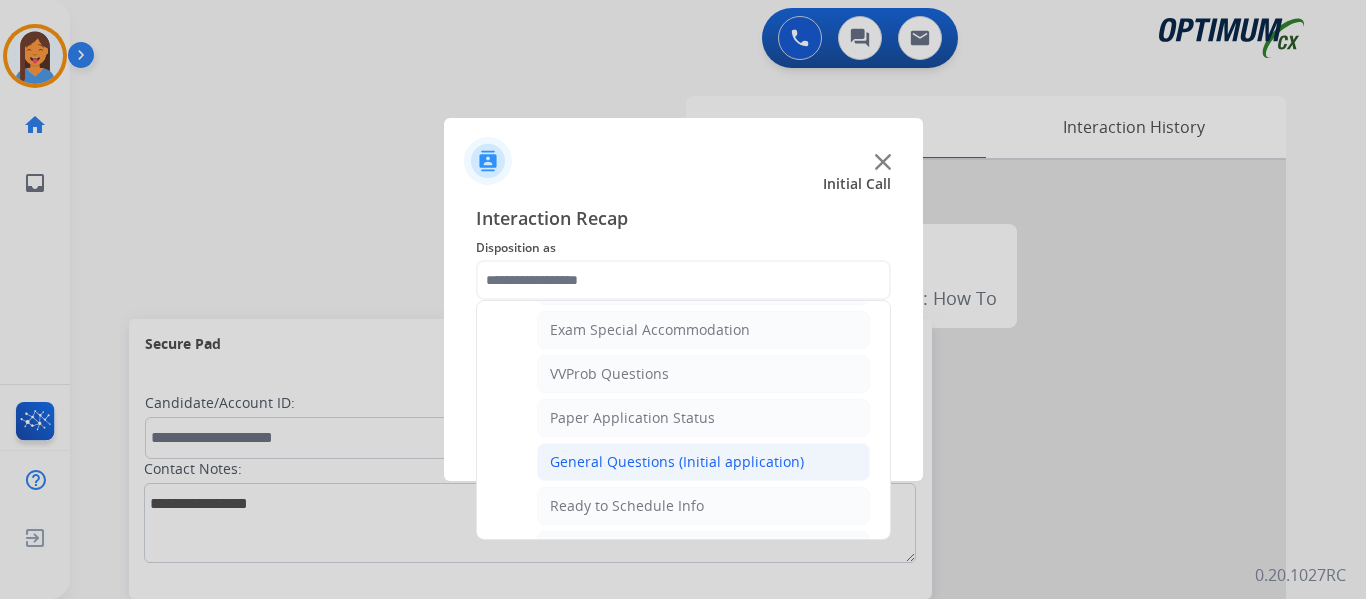 click on "General Questions (Initial application)" 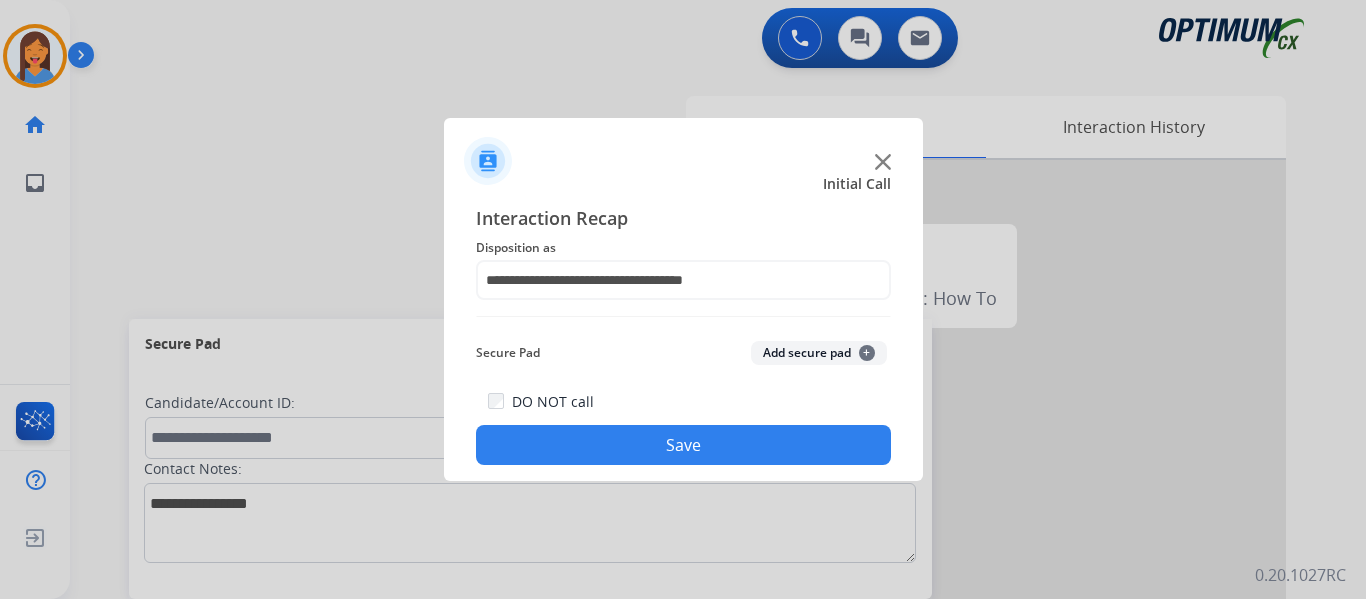 click on "Save" 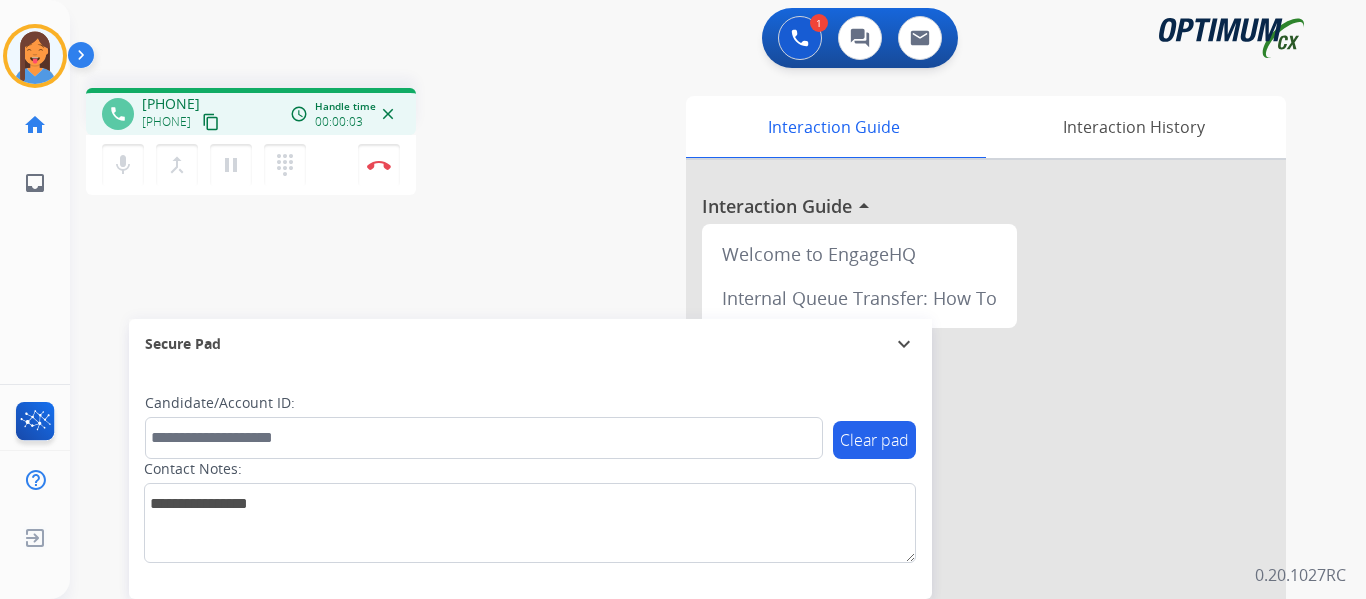 click on "content_copy" at bounding box center (211, 122) 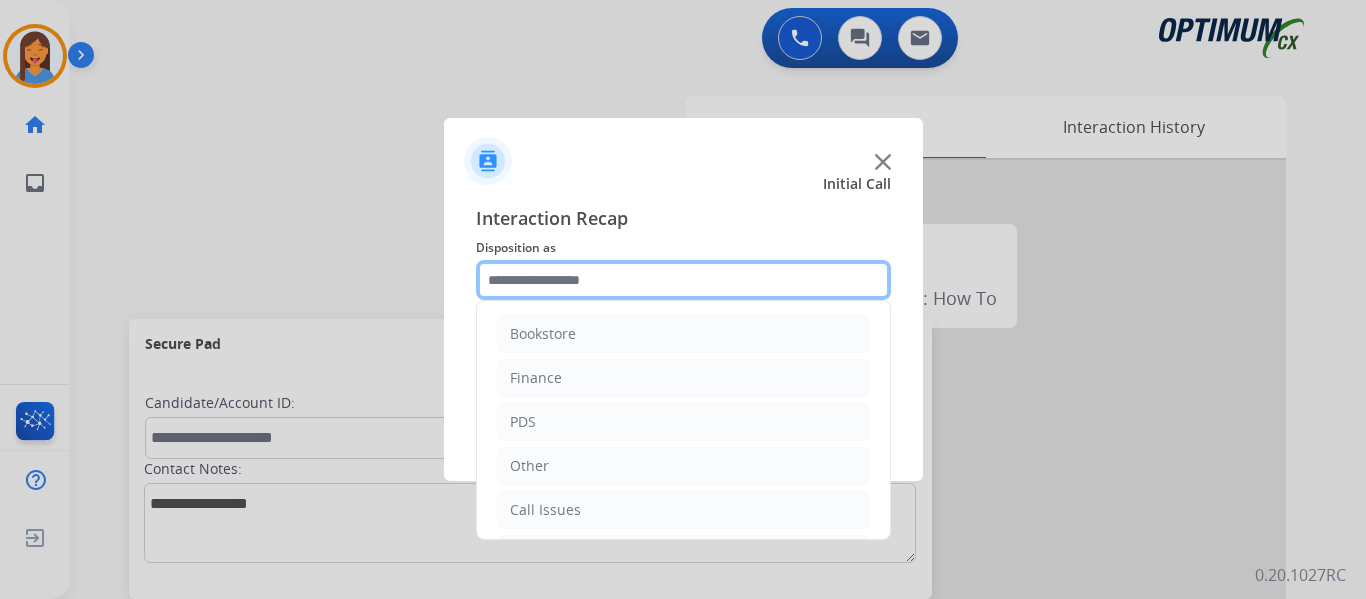 click 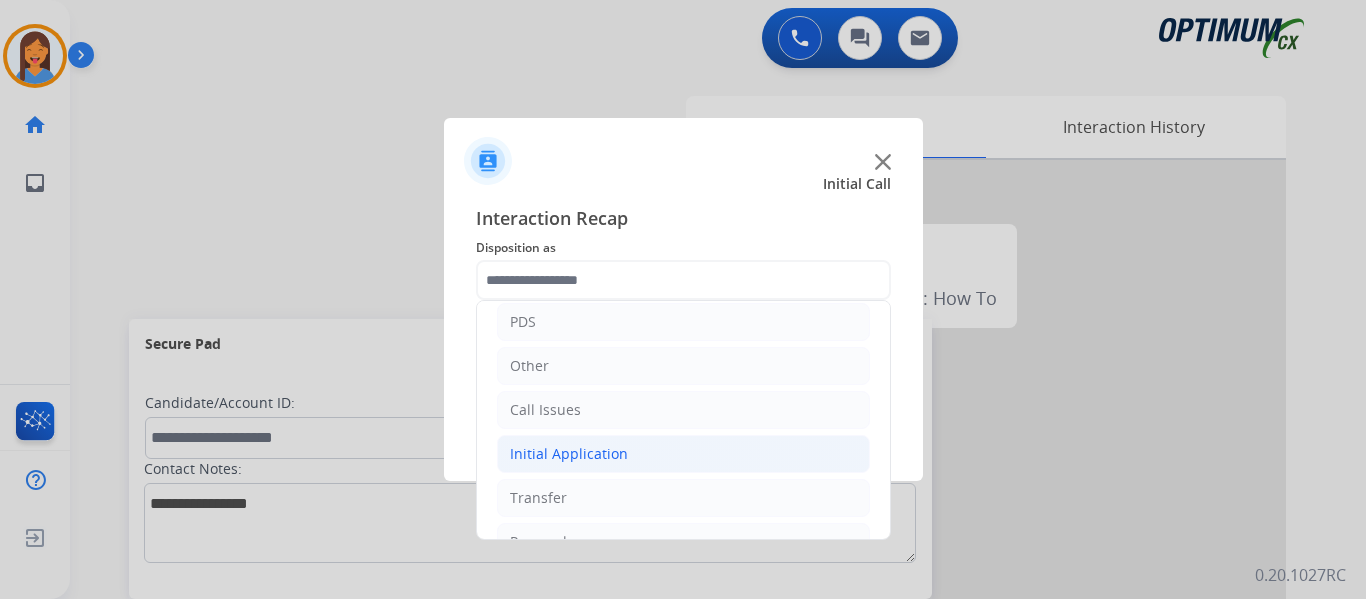 click on "Initial Application" 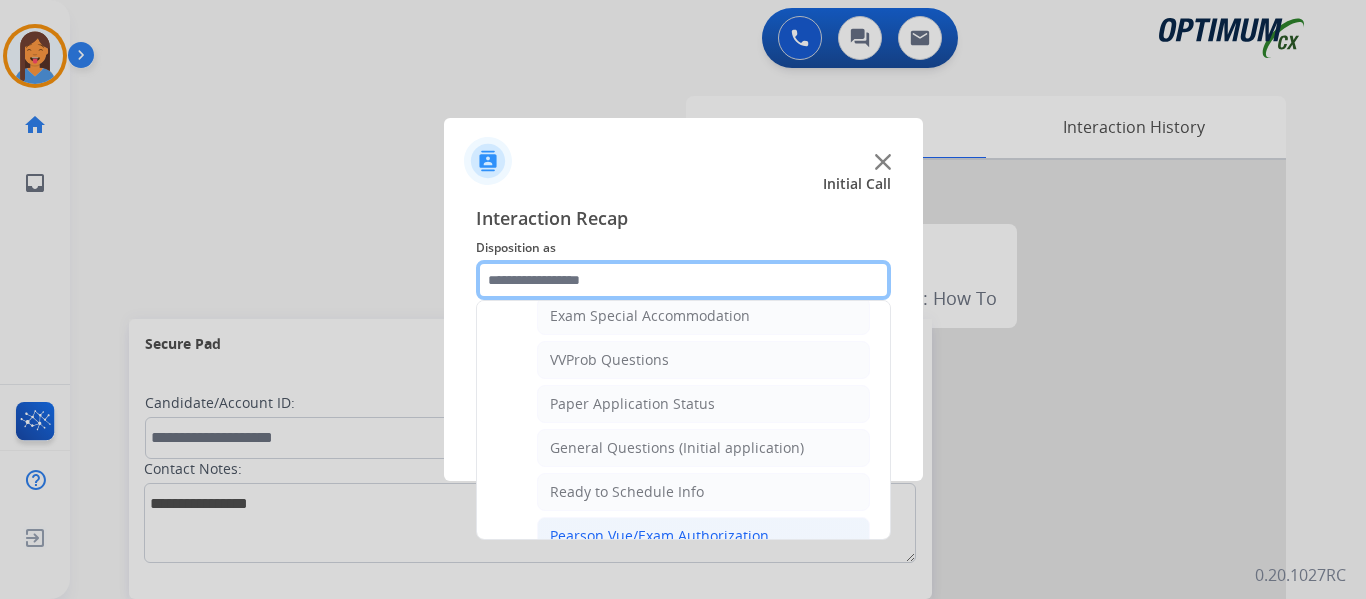 scroll, scrollTop: 1100, scrollLeft: 0, axis: vertical 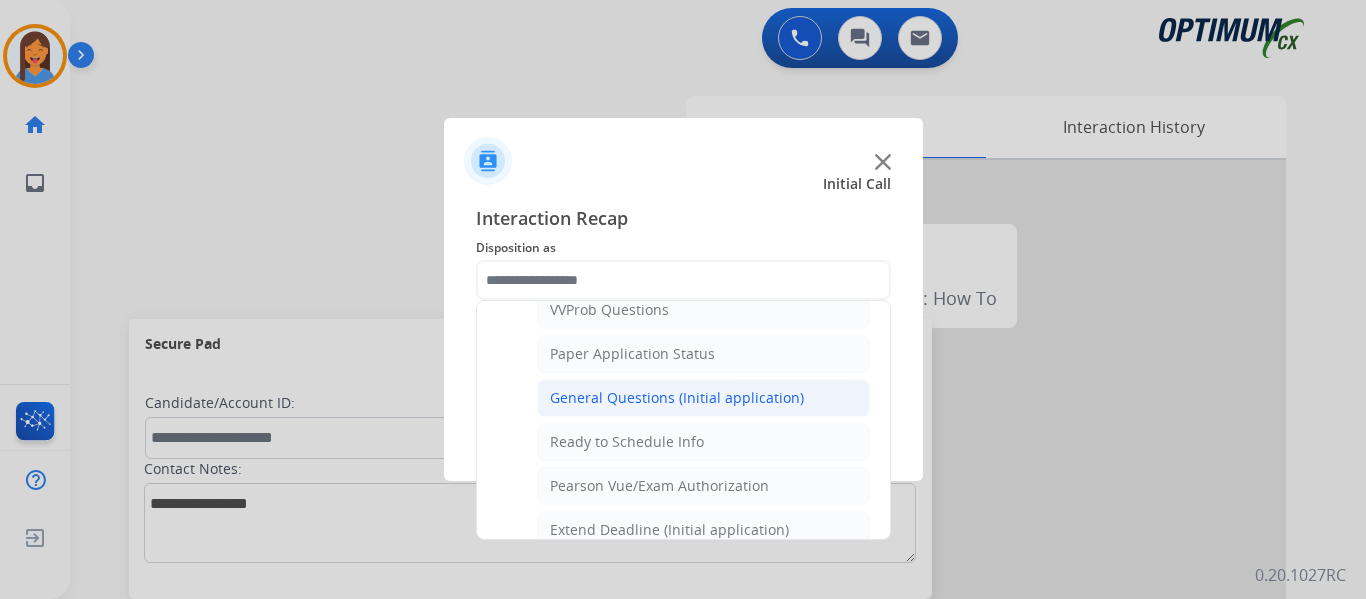 click on "General Questions (Initial application)" 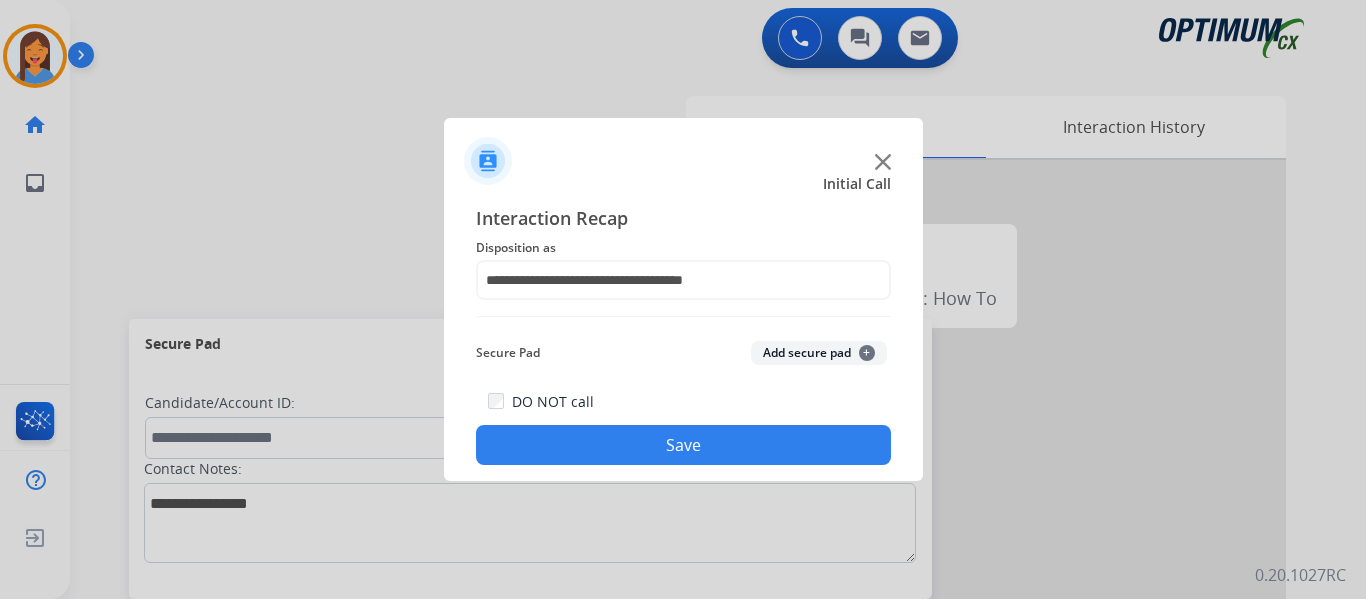 click on "Save" 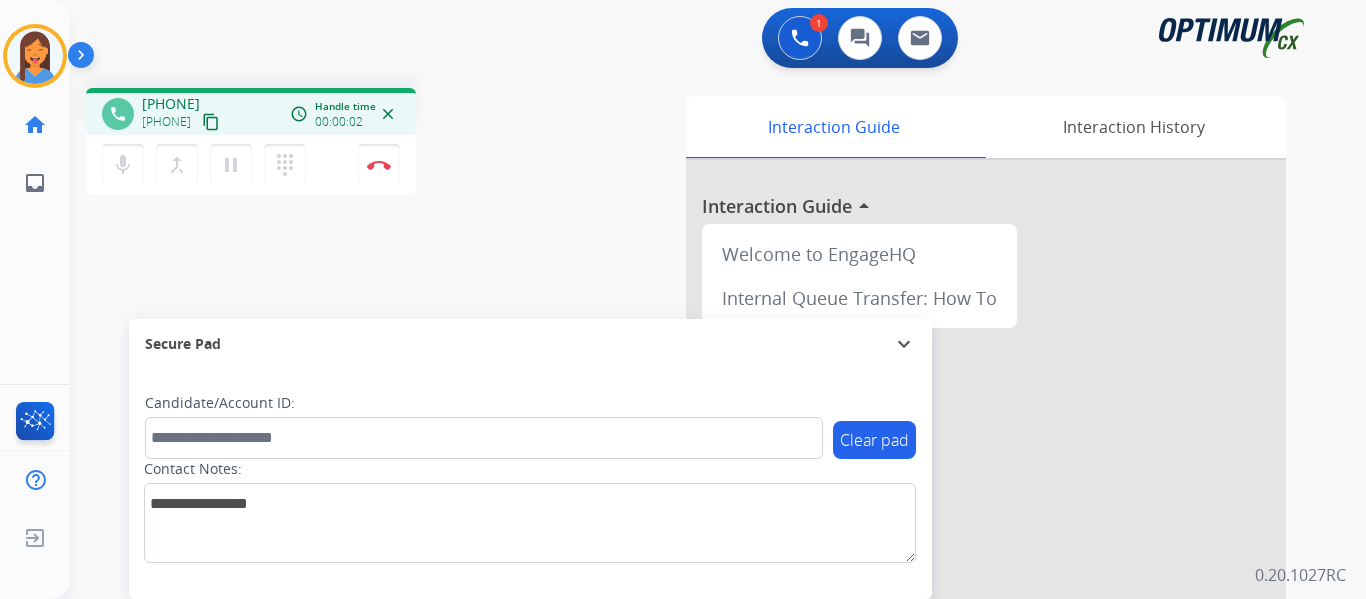 click on "content_copy" at bounding box center [211, 122] 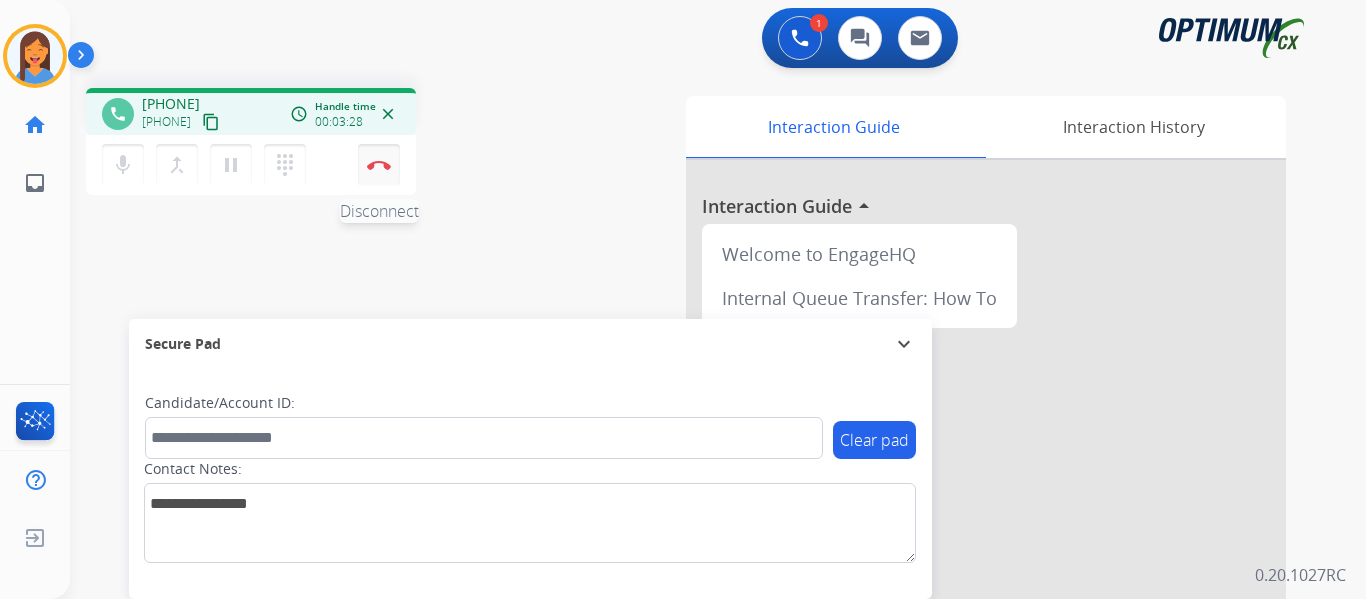 click at bounding box center (379, 165) 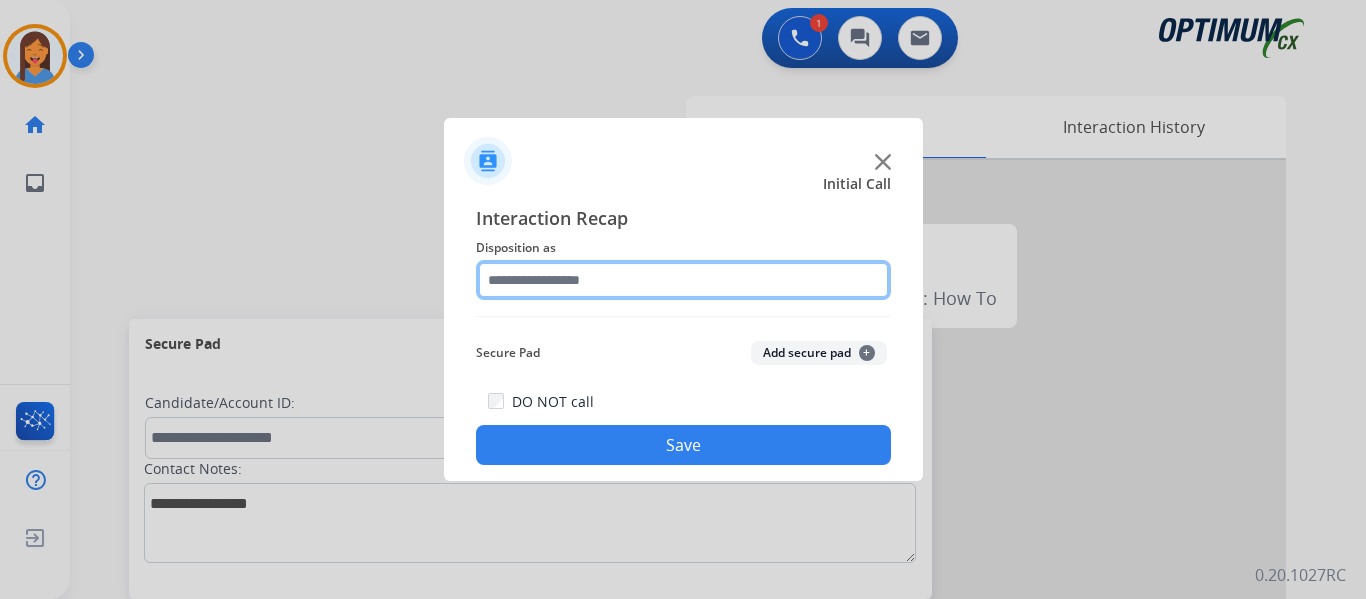 click 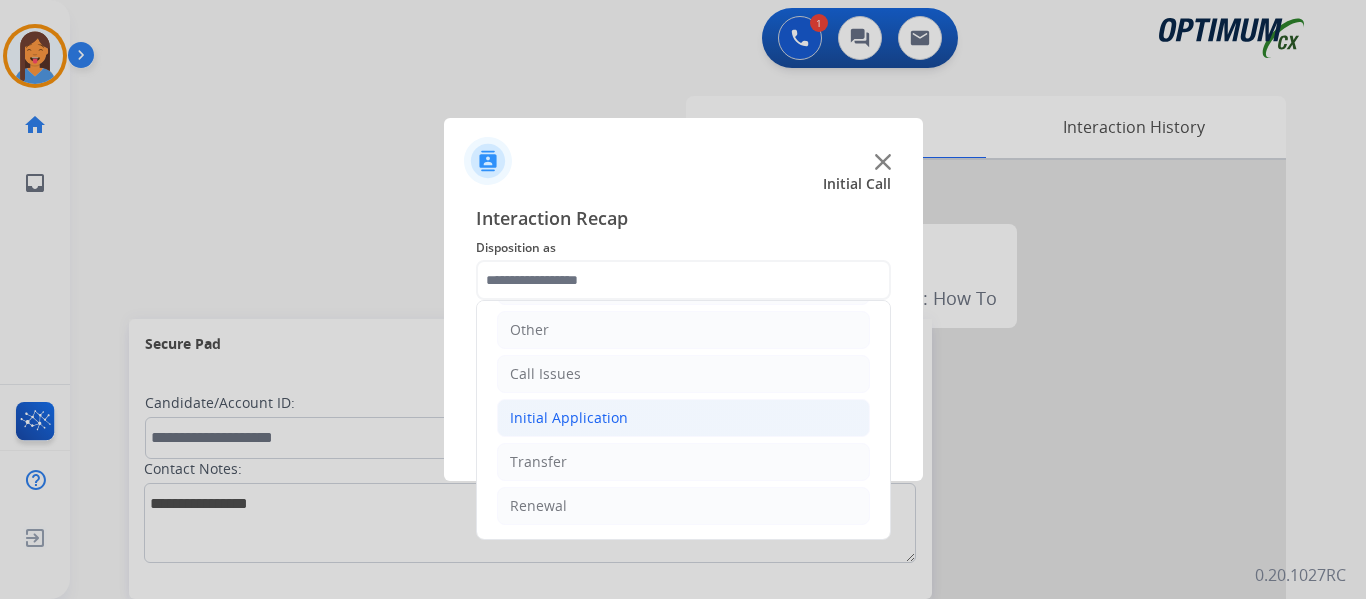 click on "Initial Application" 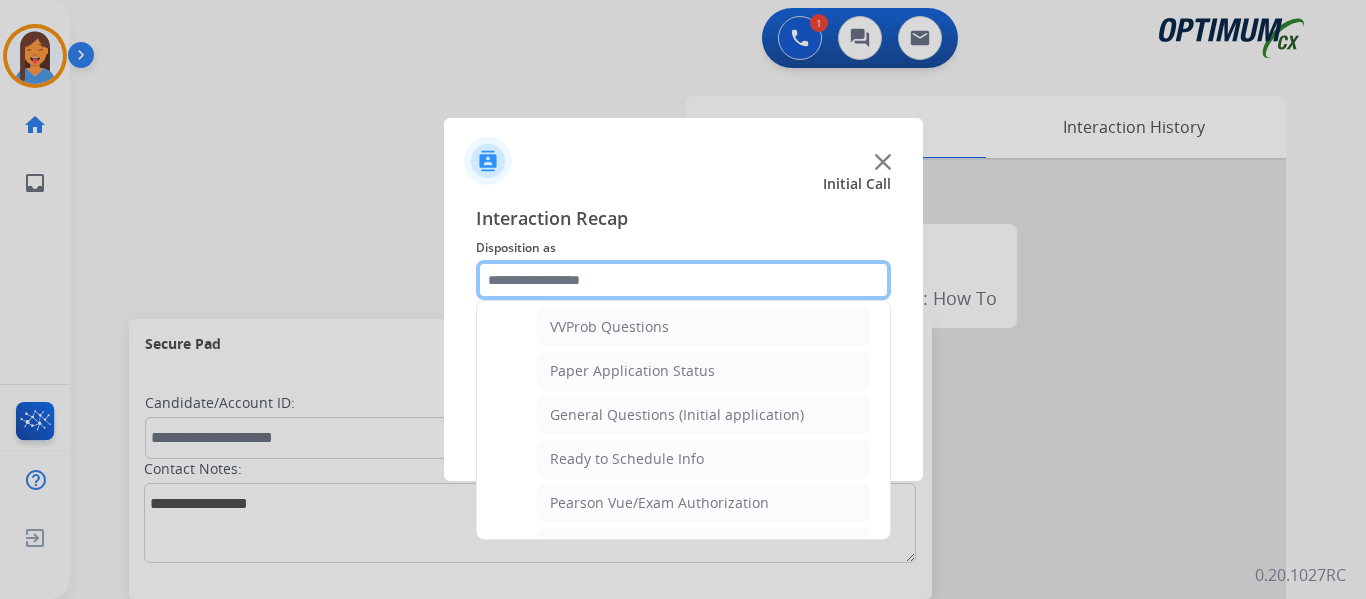 scroll, scrollTop: 1136, scrollLeft: 0, axis: vertical 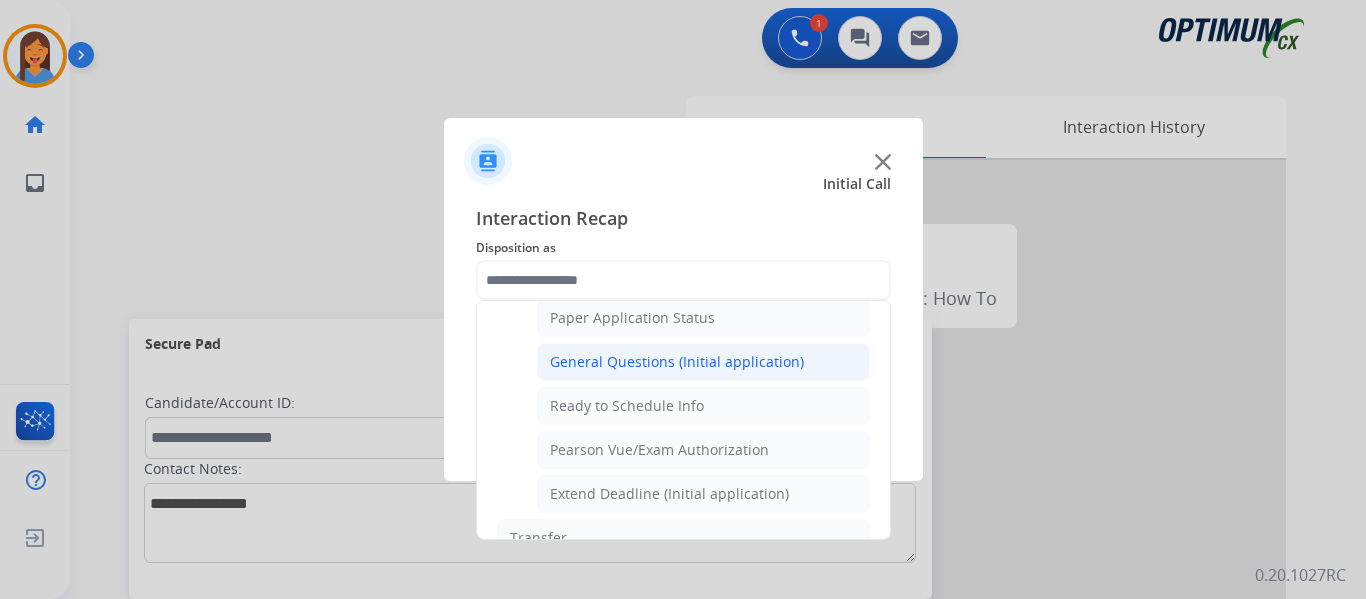 click on "General Questions (Initial application)" 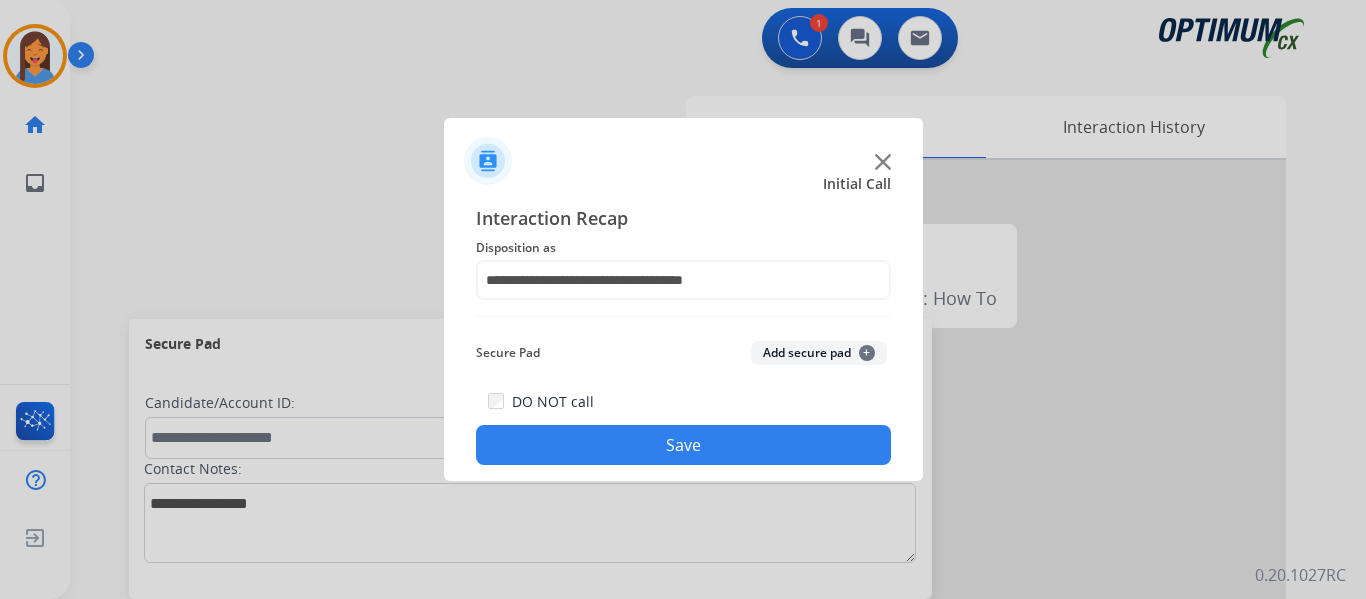 click on "Save" 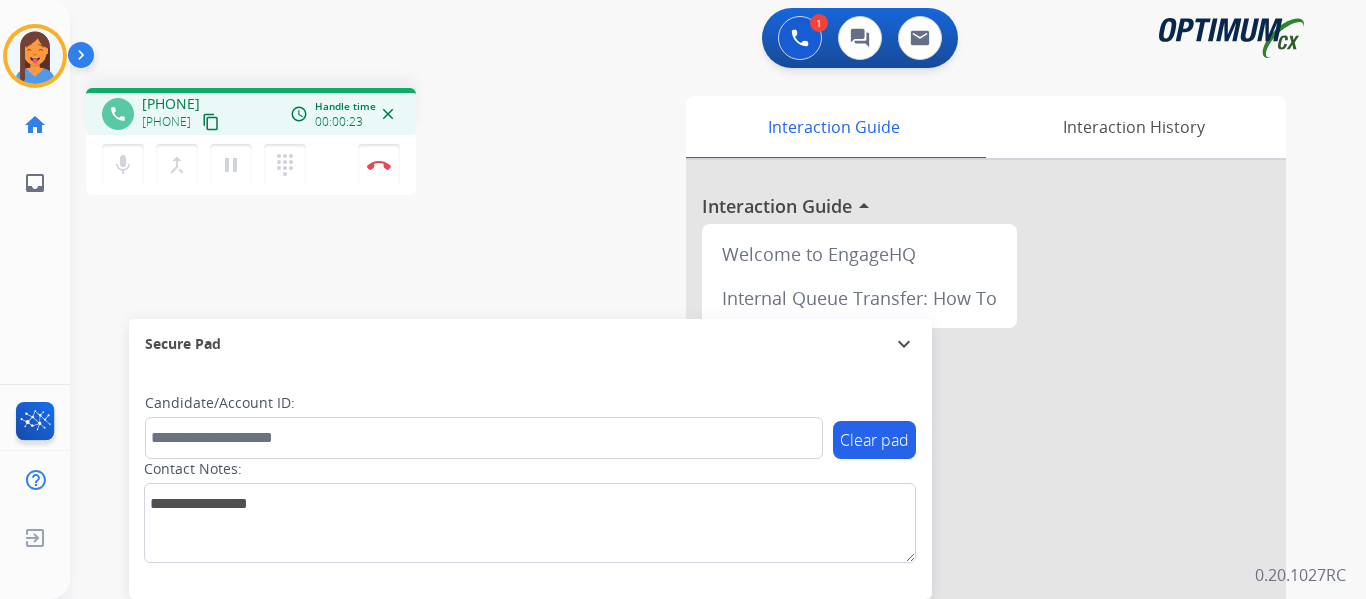 click on "content_copy" at bounding box center [211, 122] 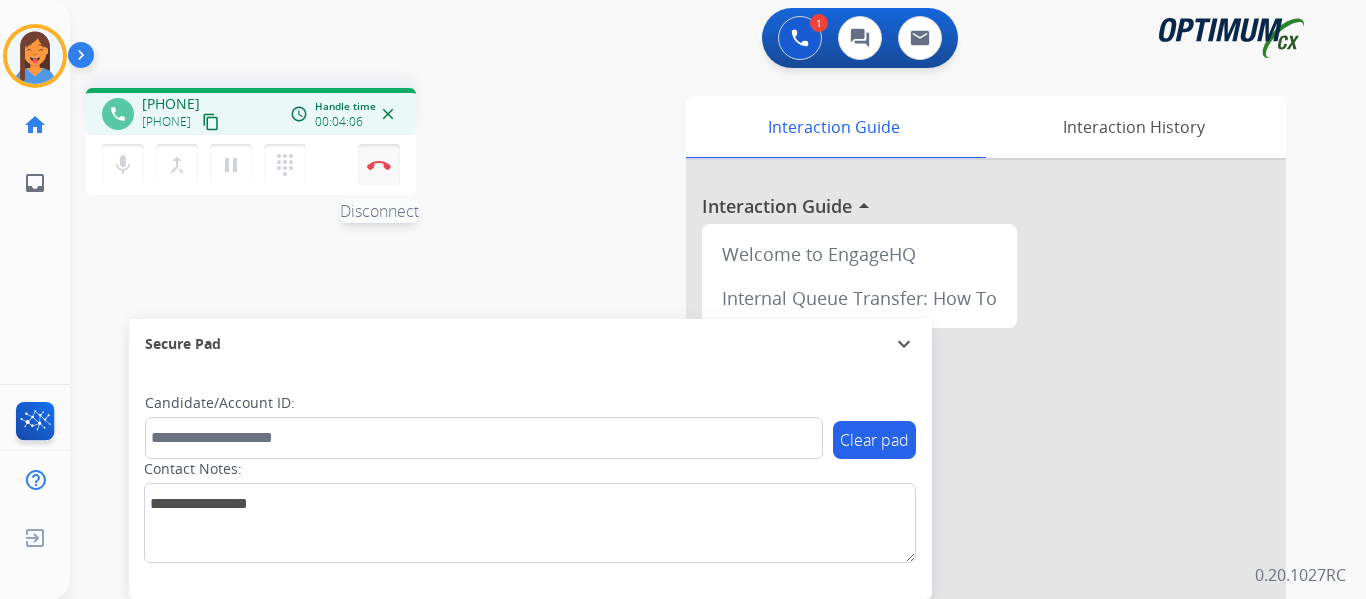 click at bounding box center [379, 165] 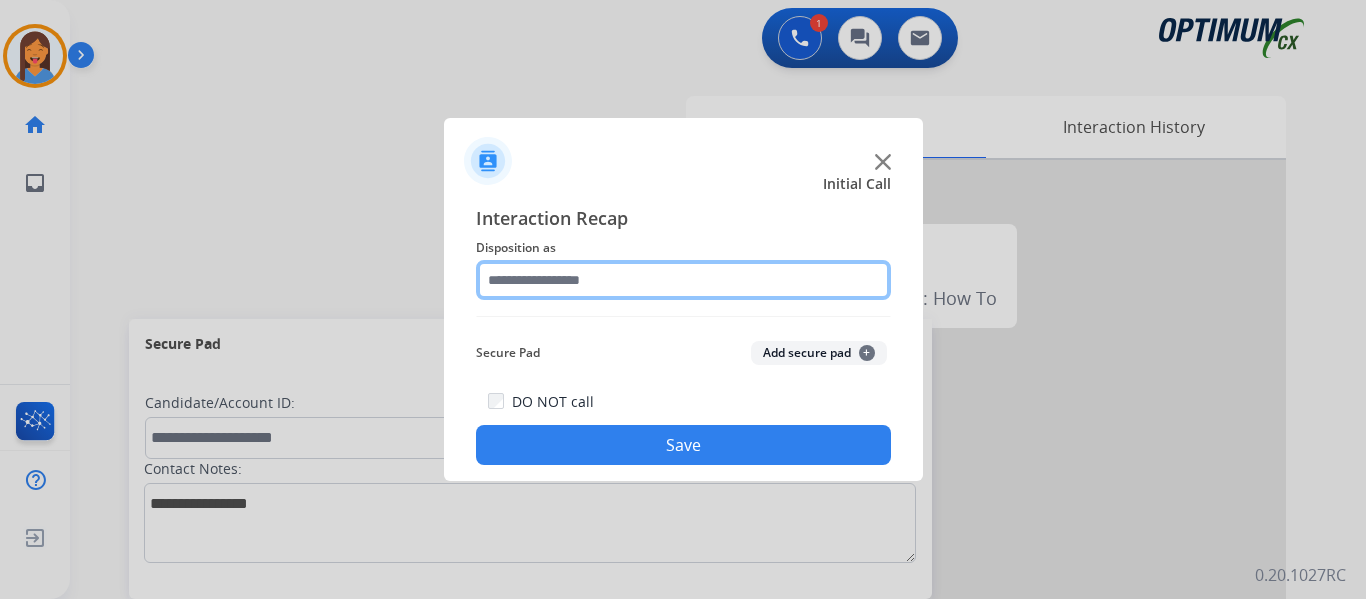 click 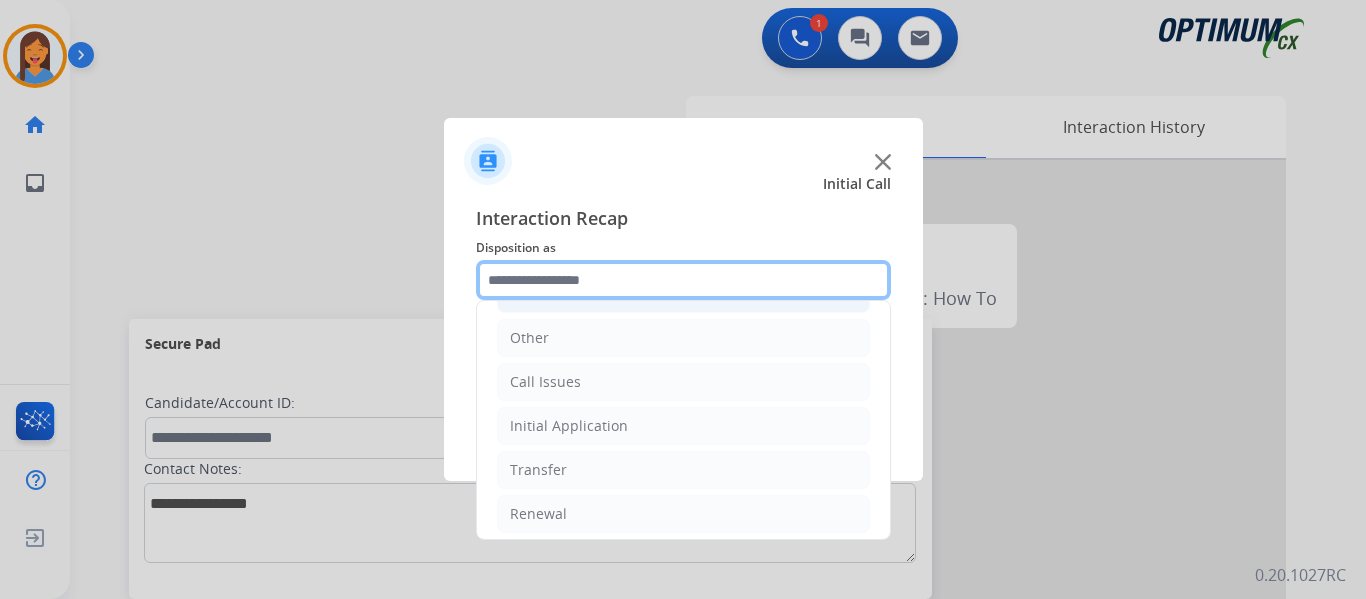 scroll, scrollTop: 136, scrollLeft: 0, axis: vertical 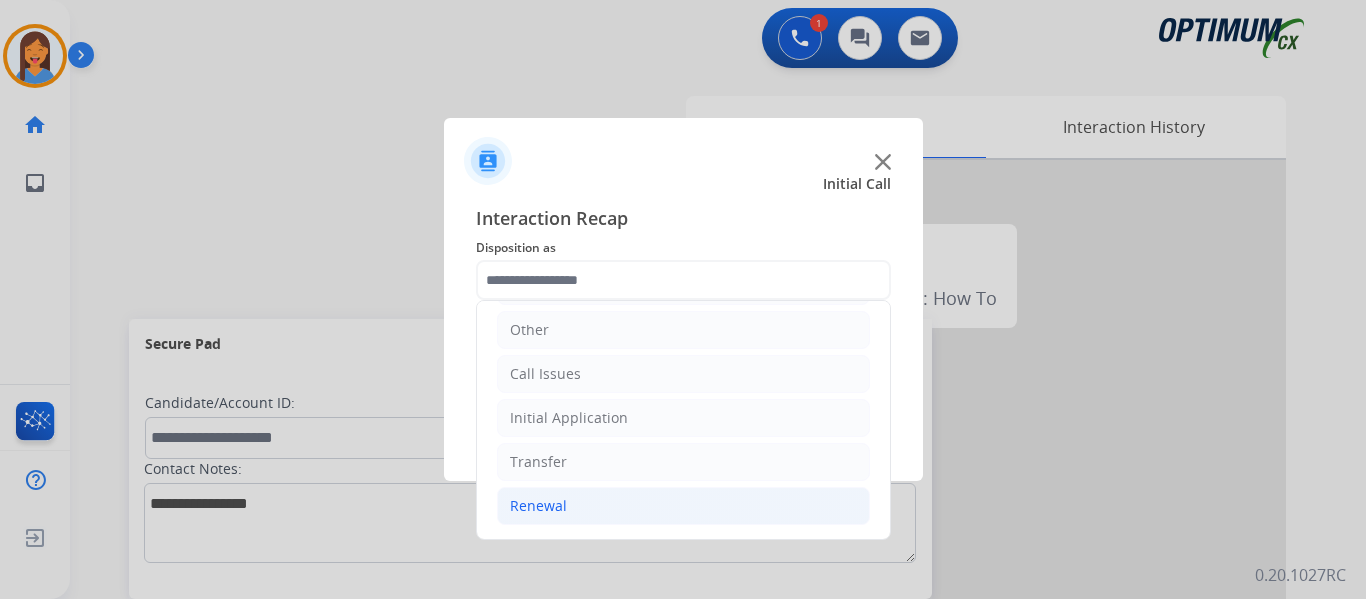 click on "Renewal" 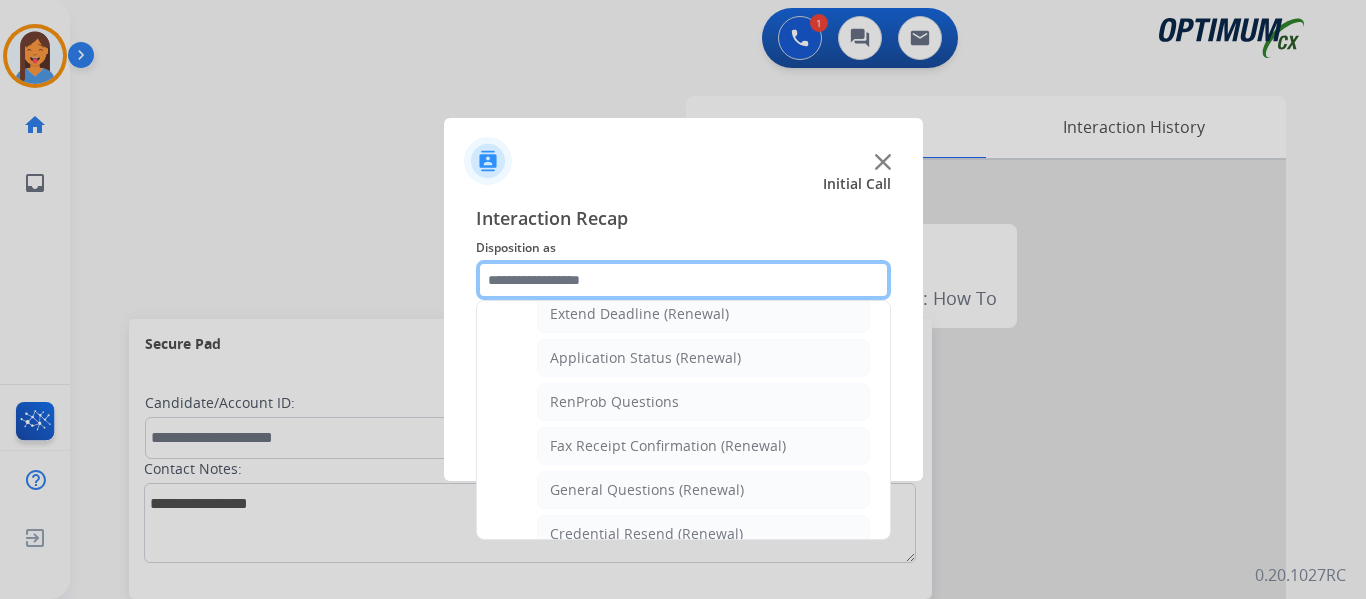 scroll, scrollTop: 536, scrollLeft: 0, axis: vertical 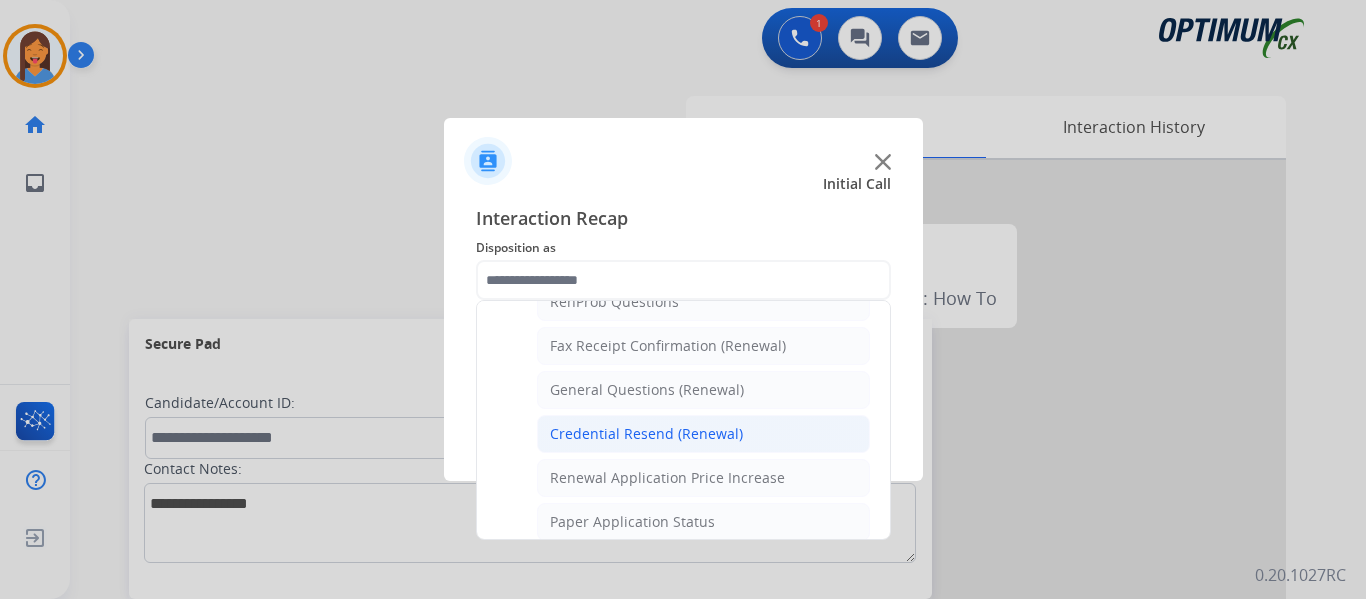 click on "Credential Resend (Renewal)" 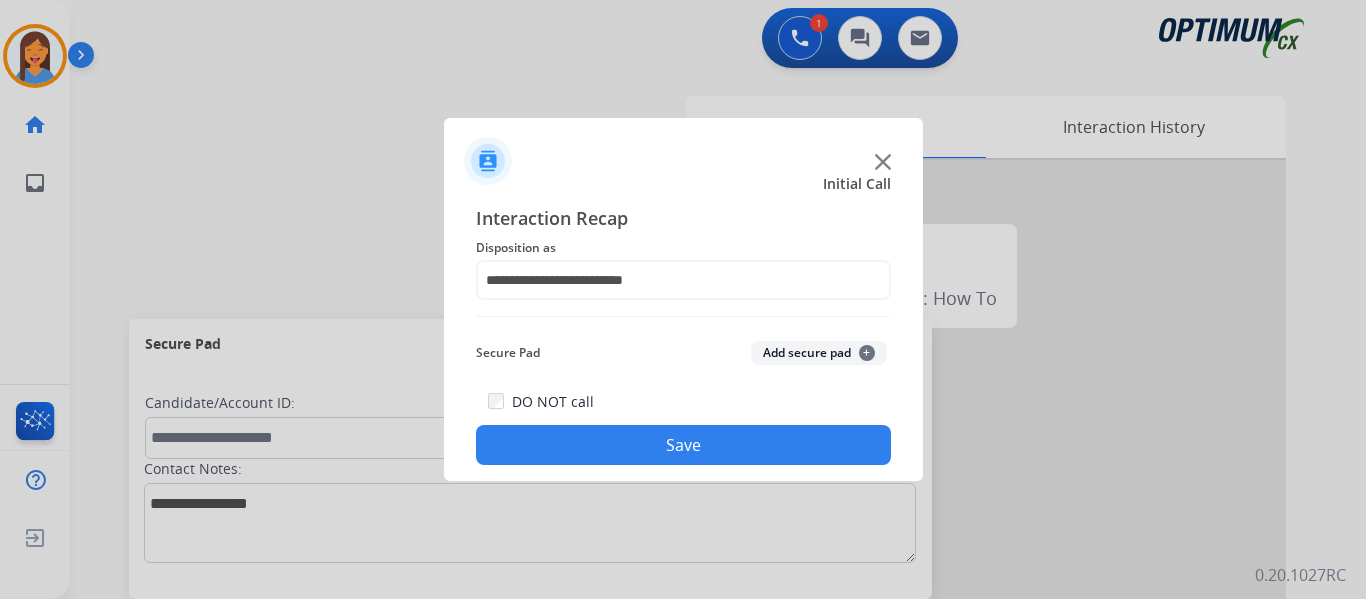 click on "Save" 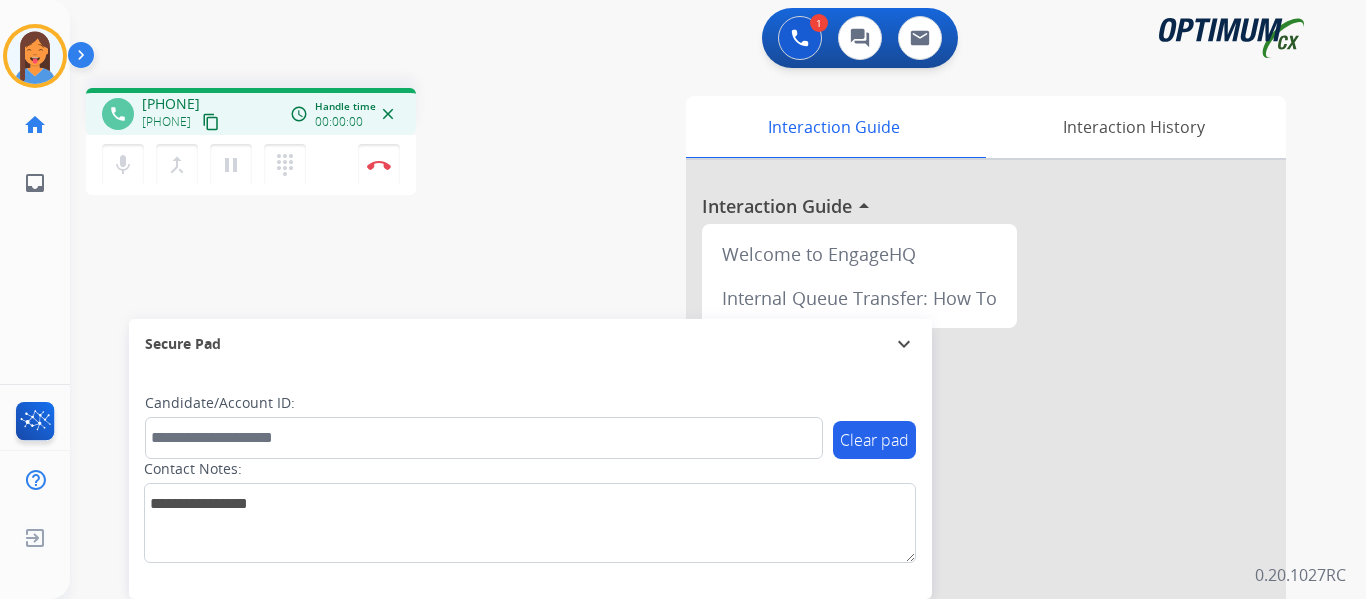 drag, startPoint x: 243, startPoint y: 123, endPoint x: 270, endPoint y: 126, distance: 27.166155 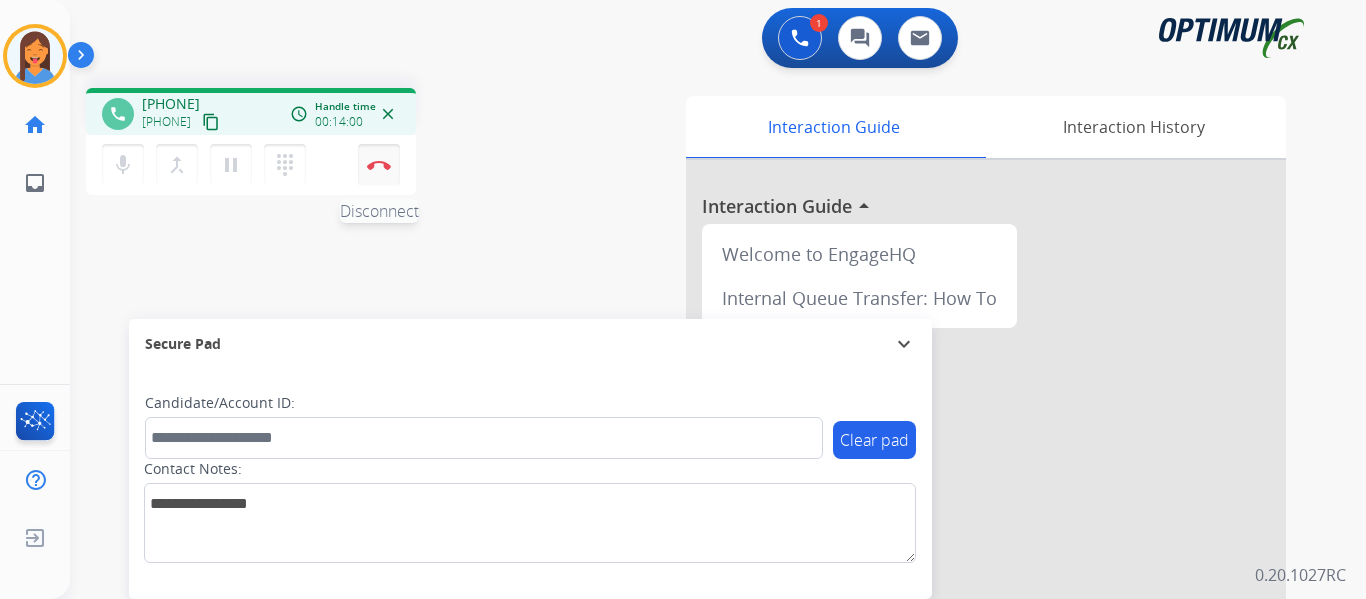 click on "Disconnect" at bounding box center (379, 165) 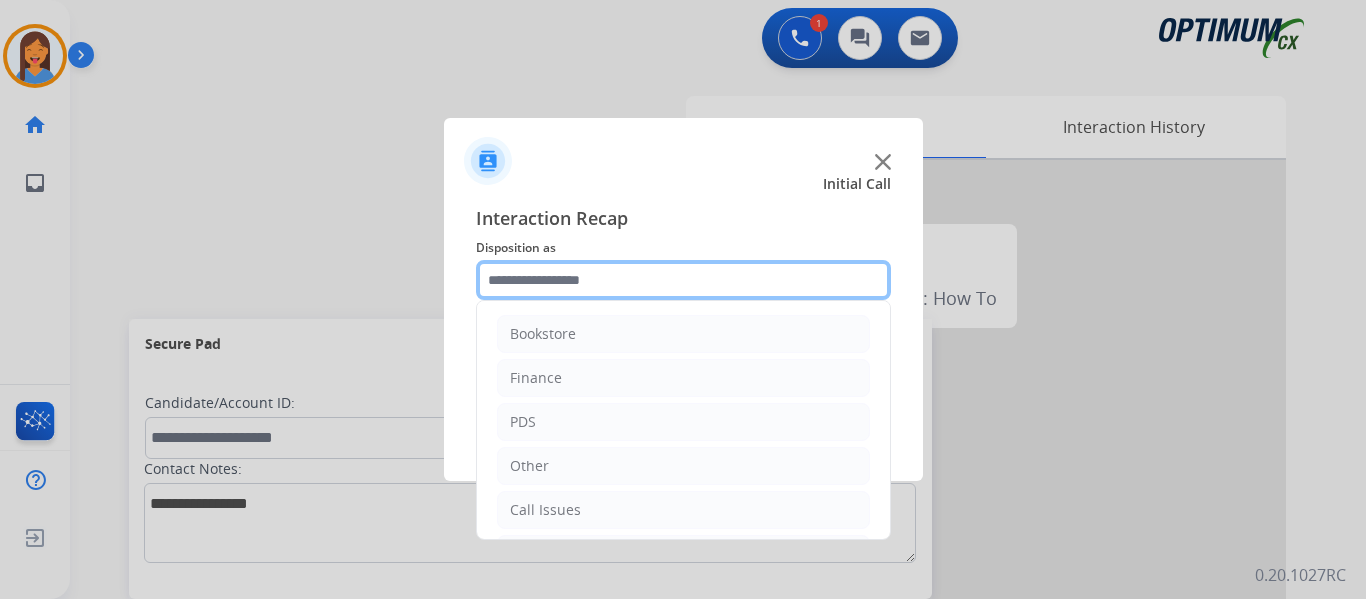 click 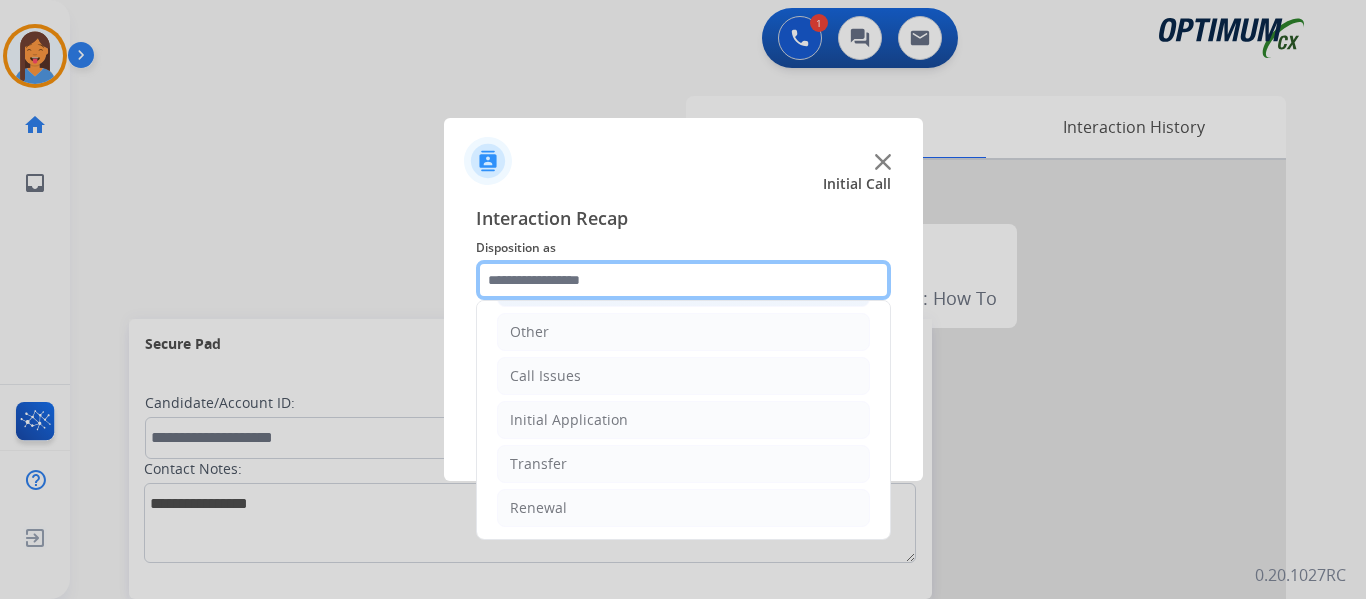scroll, scrollTop: 136, scrollLeft: 0, axis: vertical 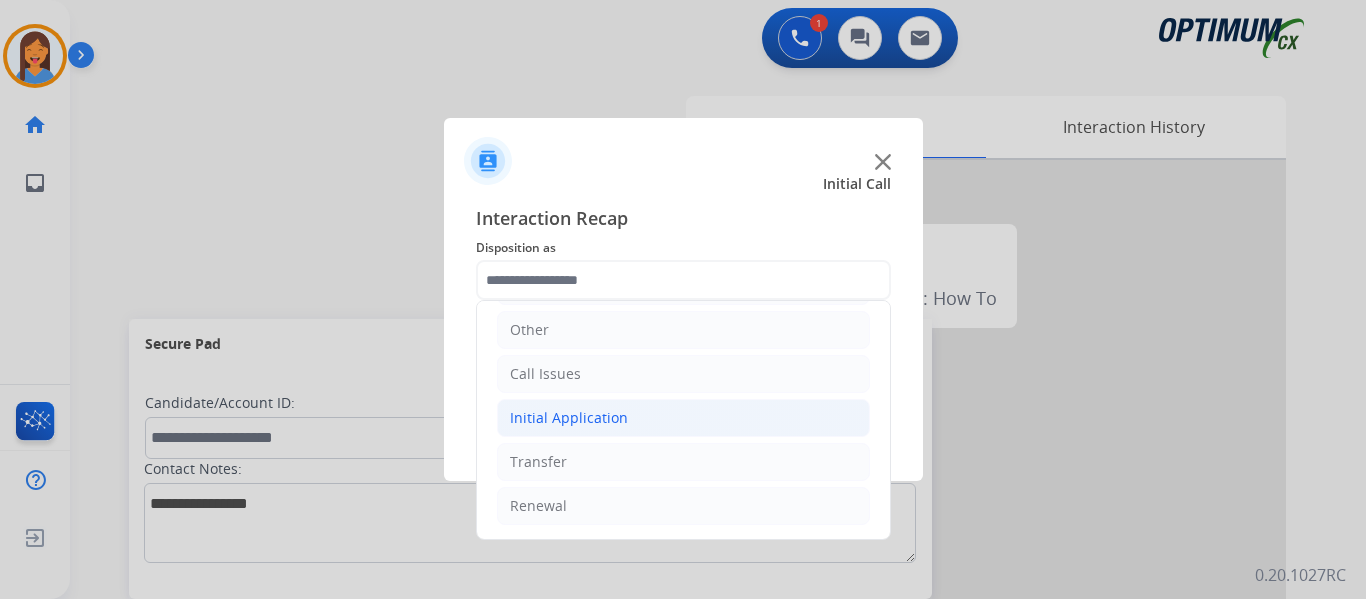 click on "Initial Application" 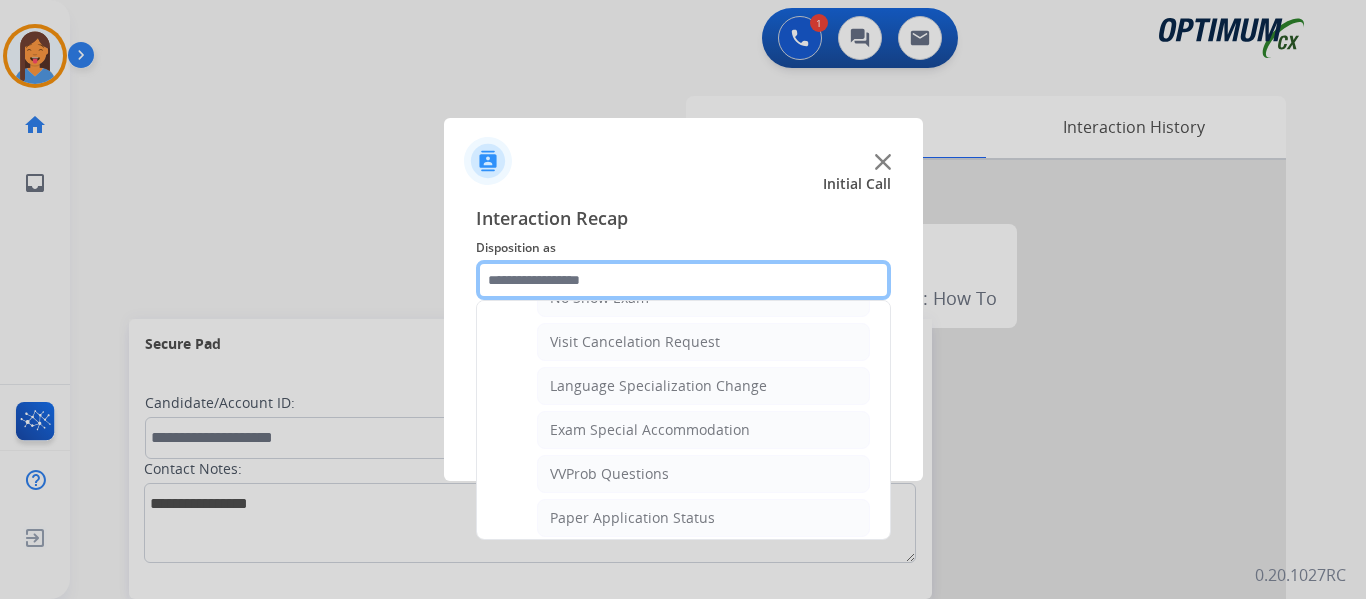 scroll, scrollTop: 1036, scrollLeft: 0, axis: vertical 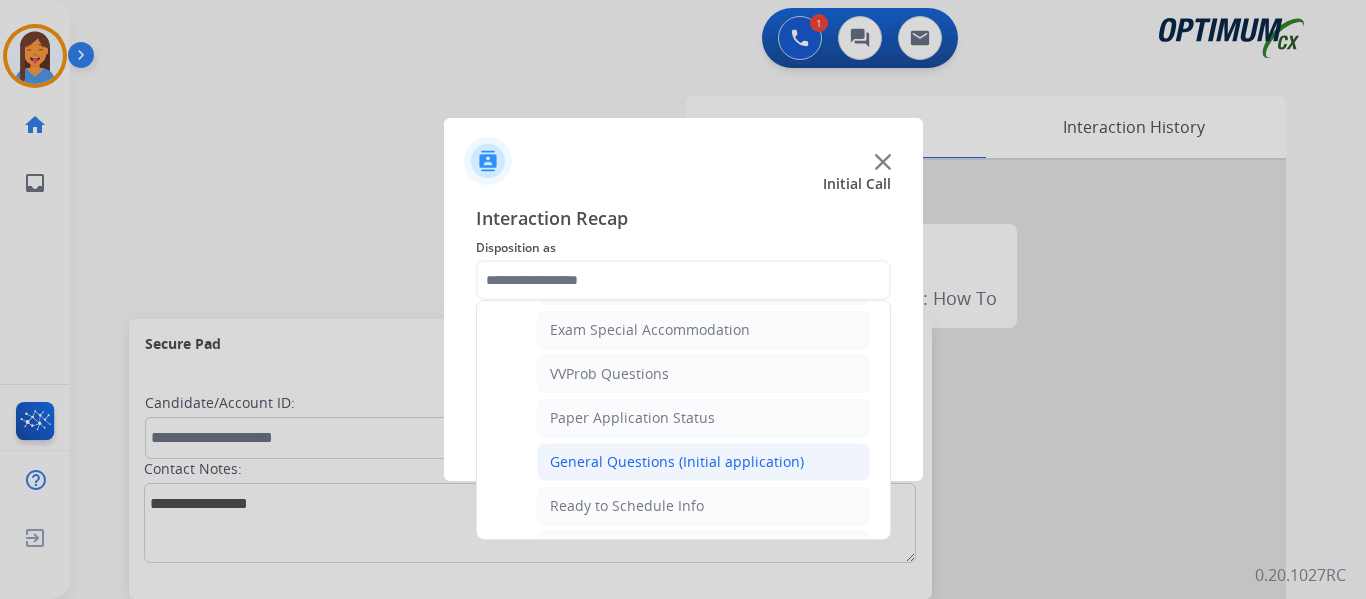 click on "General Questions (Initial application)" 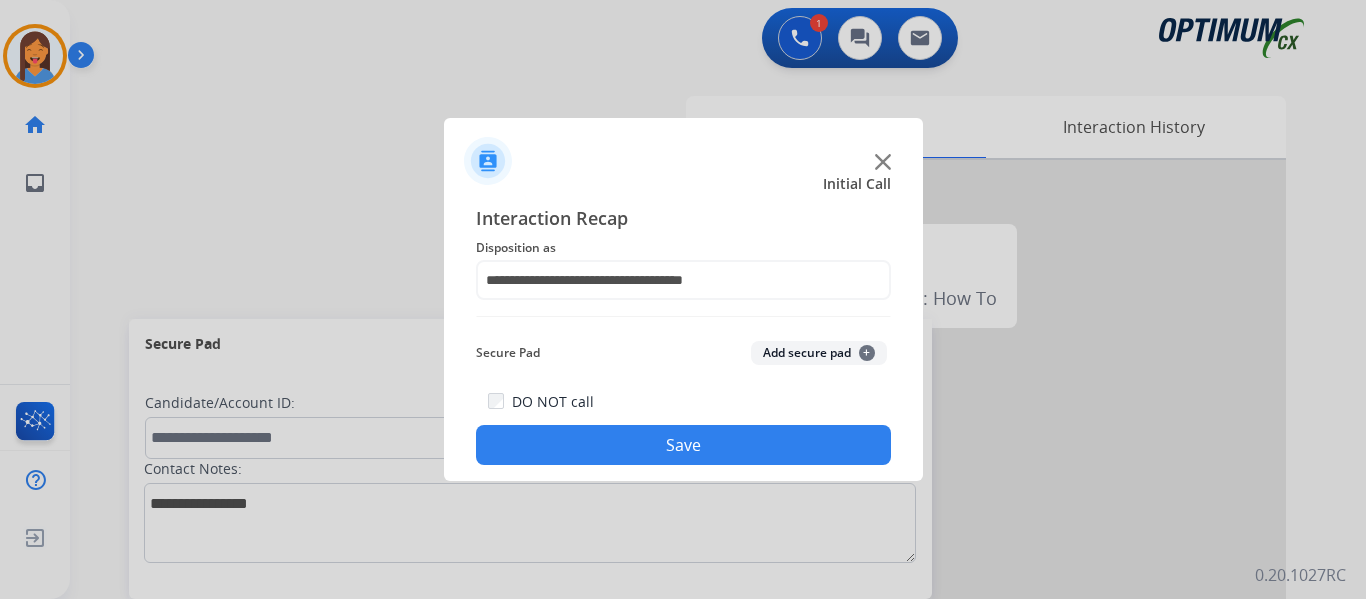 click on "Save" 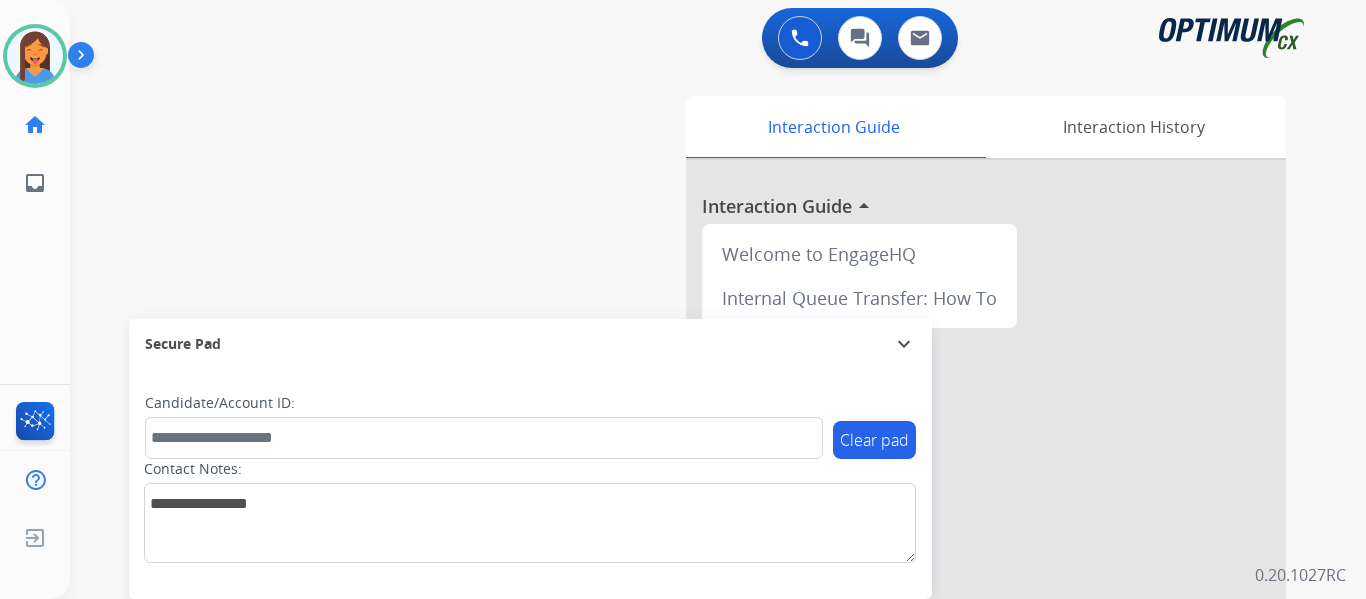drag, startPoint x: 50, startPoint y: 64, endPoint x: 82, endPoint y: 75, distance: 33.83785 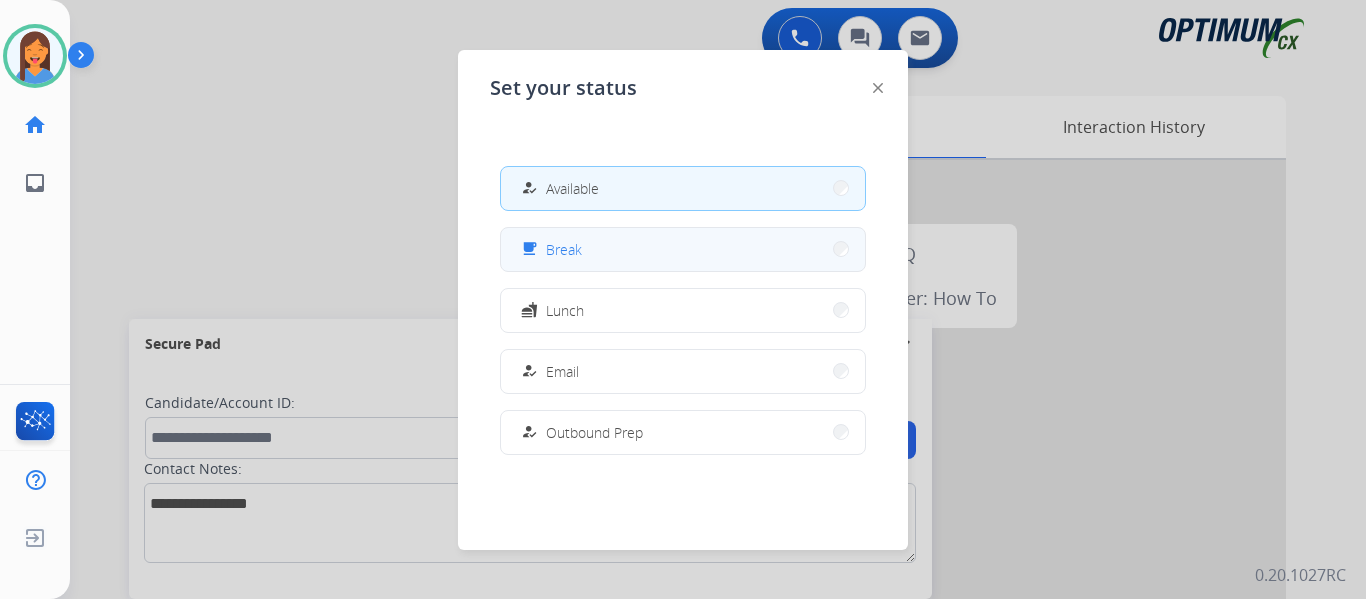 click on "free_breakfast Break" at bounding box center [549, 249] 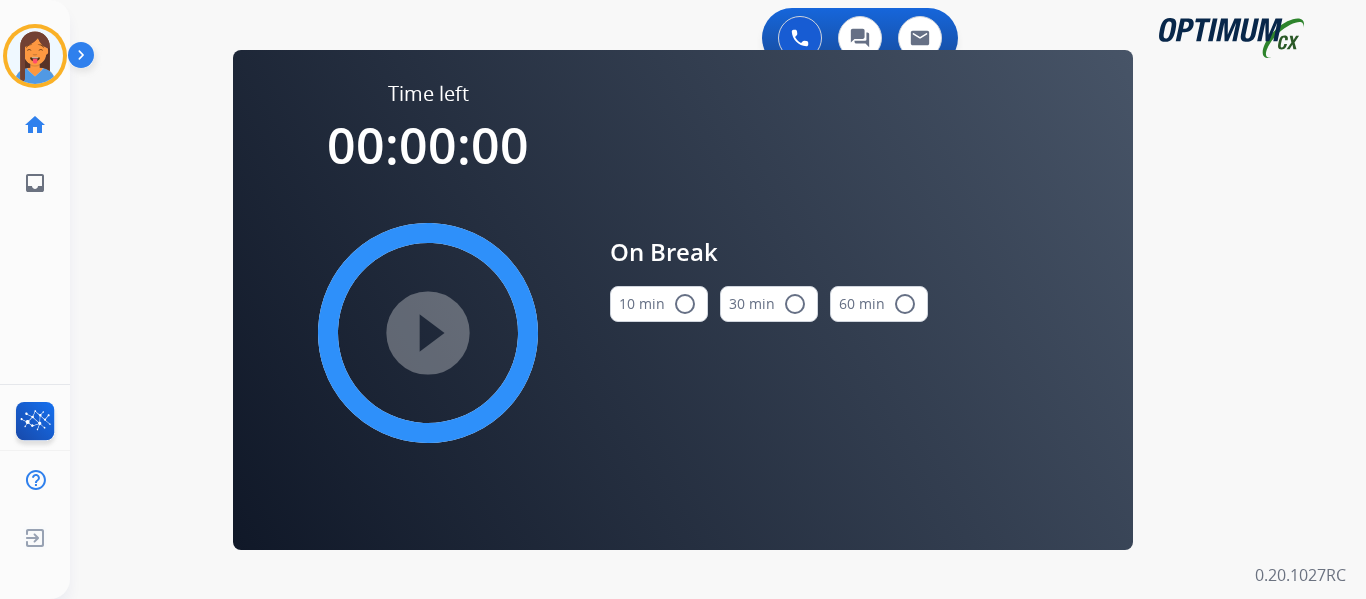 click on "10 min  radio_button_unchecked" at bounding box center [659, 304] 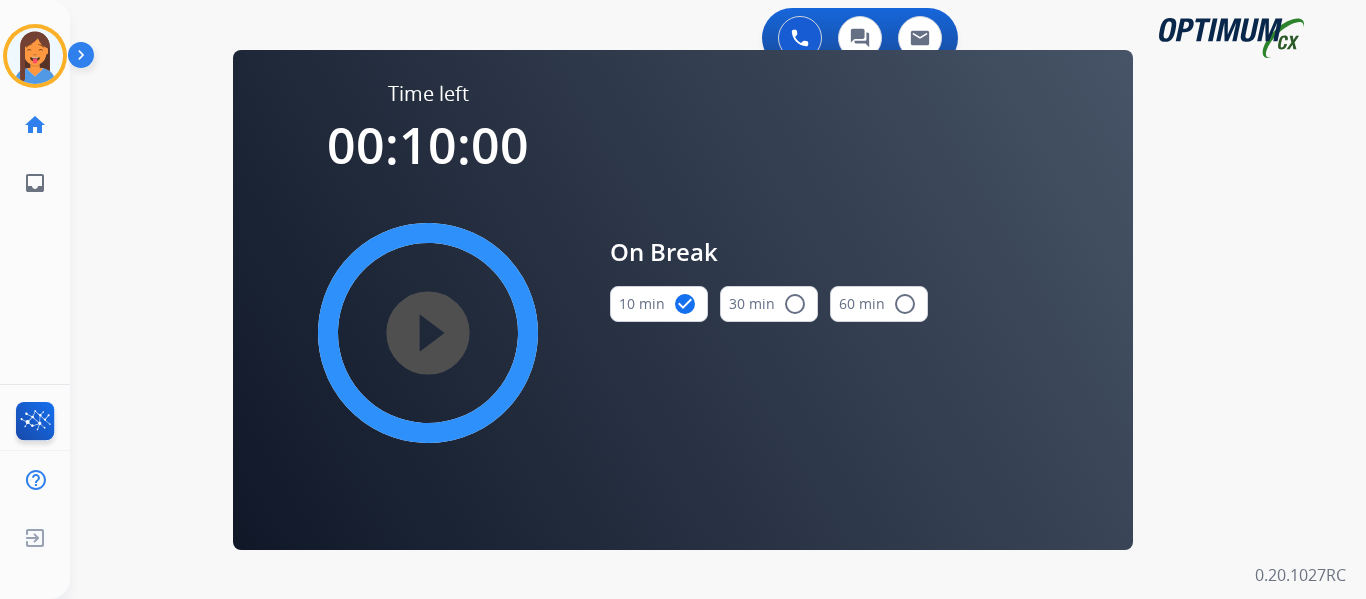 click on "play_circle_filled" at bounding box center (428, 333) 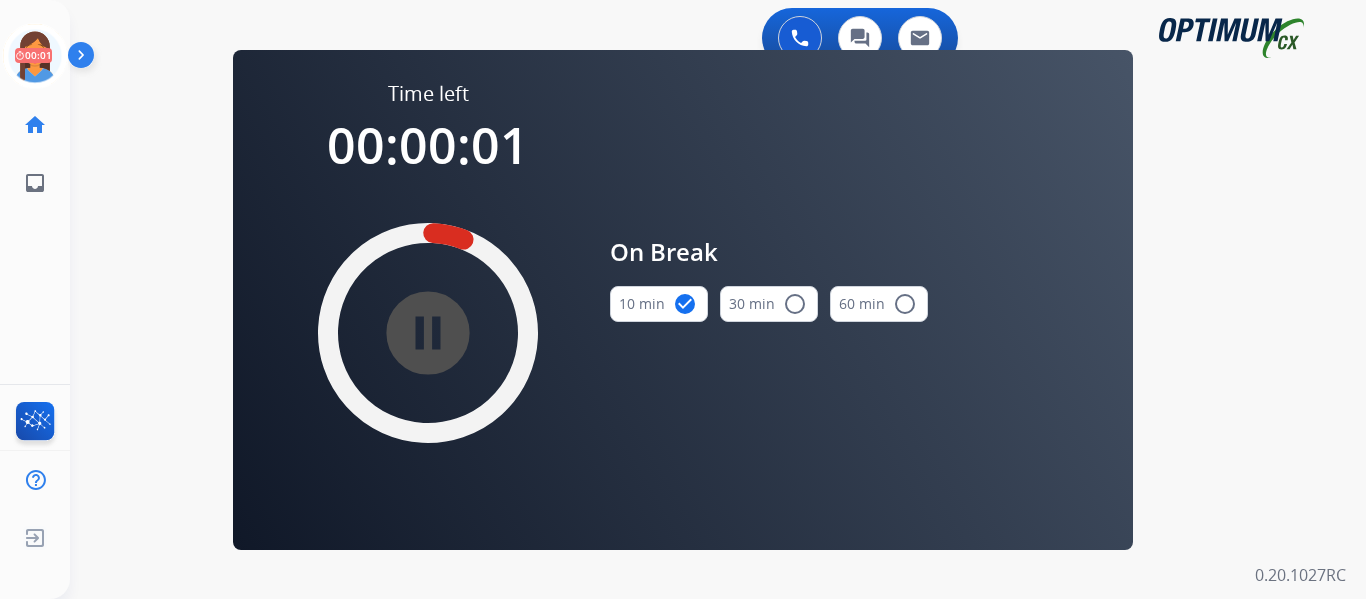 drag, startPoint x: 30, startPoint y: 46, endPoint x: 89, endPoint y: 78, distance: 67.11929 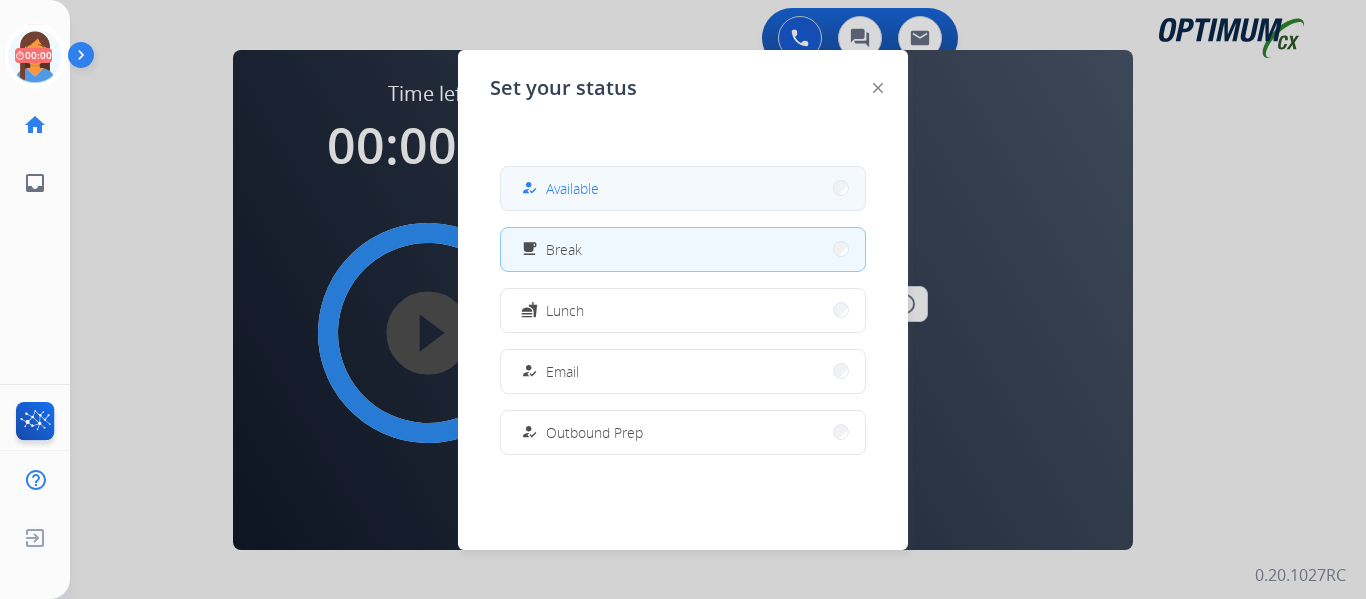 click on "Available" at bounding box center [572, 188] 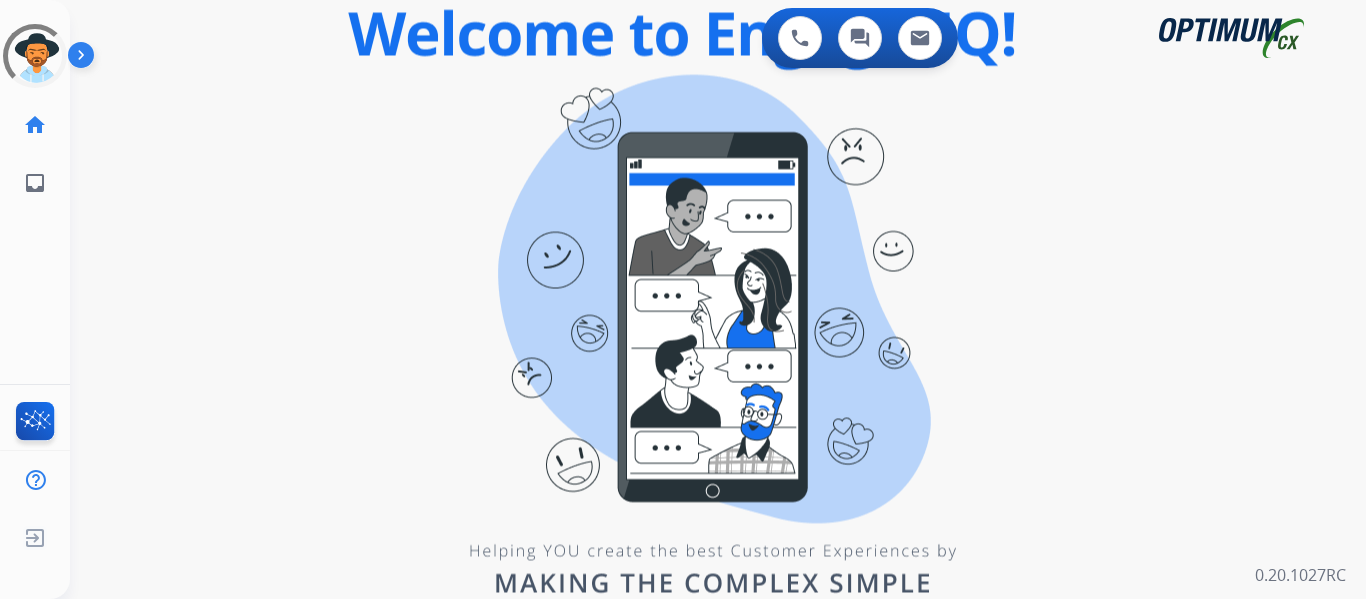 scroll, scrollTop: 0, scrollLeft: 0, axis: both 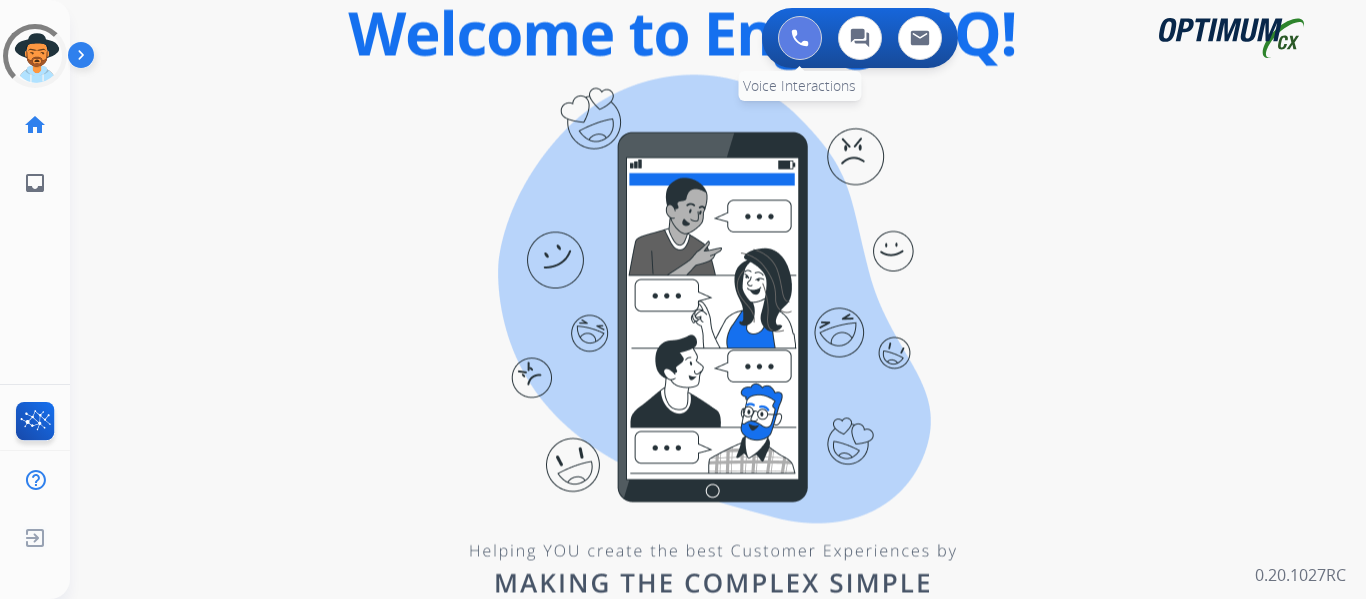 click at bounding box center (800, 38) 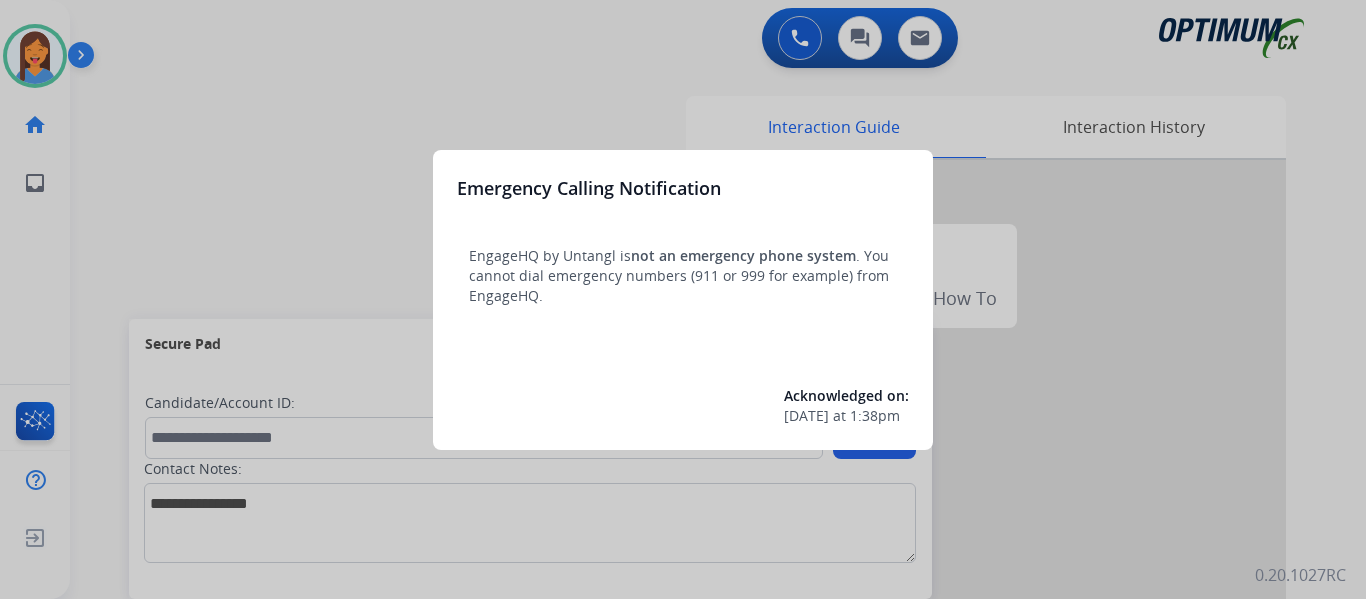 click at bounding box center (683, 299) 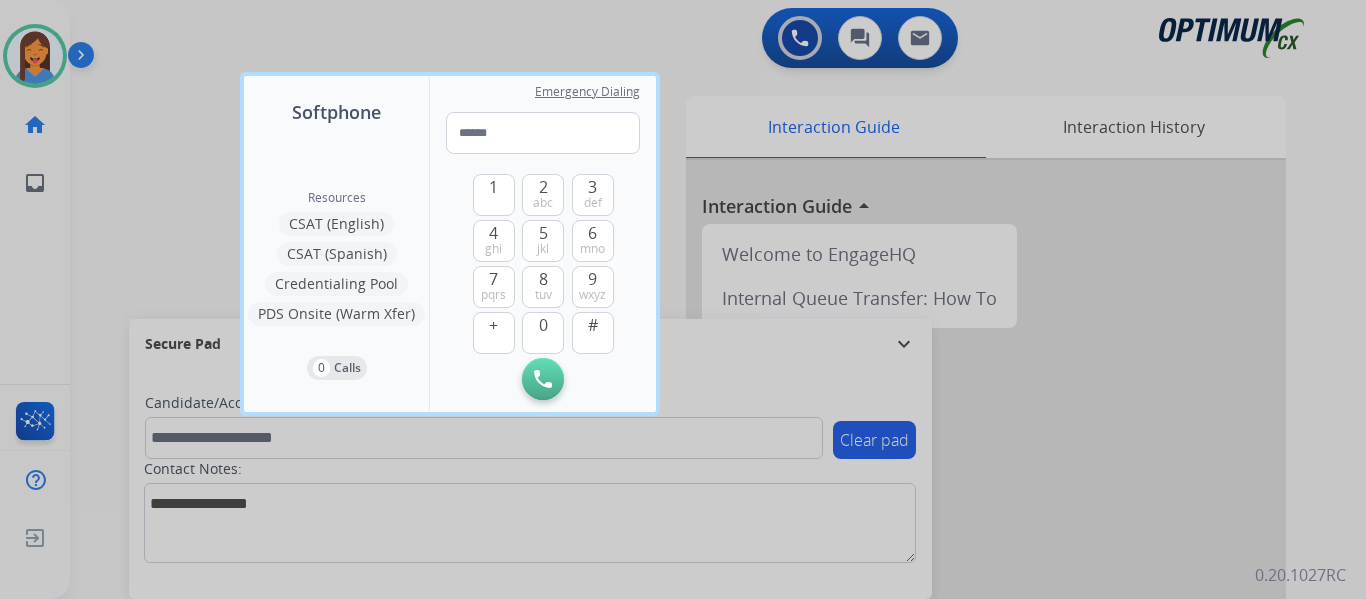 click at bounding box center [683, 299] 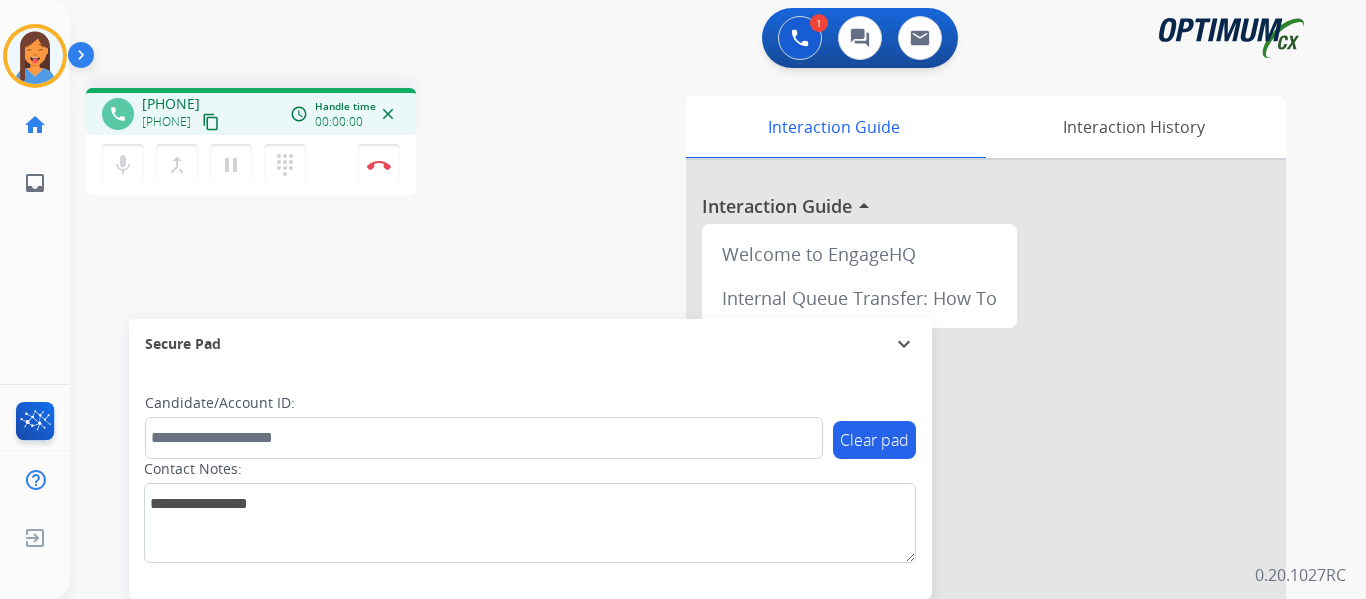 click on "content_copy" at bounding box center [211, 122] 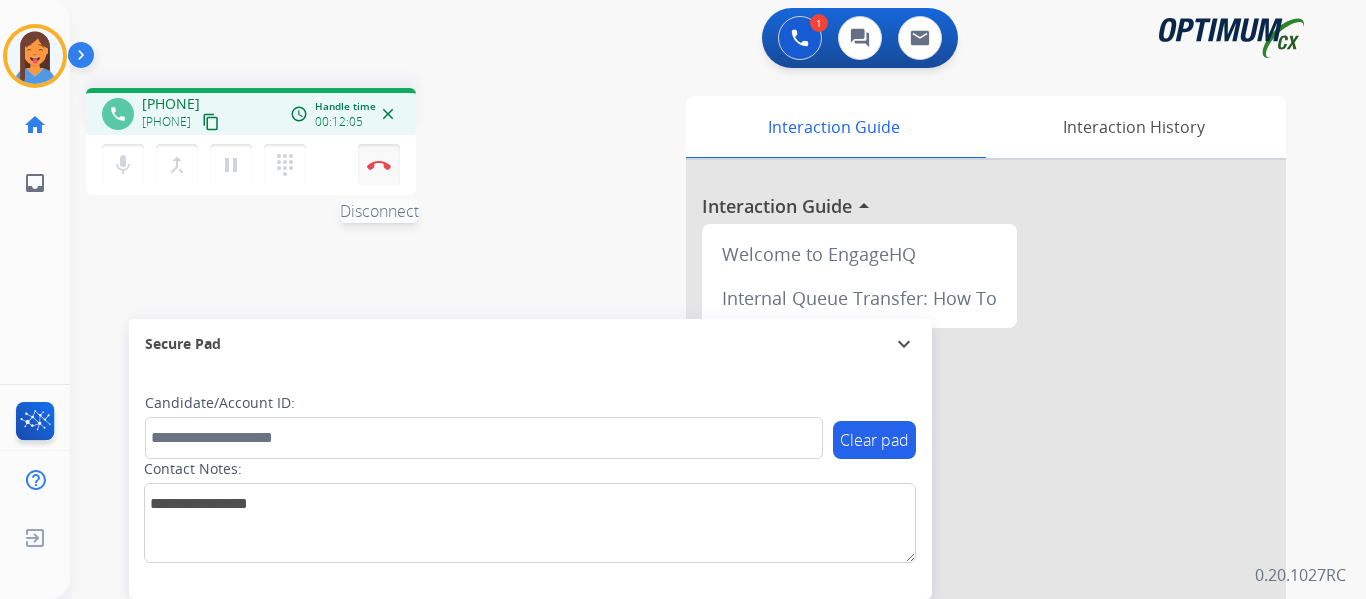 click at bounding box center [379, 165] 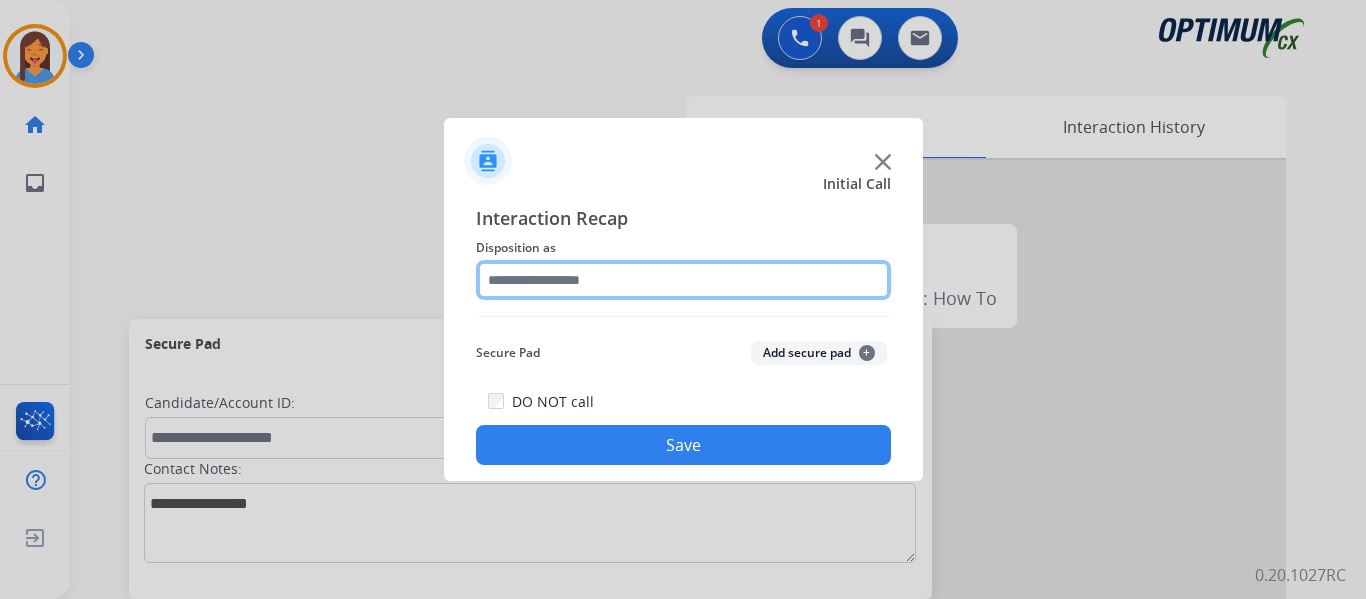 click 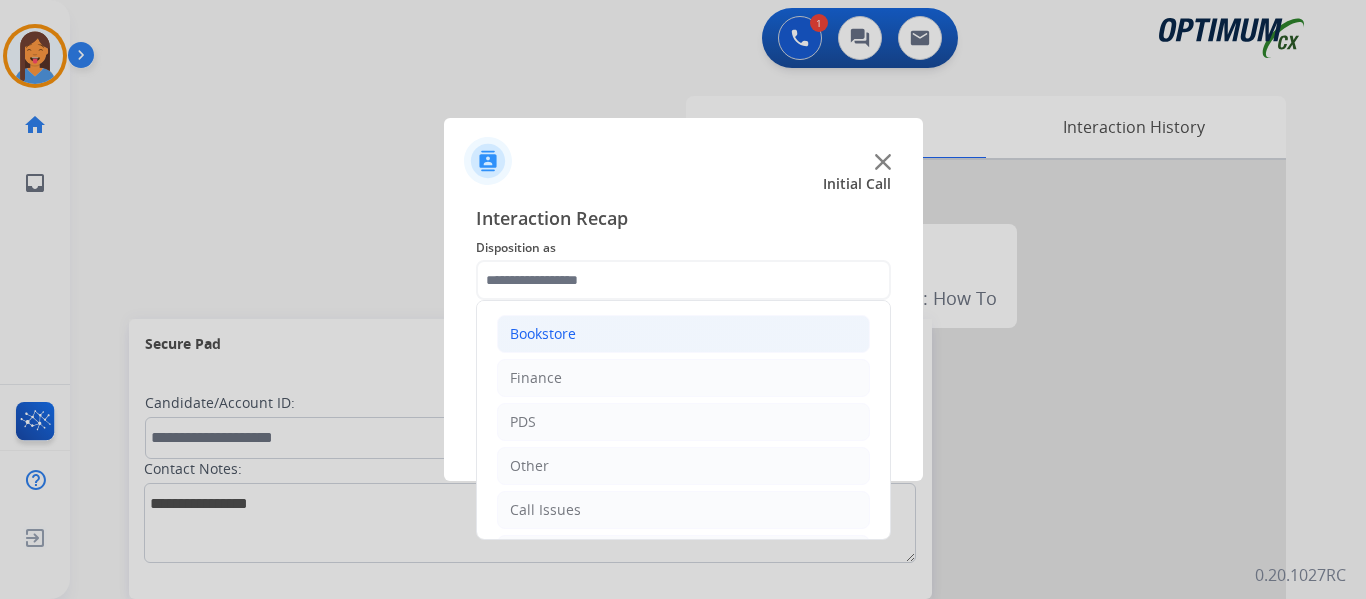 click on "Bookstore" 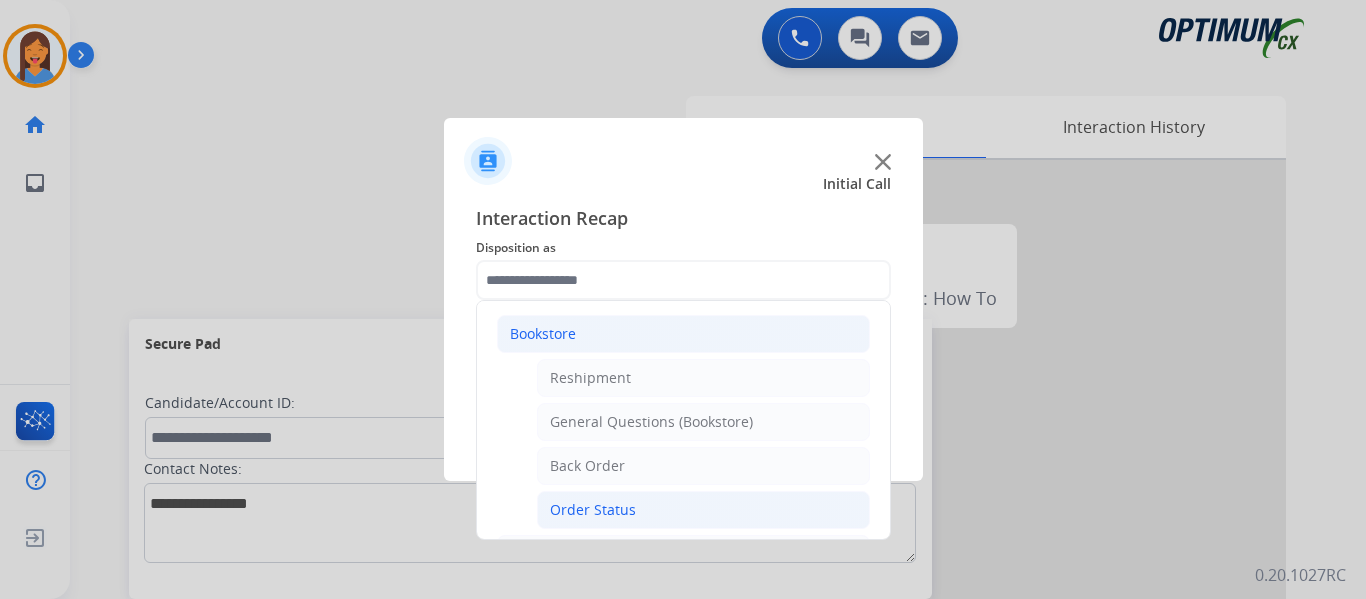click on "Order Status" 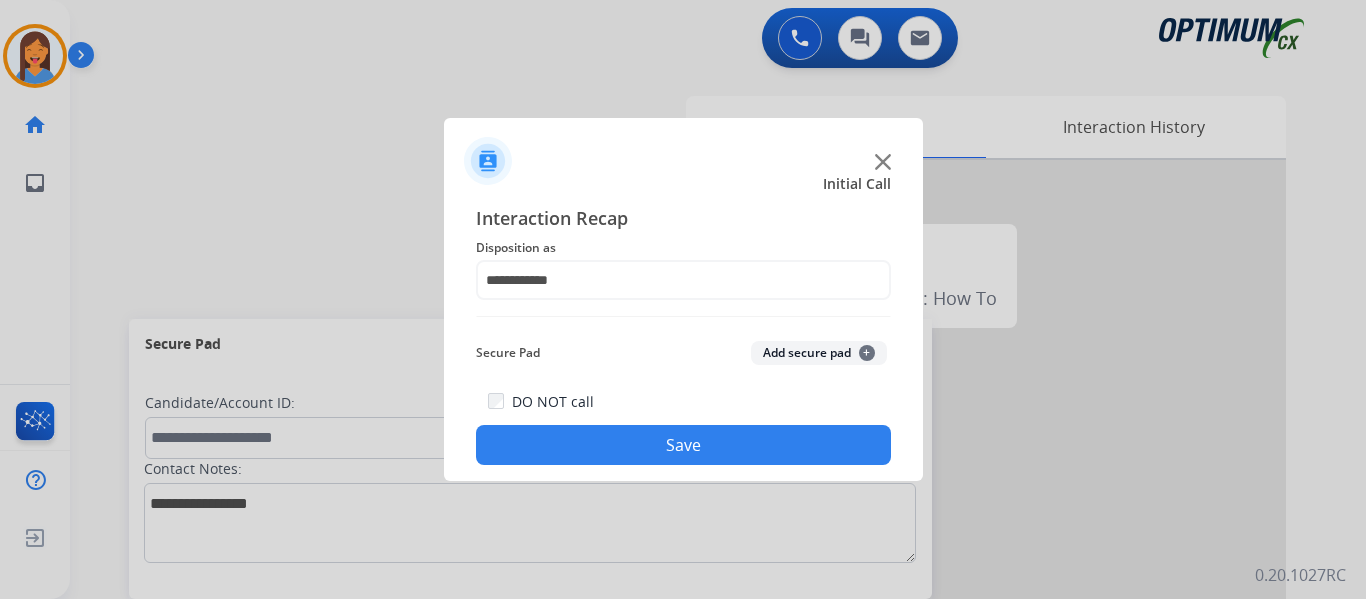 click on "Save" 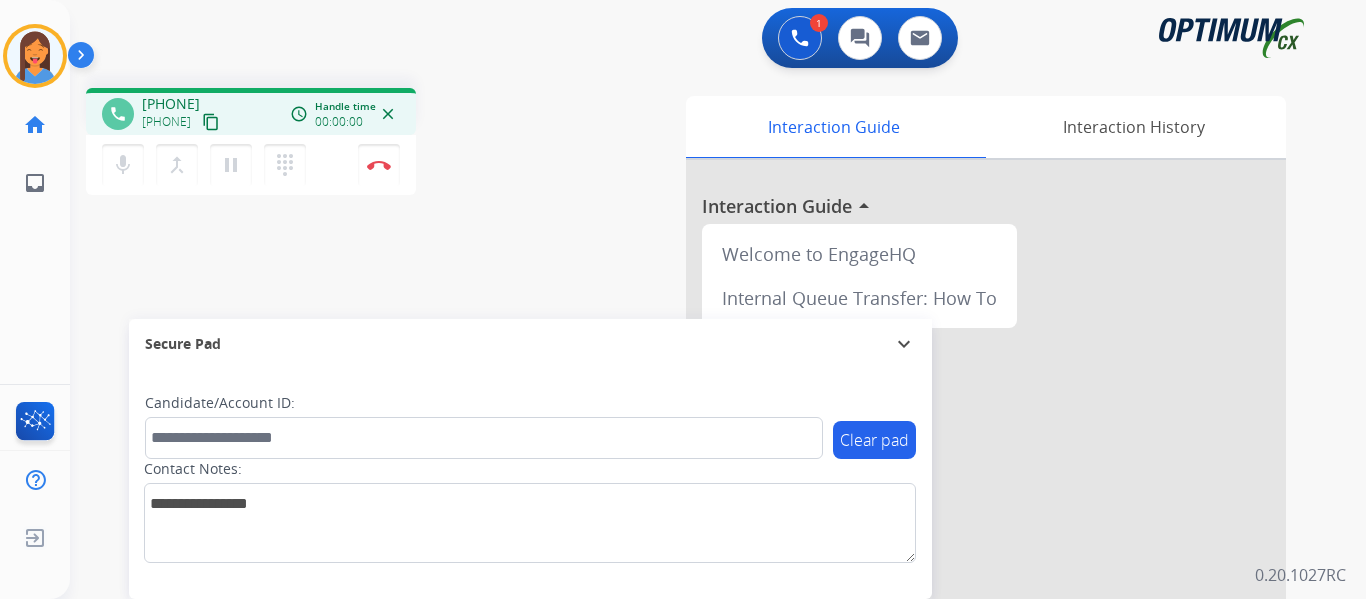 click on "content_copy" at bounding box center [211, 122] 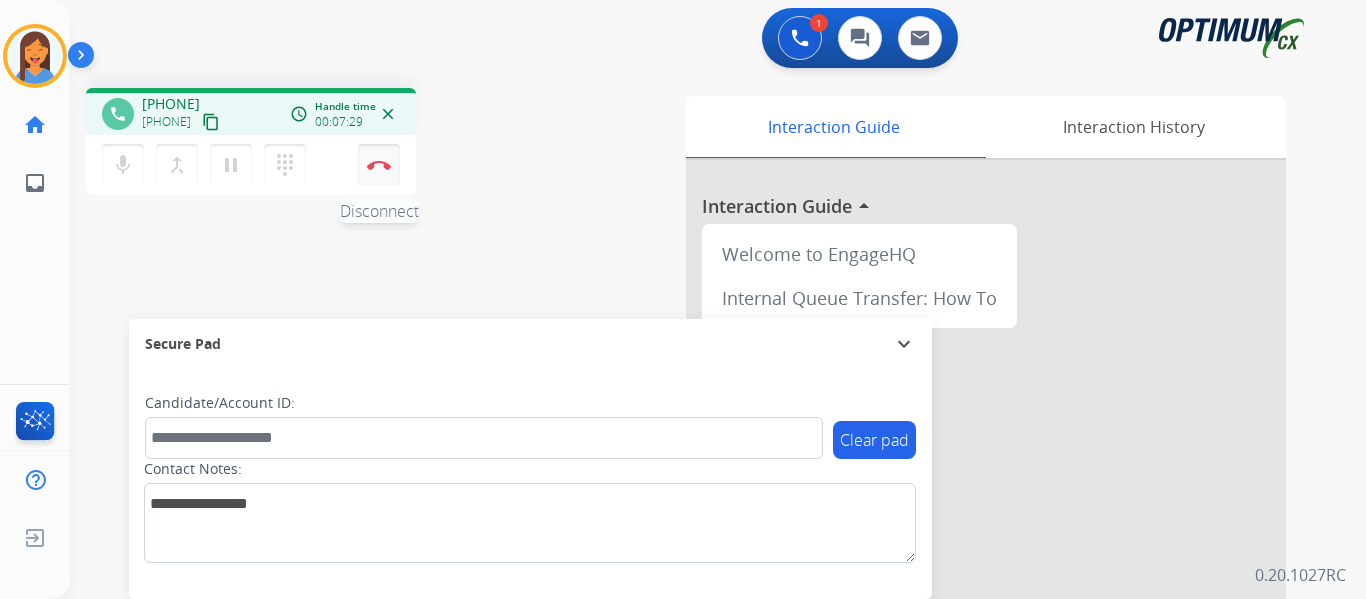 click at bounding box center [379, 165] 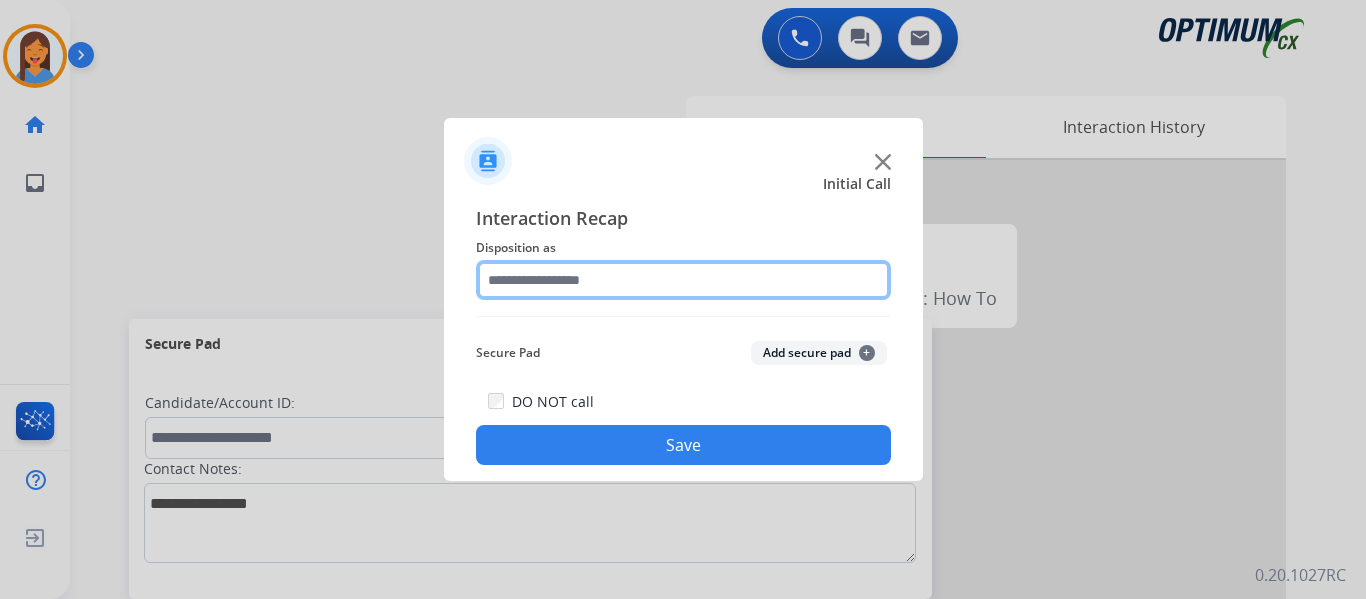 click 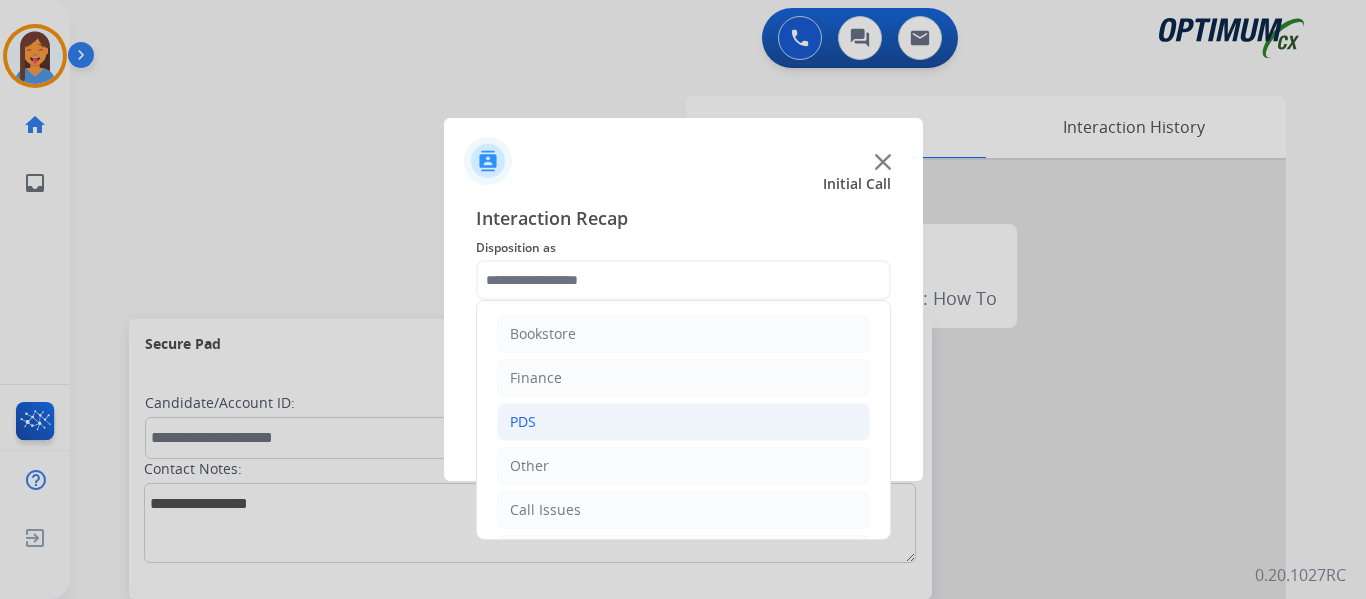 click on "PDS" 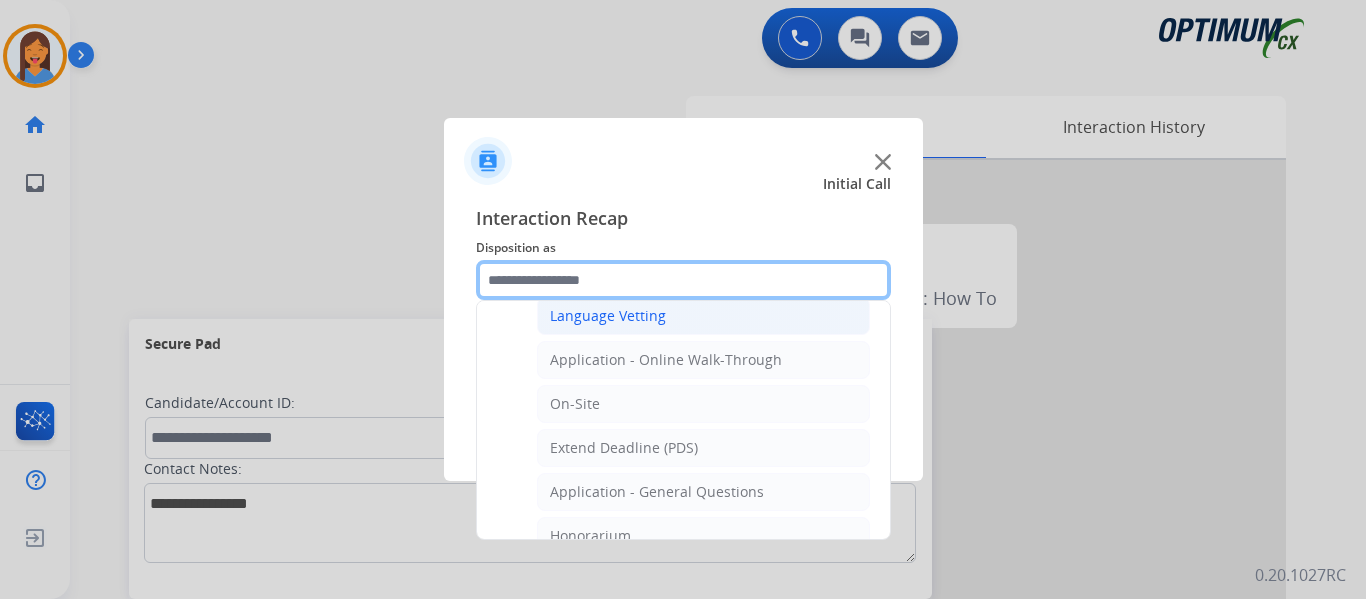 scroll, scrollTop: 500, scrollLeft: 0, axis: vertical 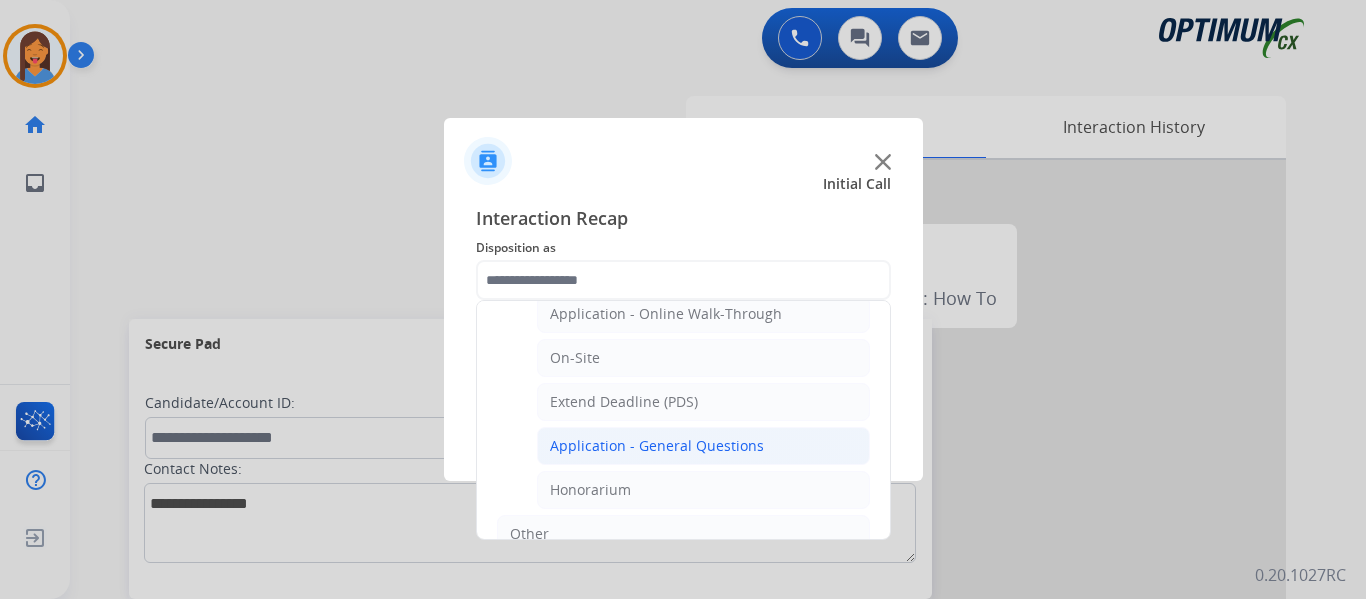 click on "Application - General Questions" 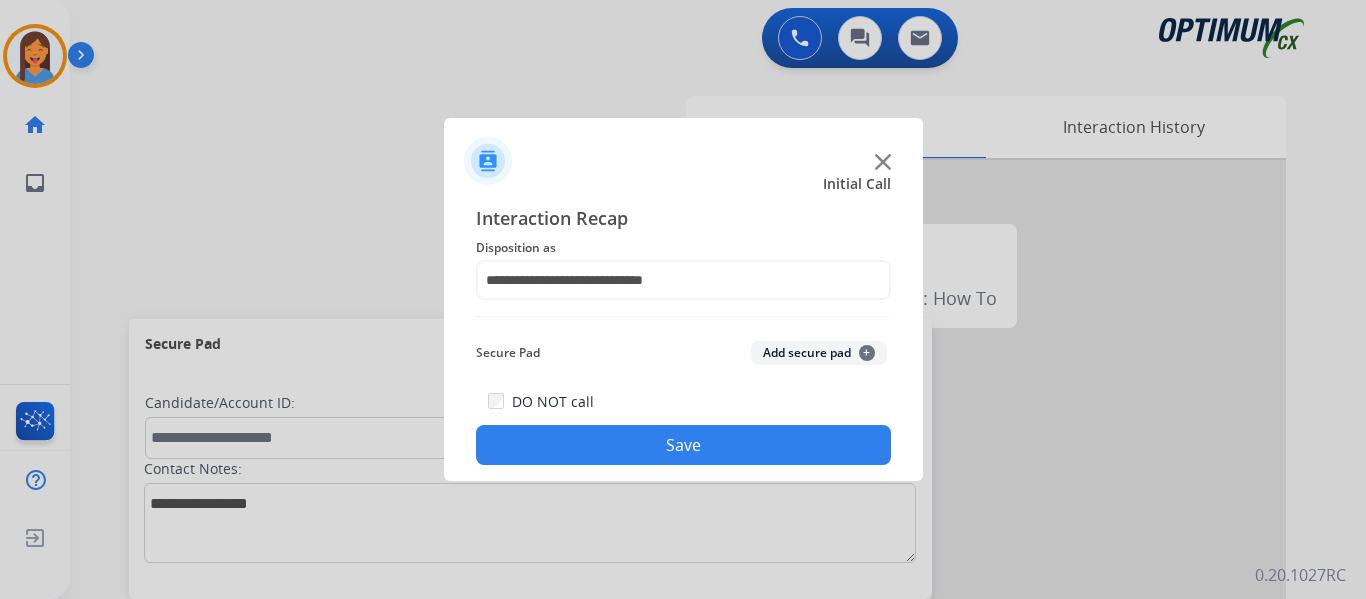 click on "Save" 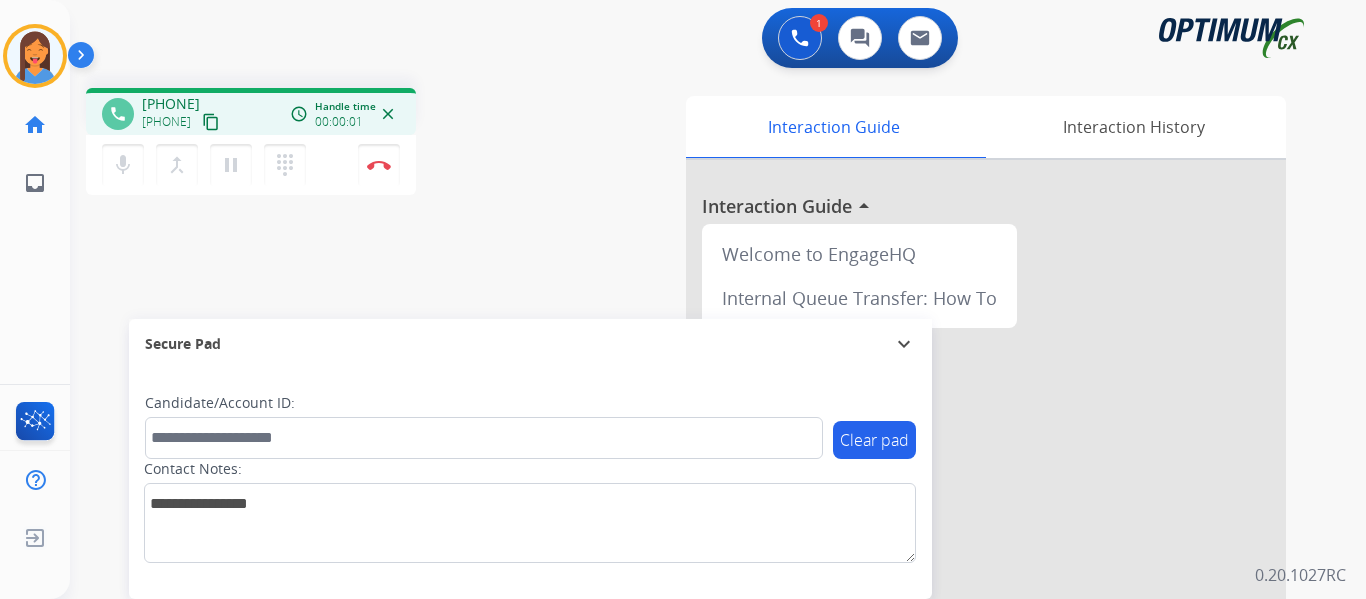 click on "content_copy" at bounding box center [211, 122] 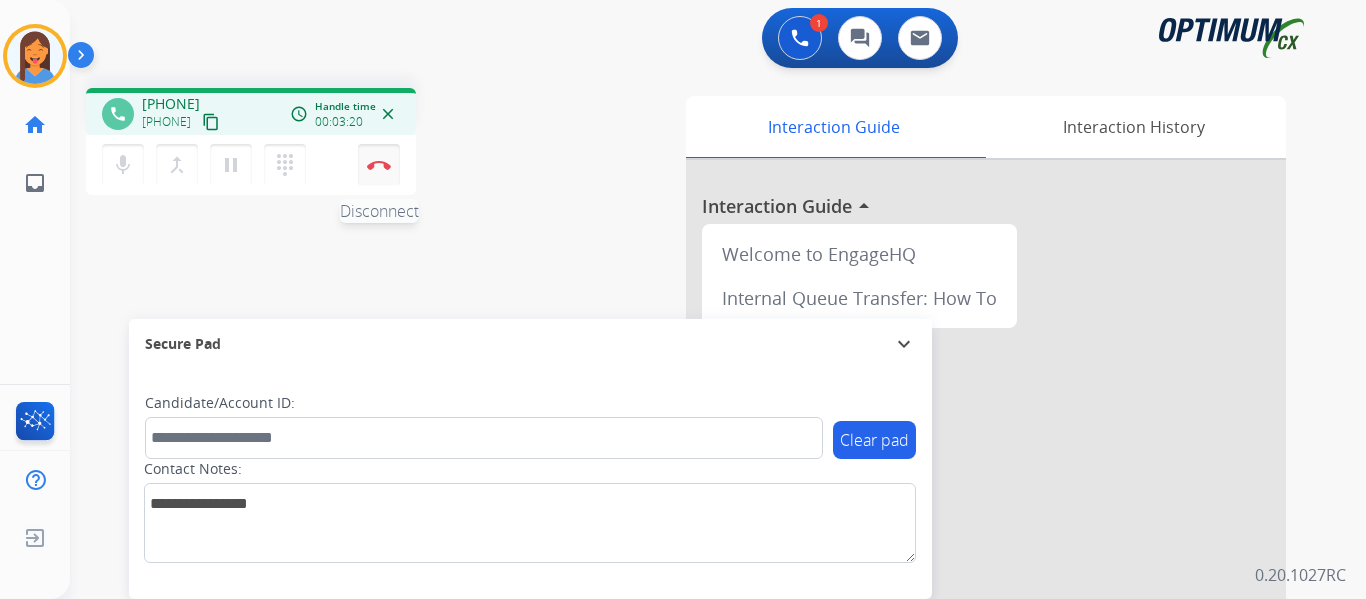 click at bounding box center [379, 165] 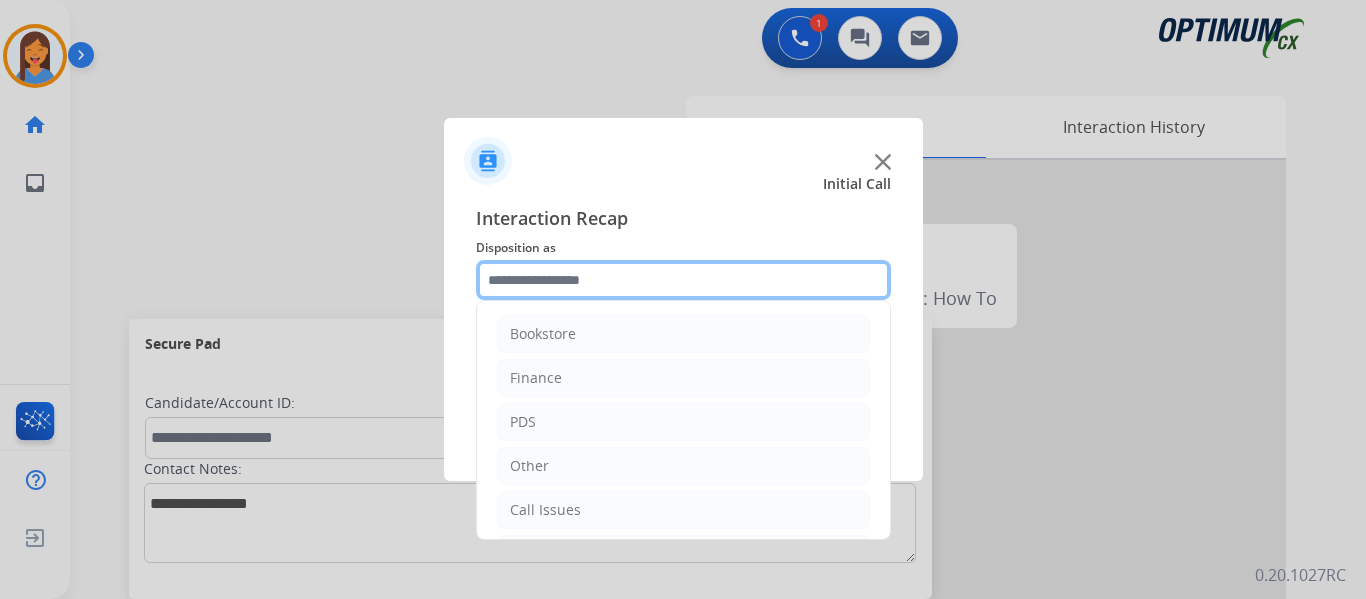 click 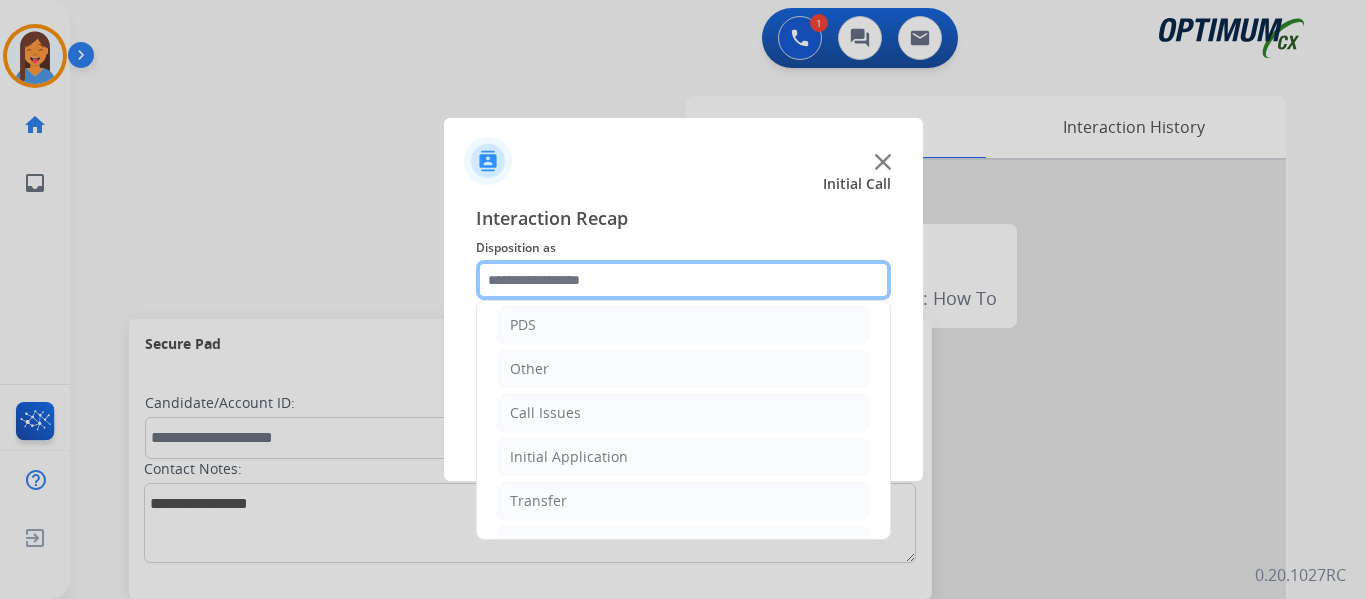 scroll, scrollTop: 100, scrollLeft: 0, axis: vertical 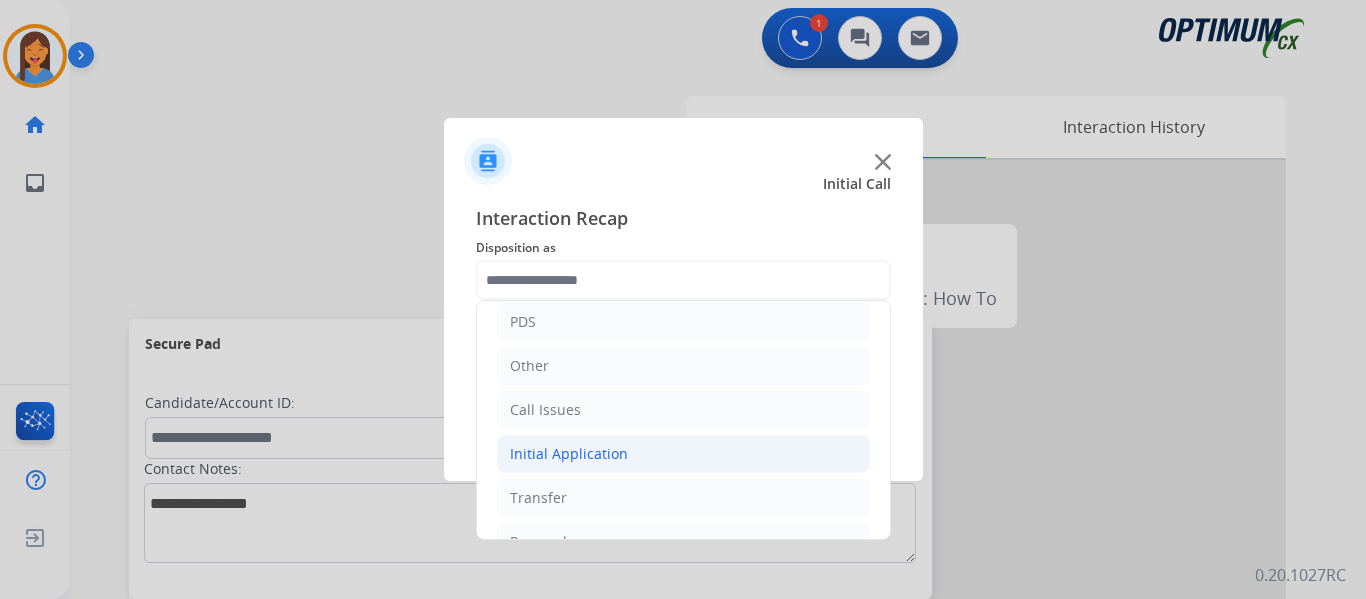 click on "Initial Application" 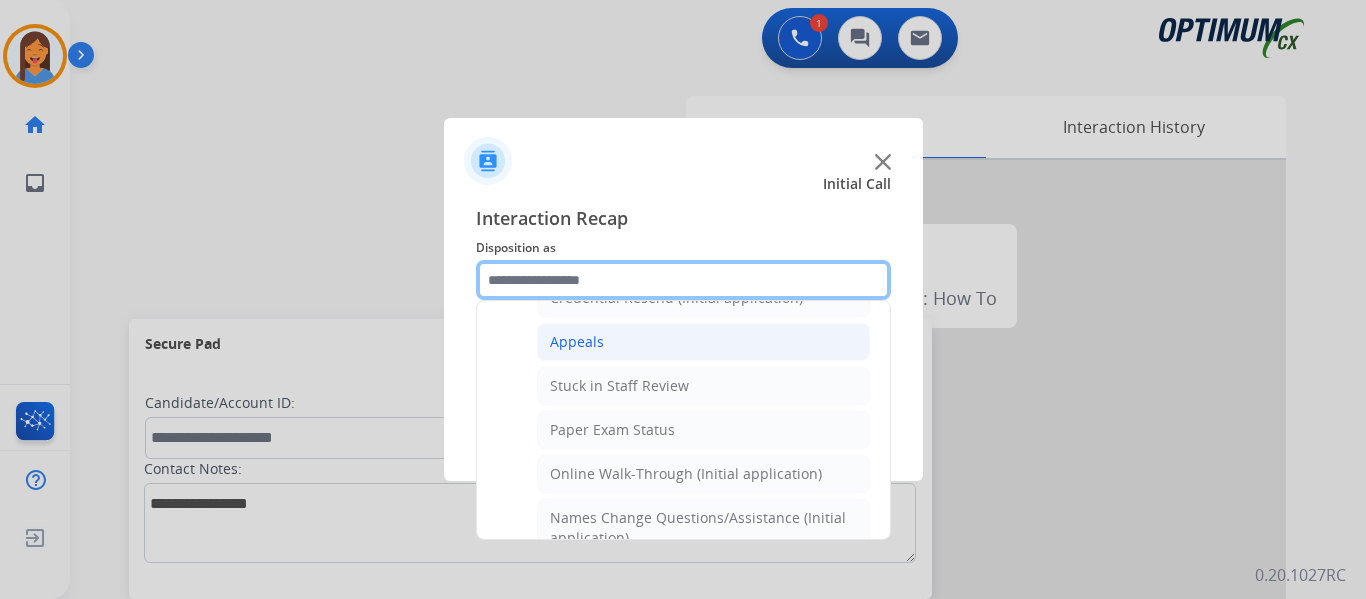 scroll, scrollTop: 200, scrollLeft: 0, axis: vertical 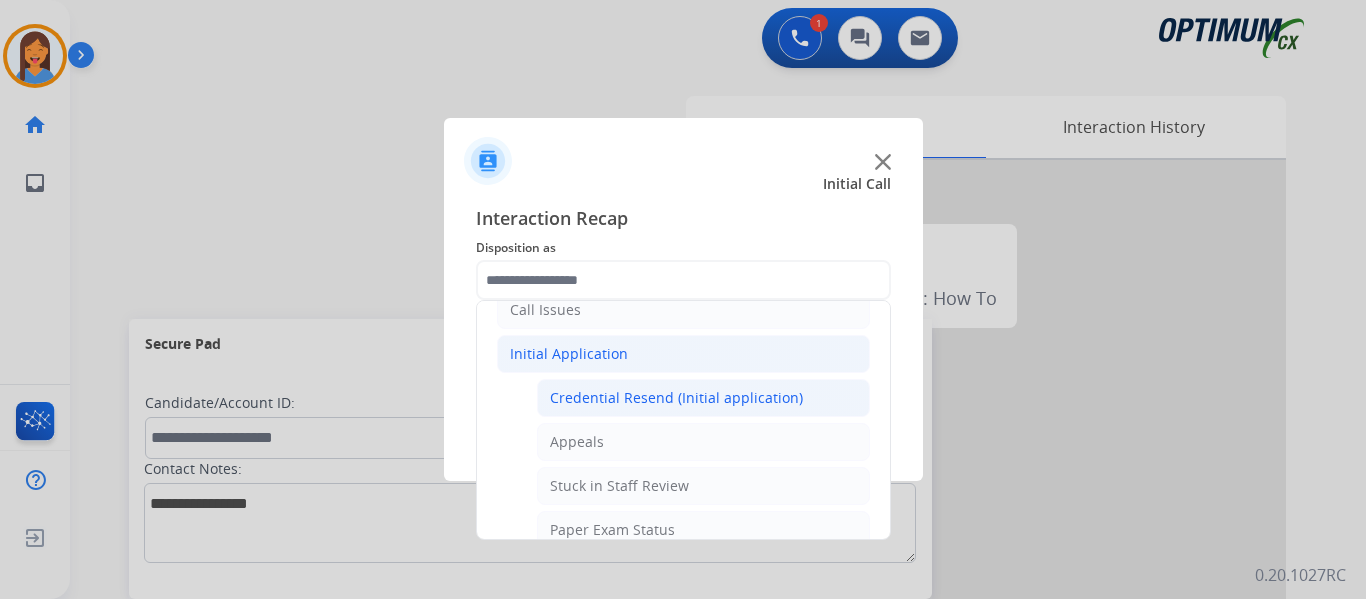 click on "Credential Resend (Initial application)" 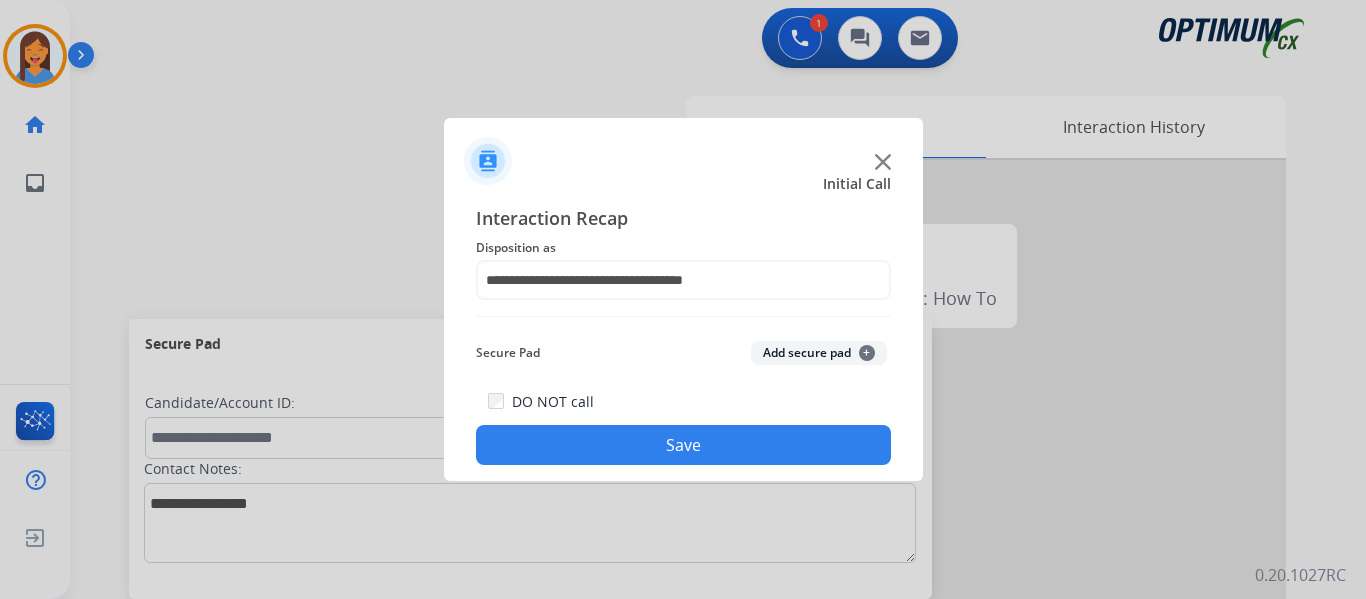 click on "Save" 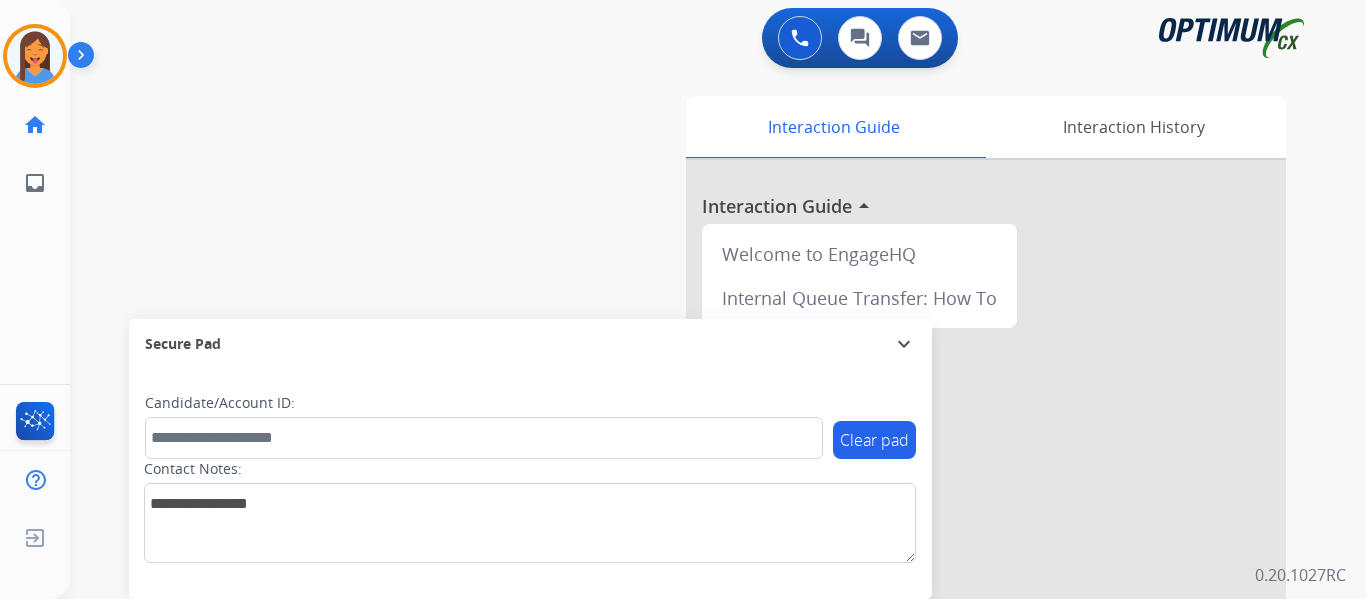 drag, startPoint x: 17, startPoint y: 57, endPoint x: 74, endPoint y: 75, distance: 59.77458 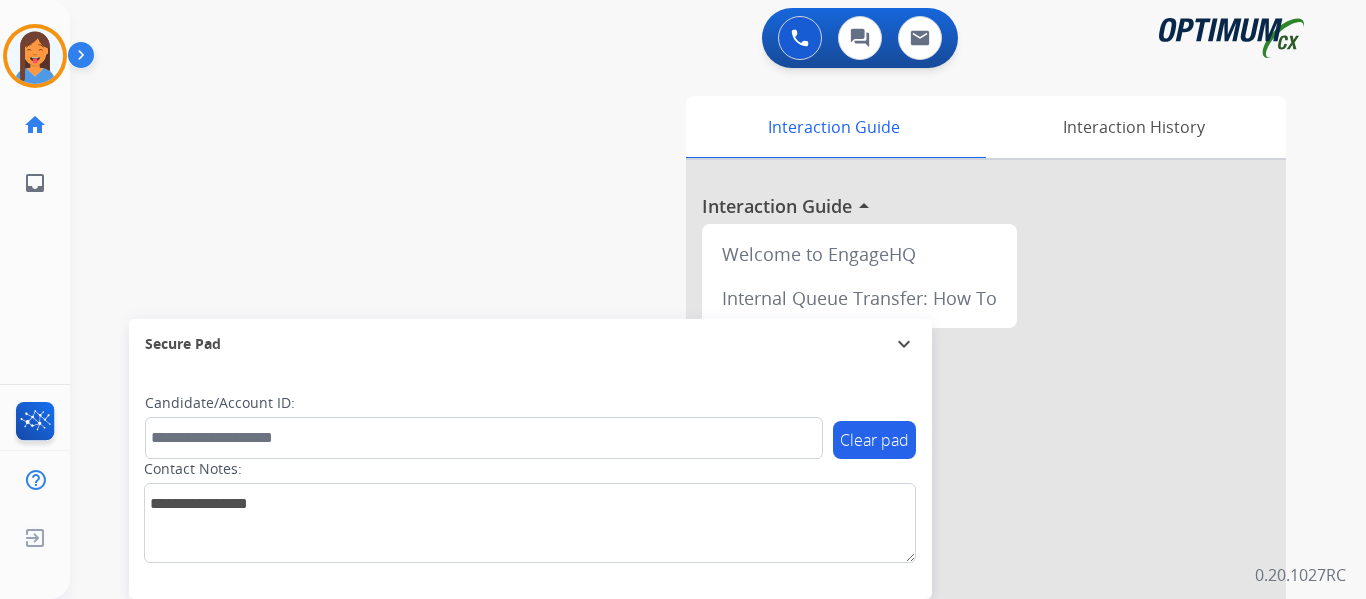 click at bounding box center (35, 56) 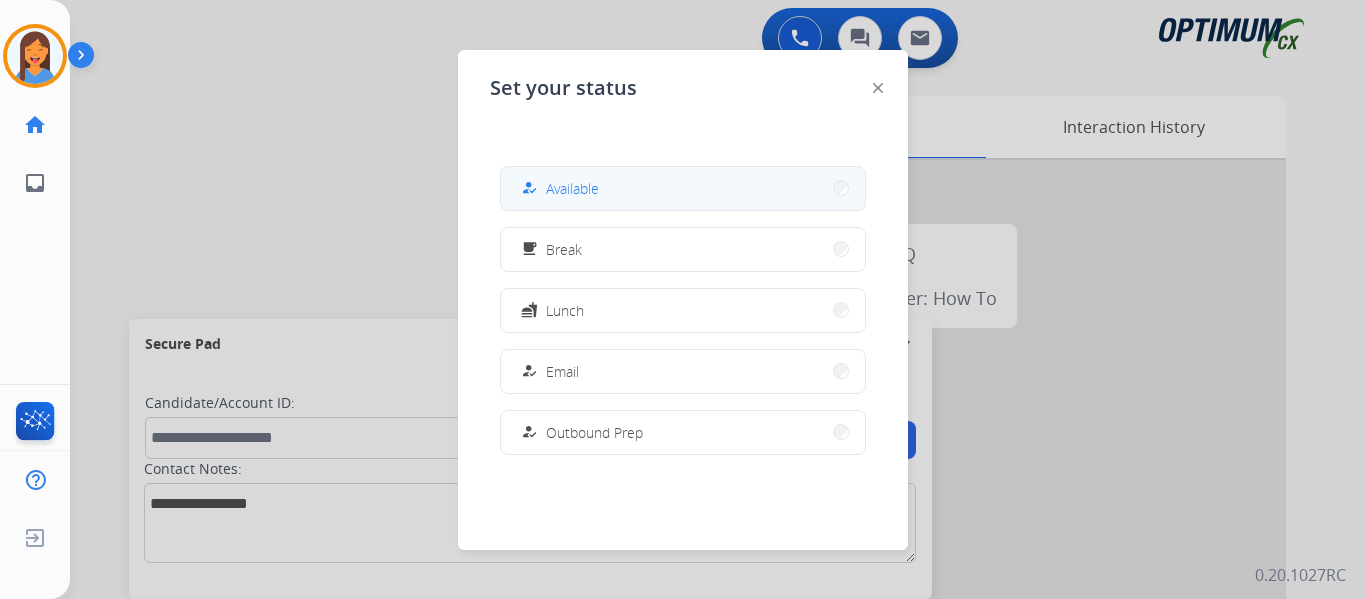 click on "how_to_reg Available" at bounding box center (683, 188) 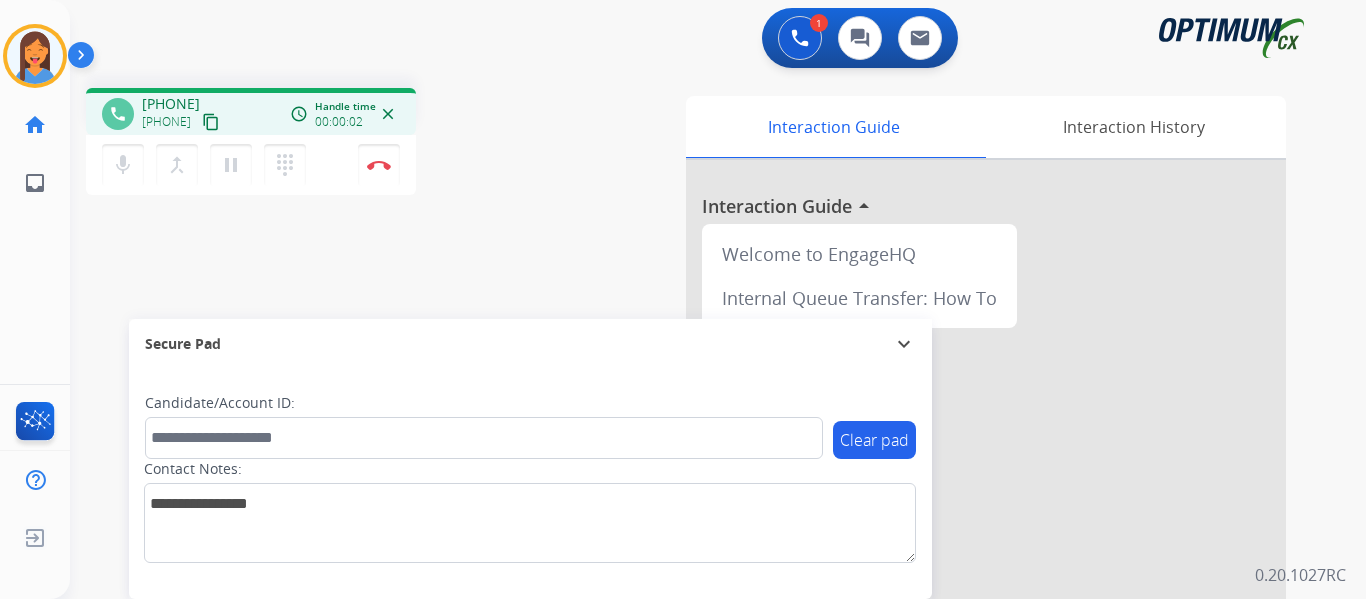 click on "content_copy" at bounding box center (211, 122) 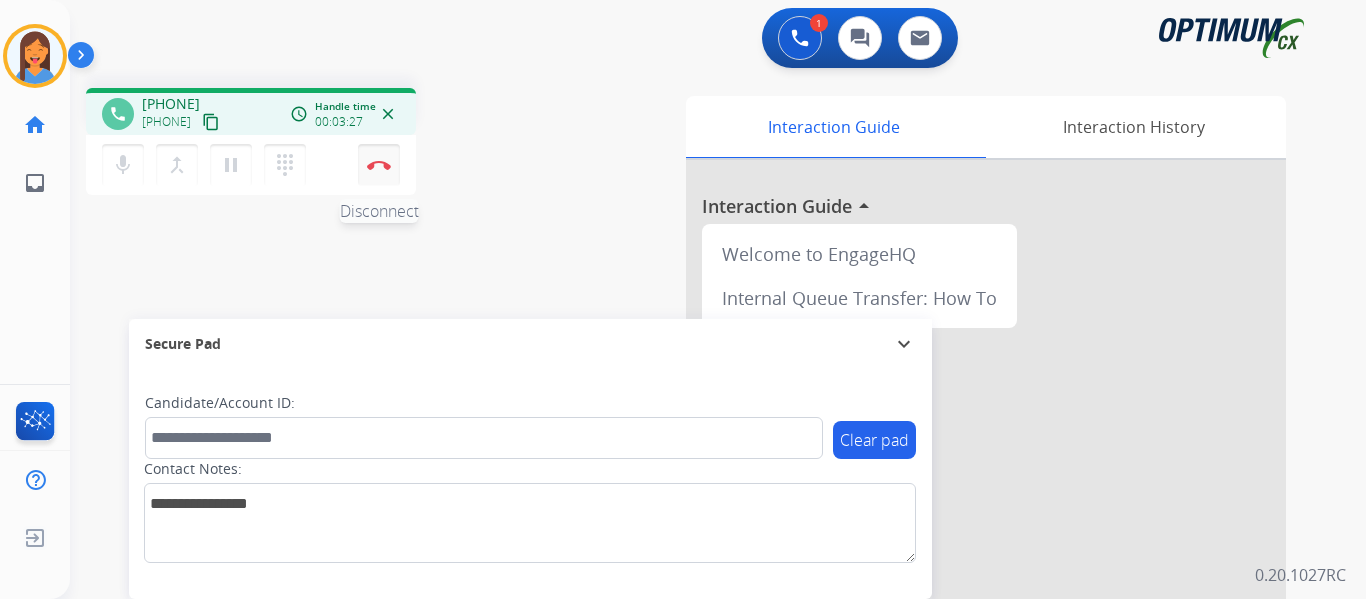 click on "Disconnect" at bounding box center [379, 165] 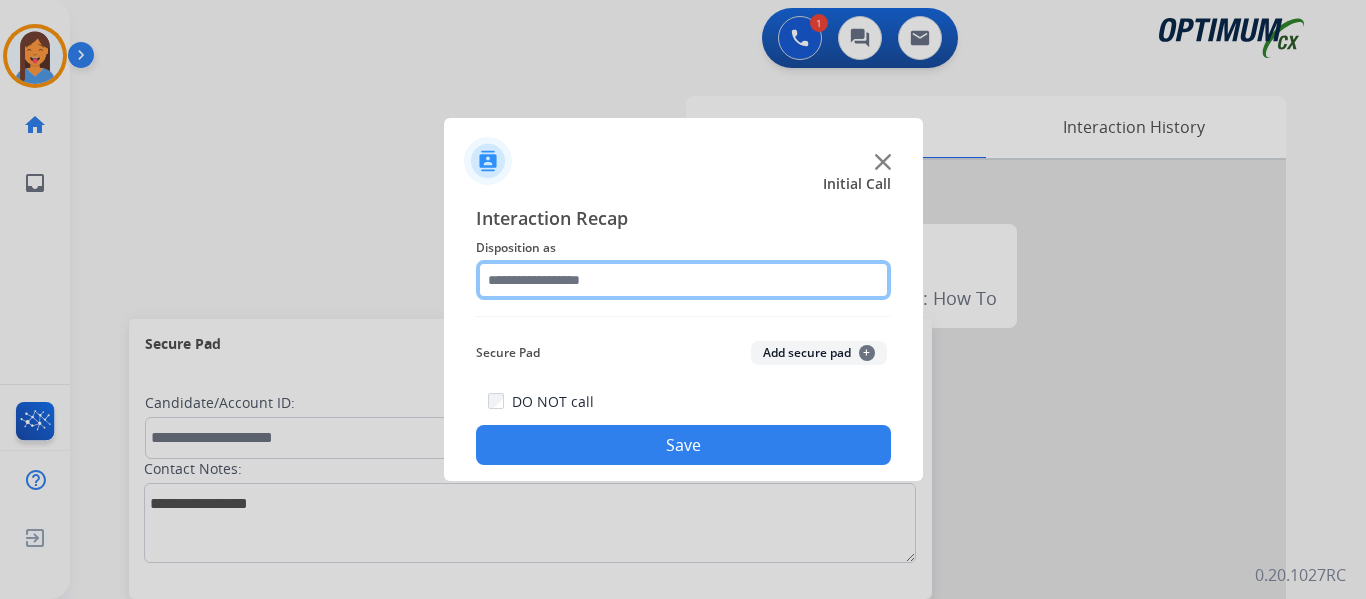 click 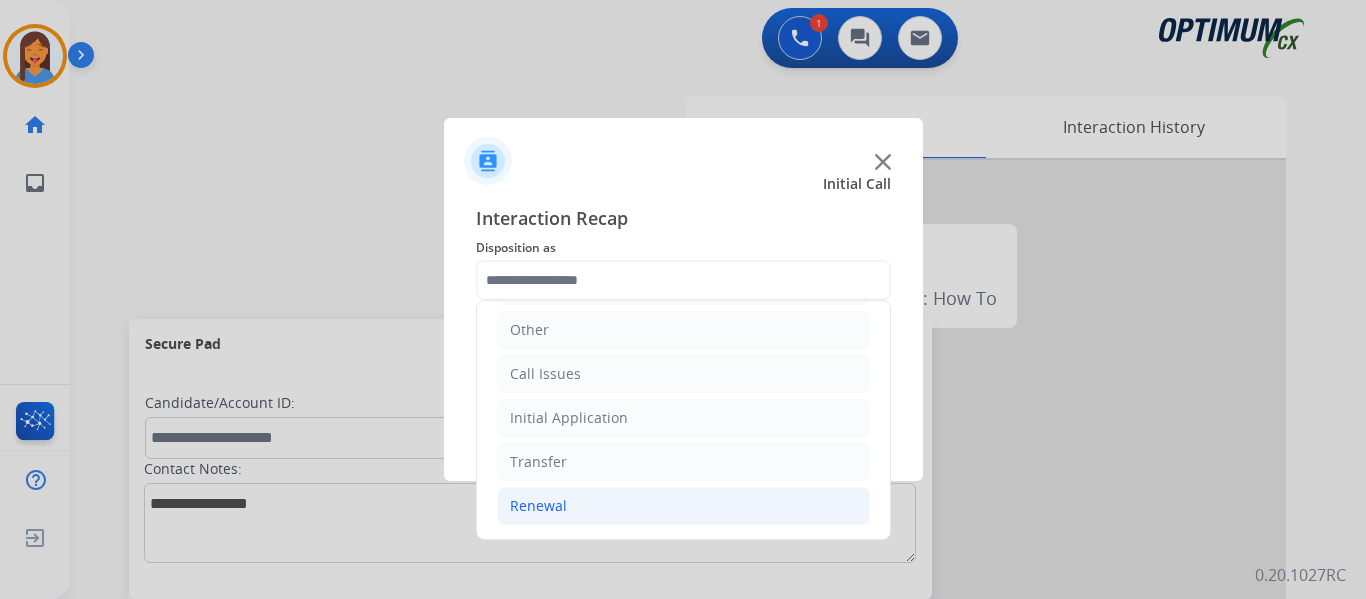click on "Renewal" 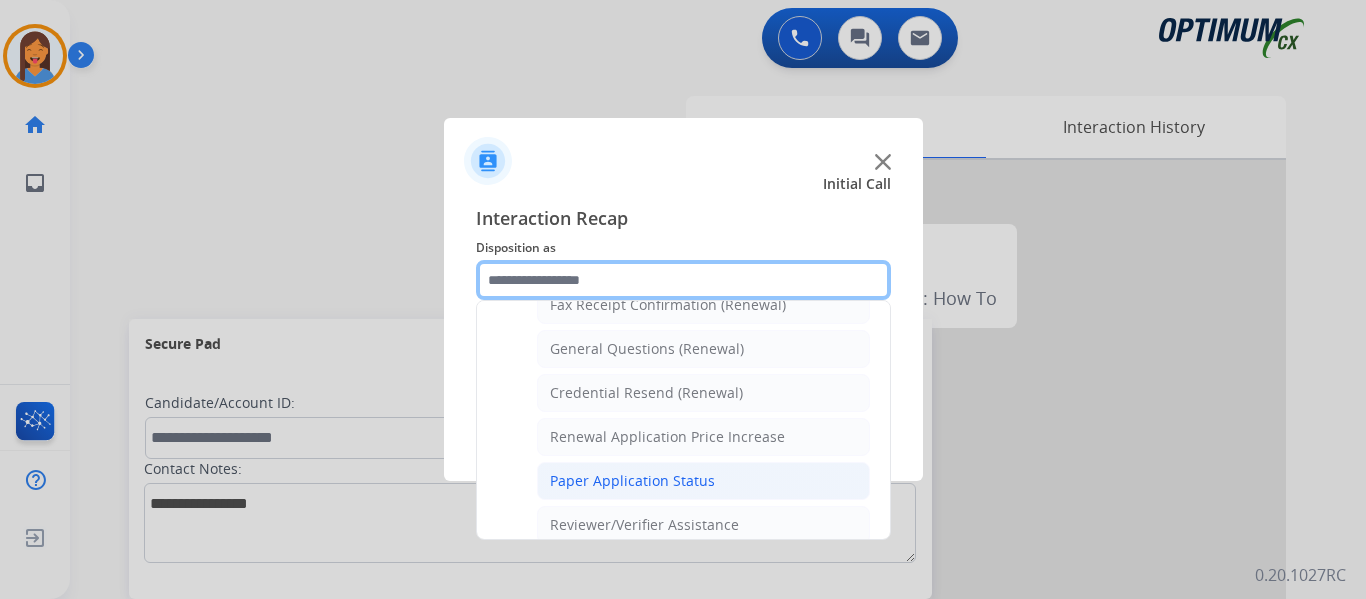 scroll, scrollTop: 572, scrollLeft: 0, axis: vertical 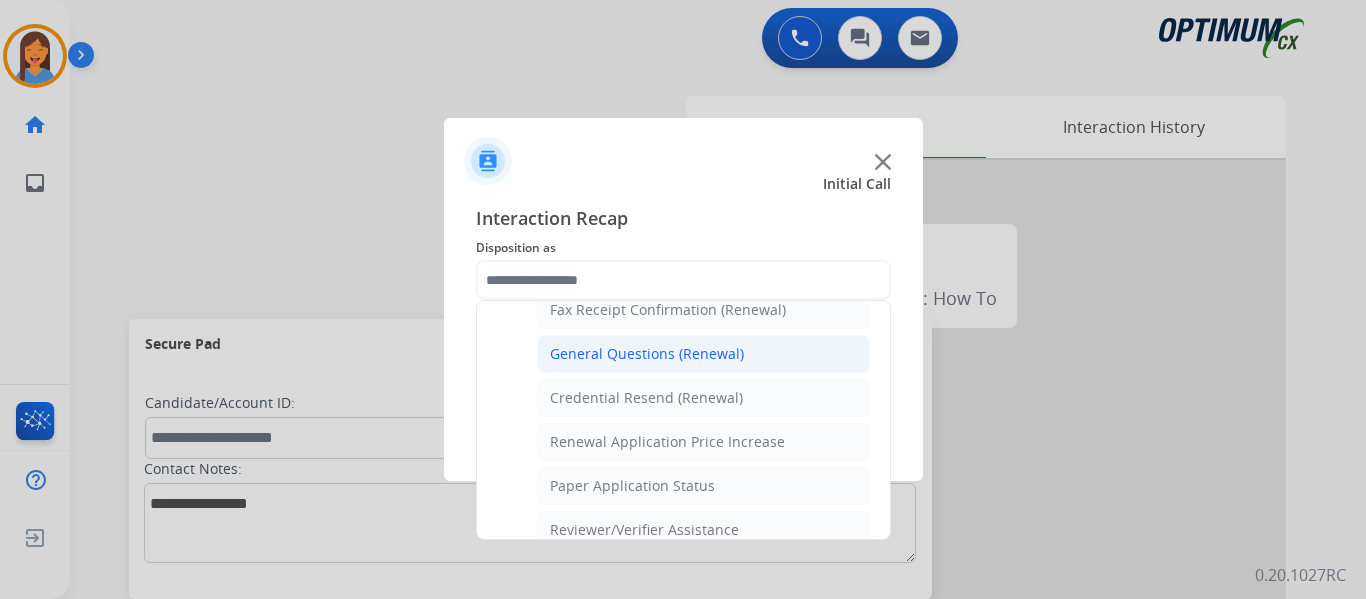 click on "General Questions (Renewal)" 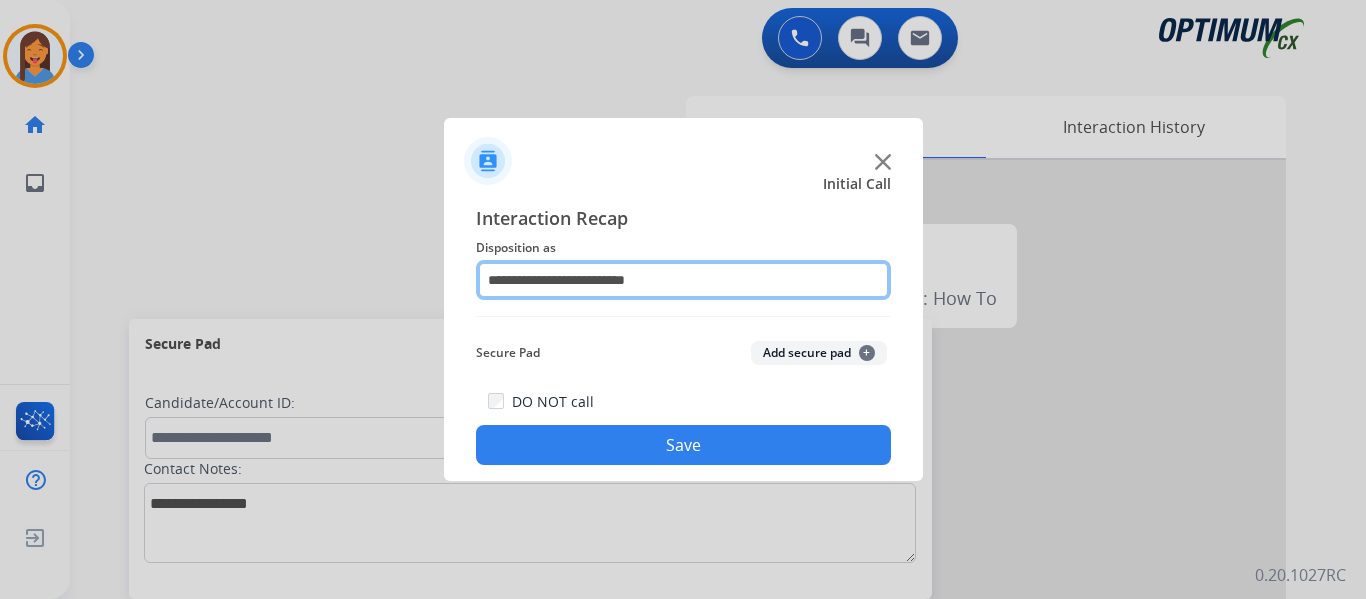 click on "**********" 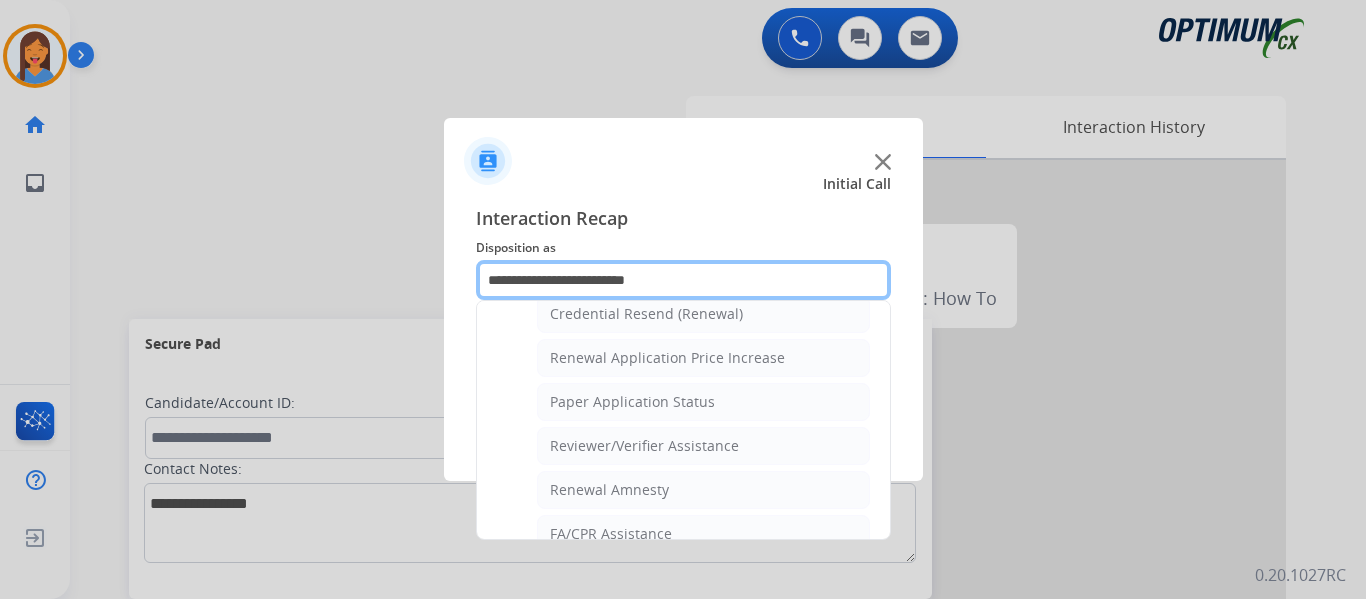 scroll, scrollTop: 700, scrollLeft: 0, axis: vertical 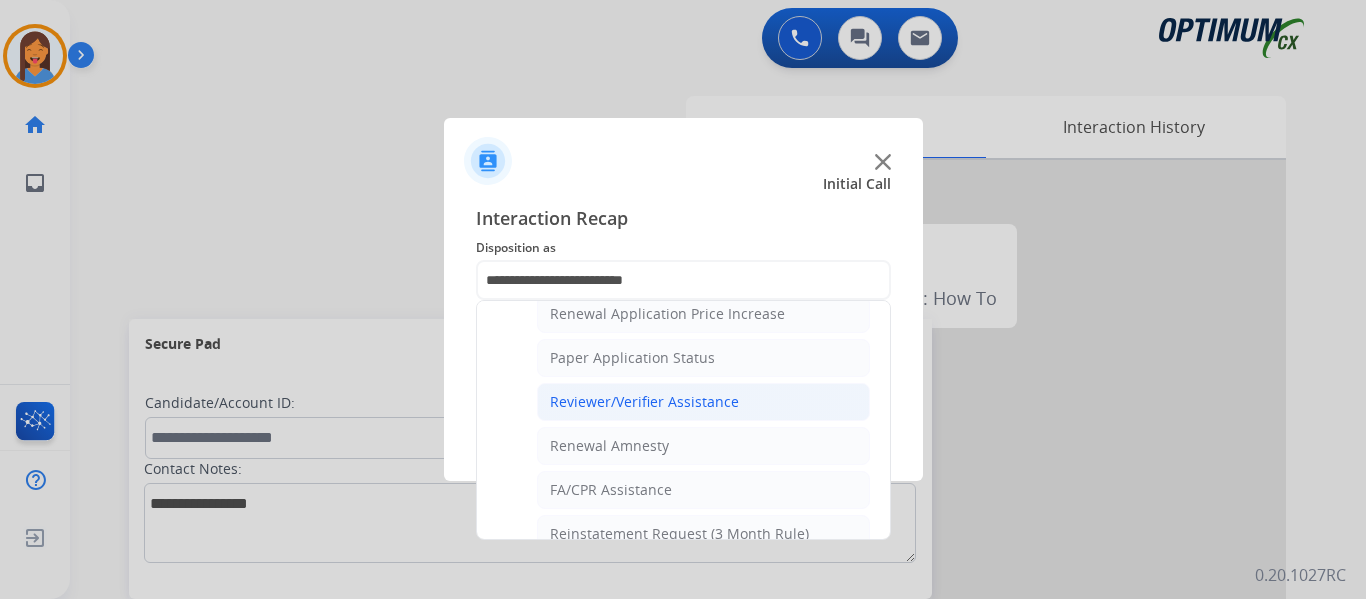 click on "Reviewer/Verifier Assistance" 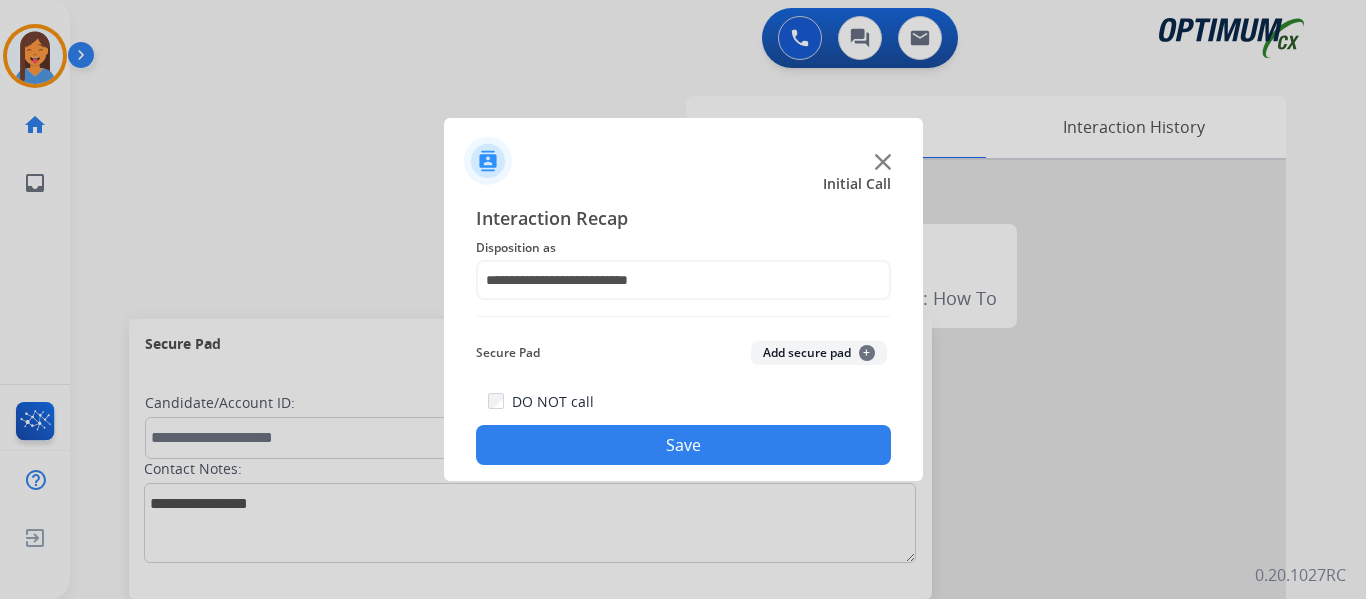 click on "Save" 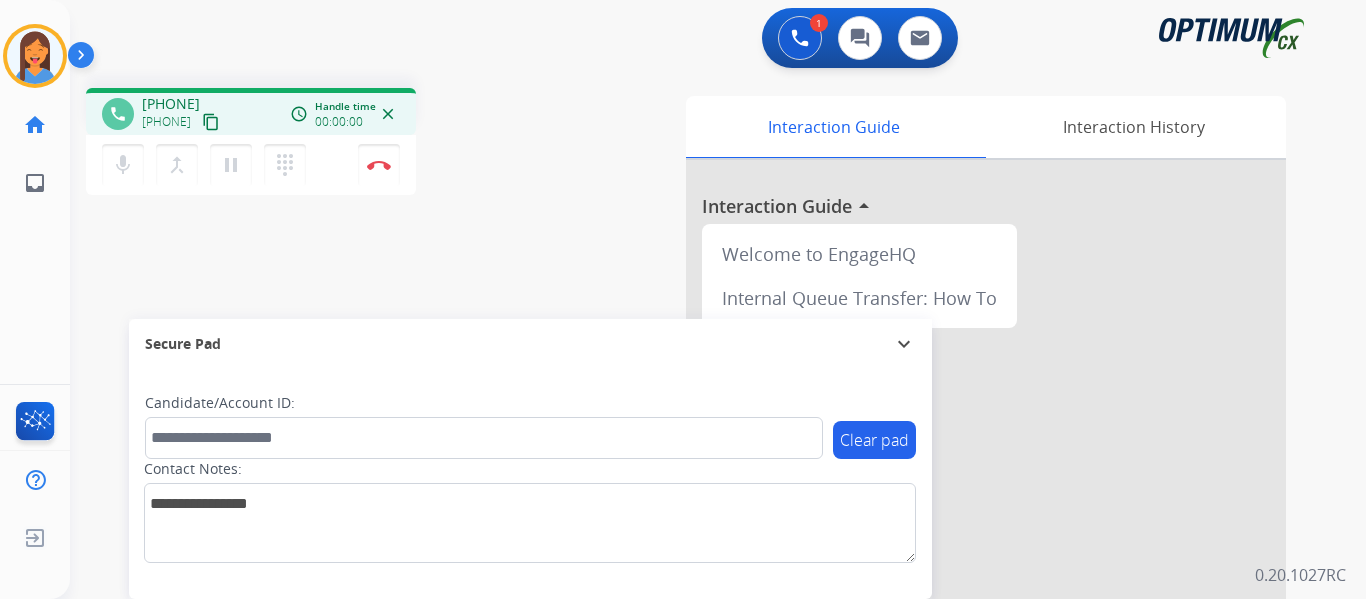 click on "content_copy" at bounding box center (211, 122) 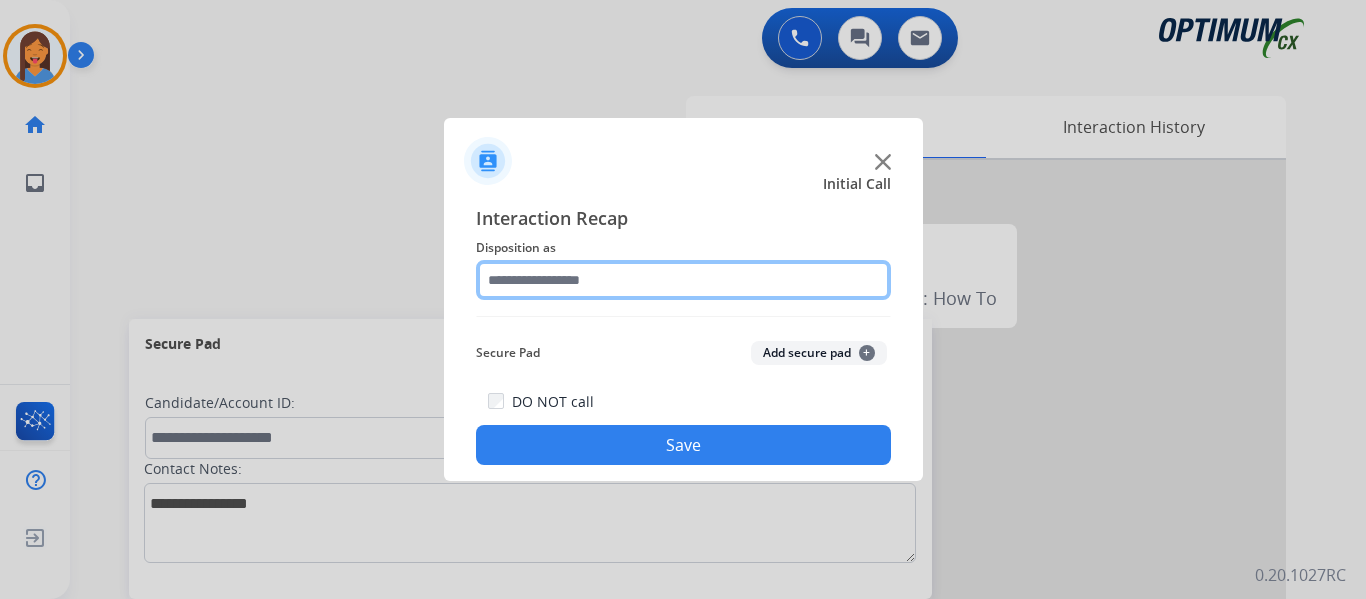 click 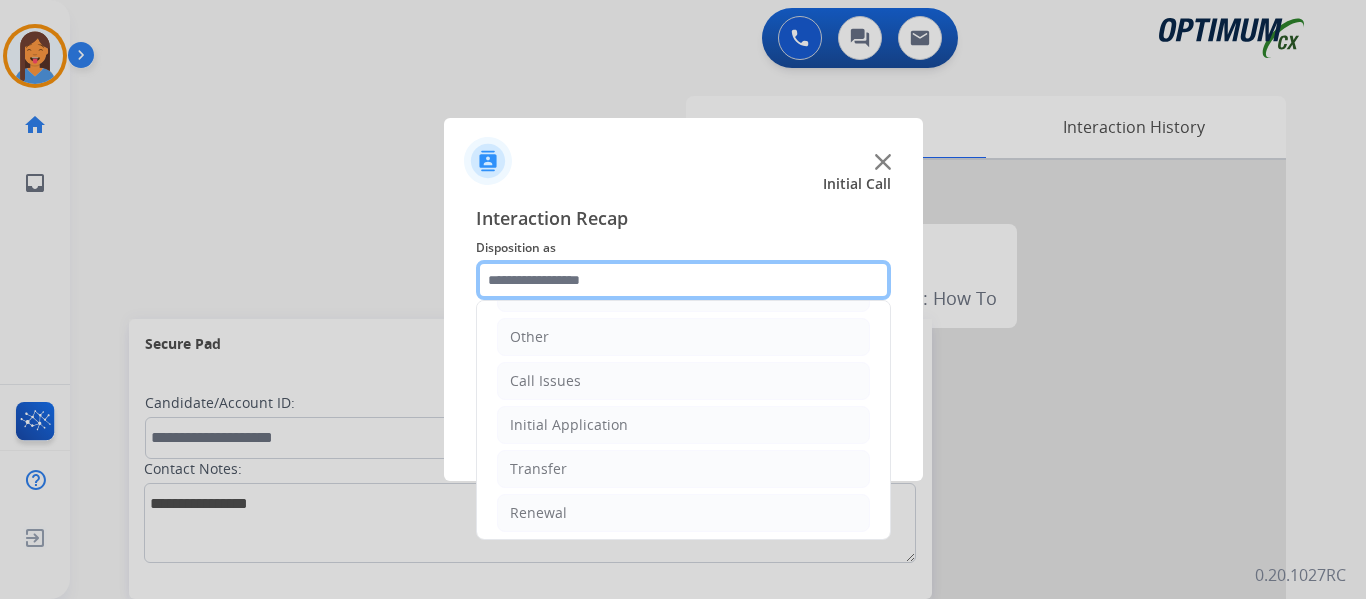 scroll, scrollTop: 136, scrollLeft: 0, axis: vertical 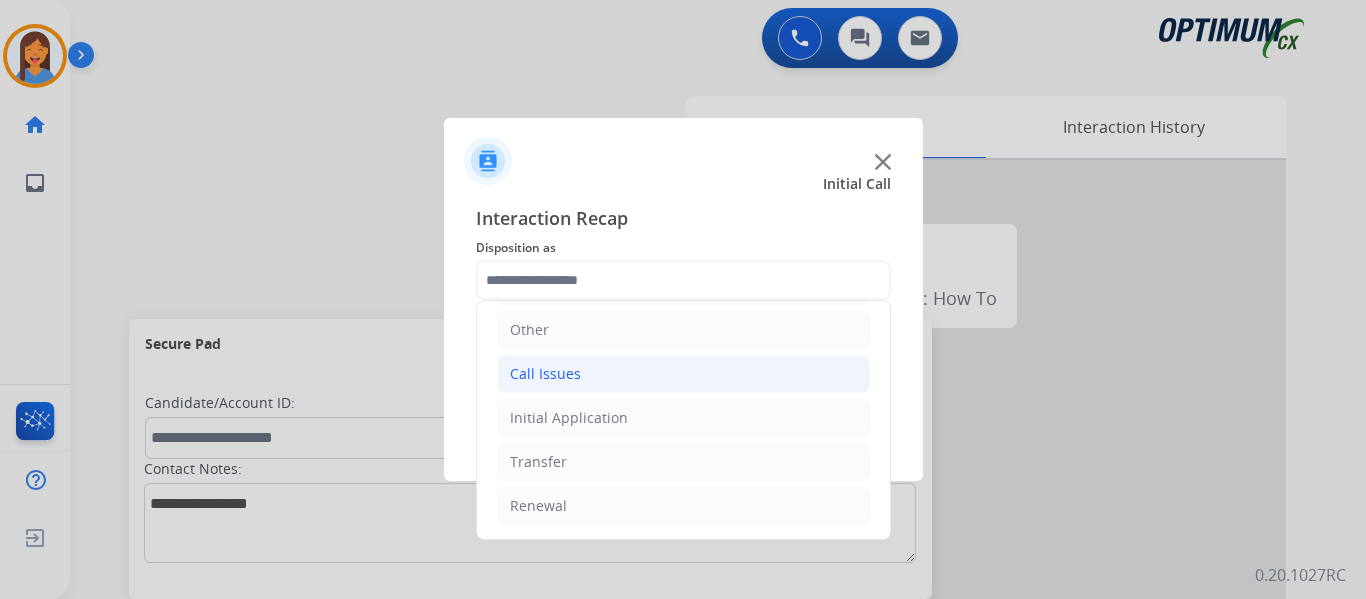 click on "Call Issues" 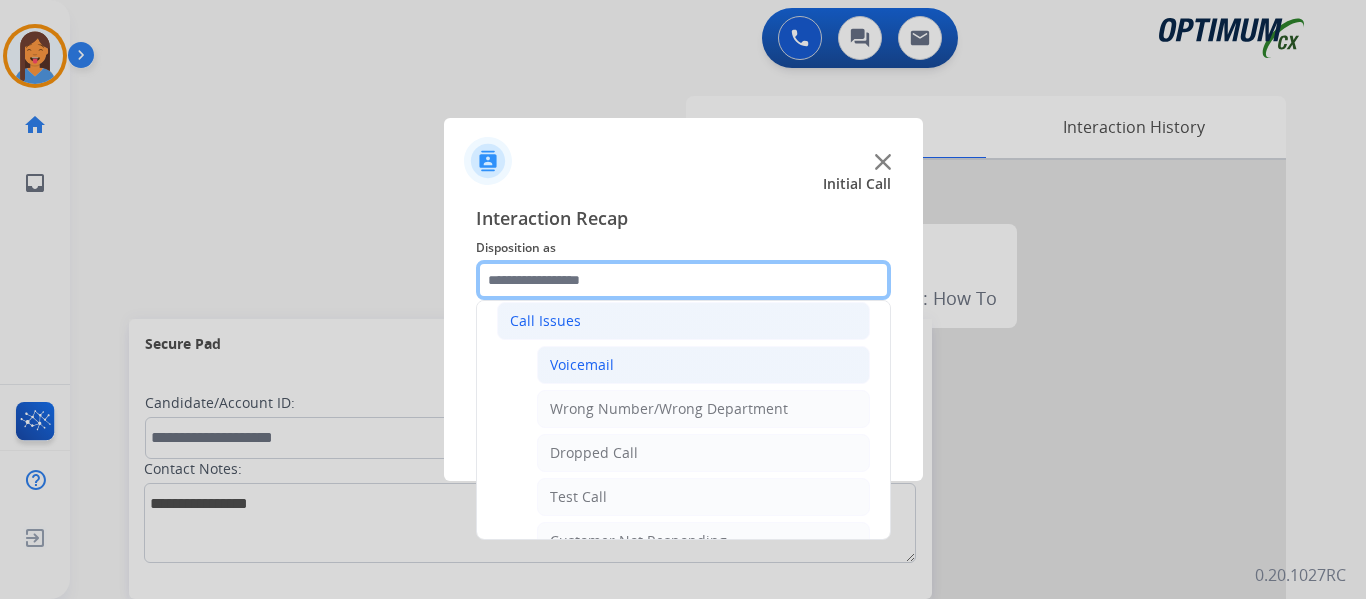 scroll, scrollTop: 236, scrollLeft: 0, axis: vertical 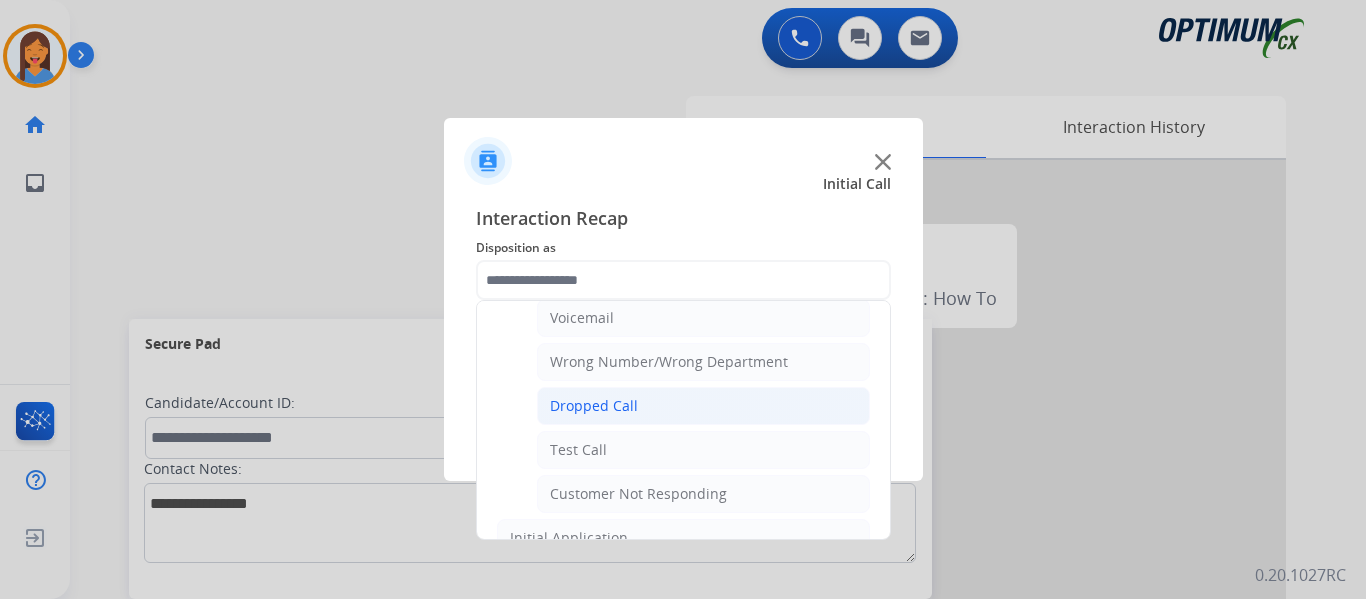 click on "Dropped Call" 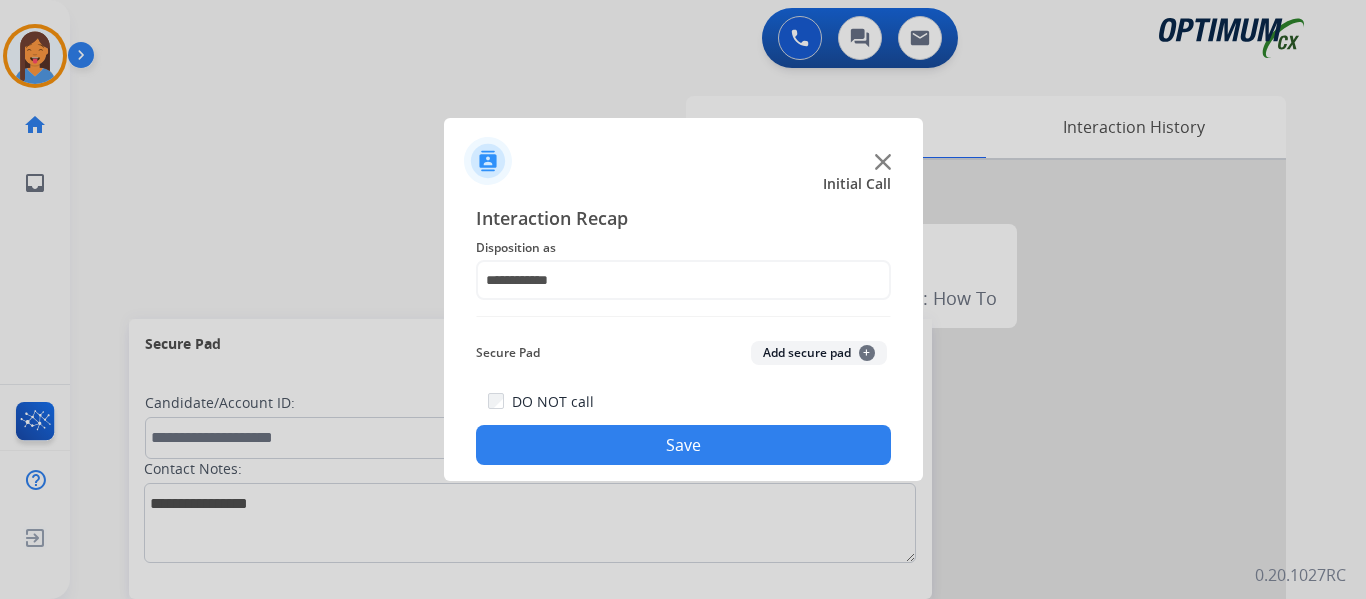 click on "Save" 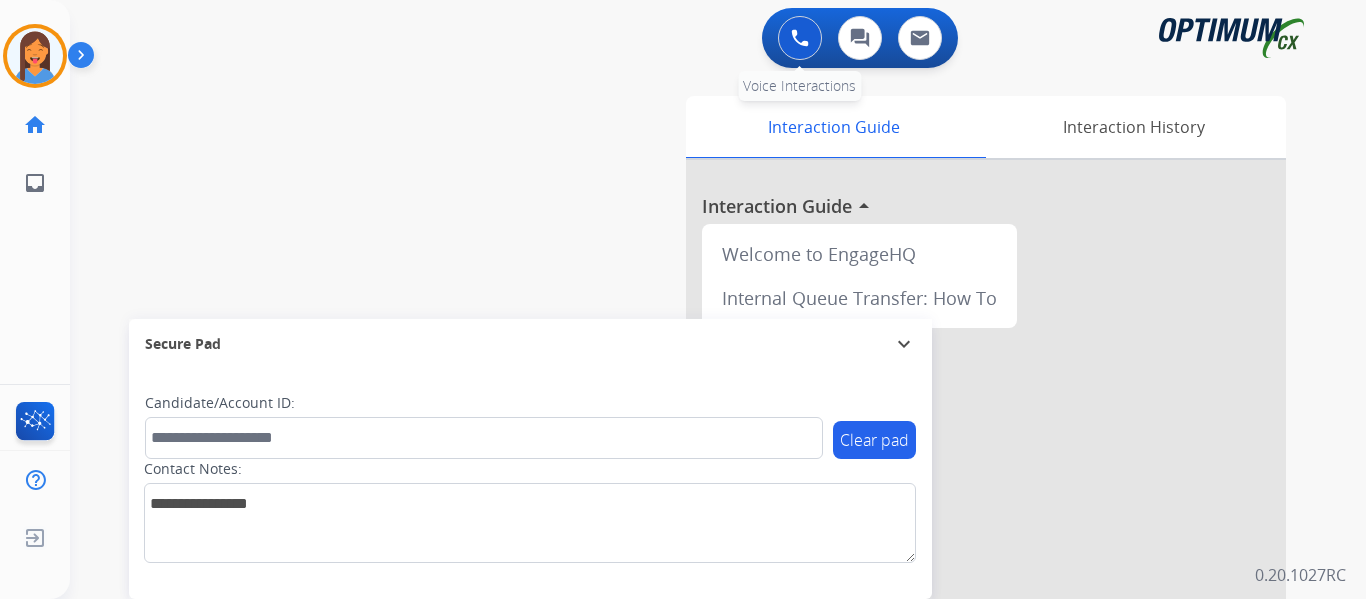 click at bounding box center (800, 38) 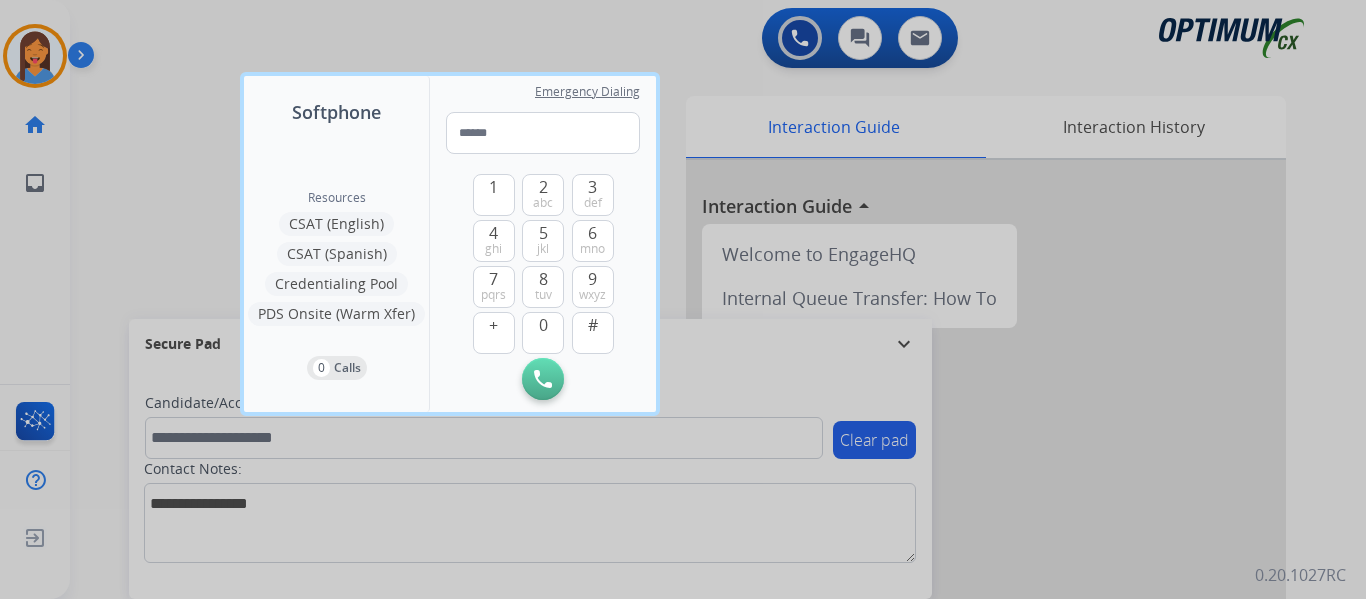 click at bounding box center [683, 299] 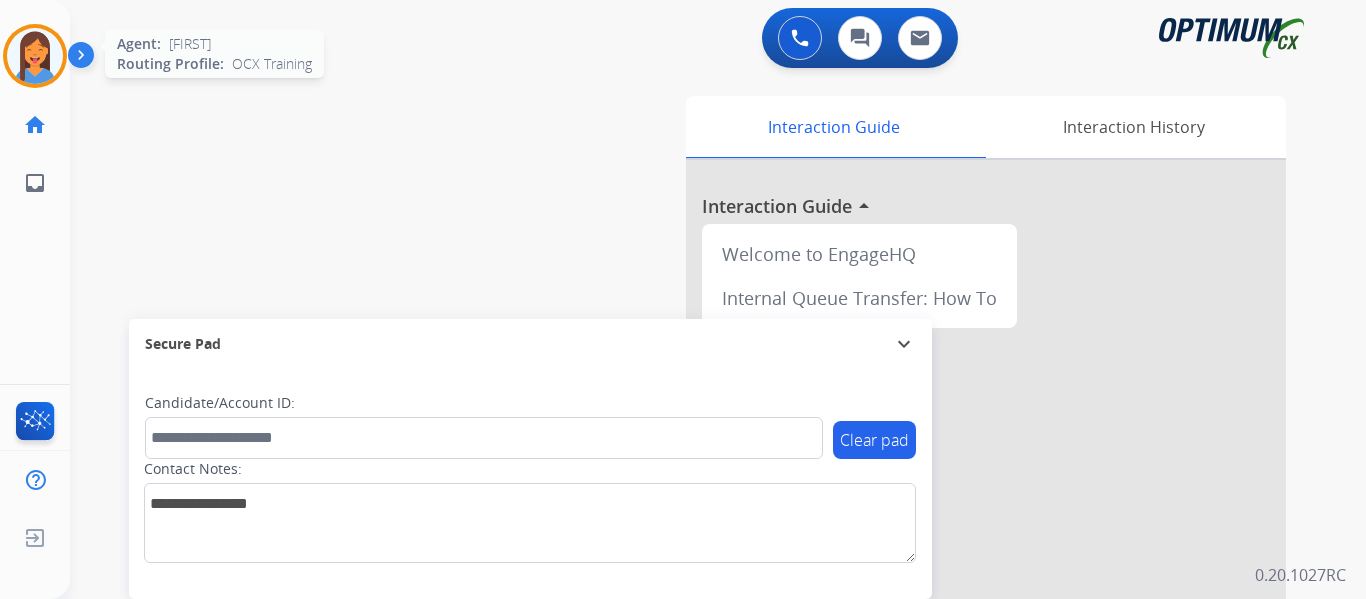 click at bounding box center (35, 56) 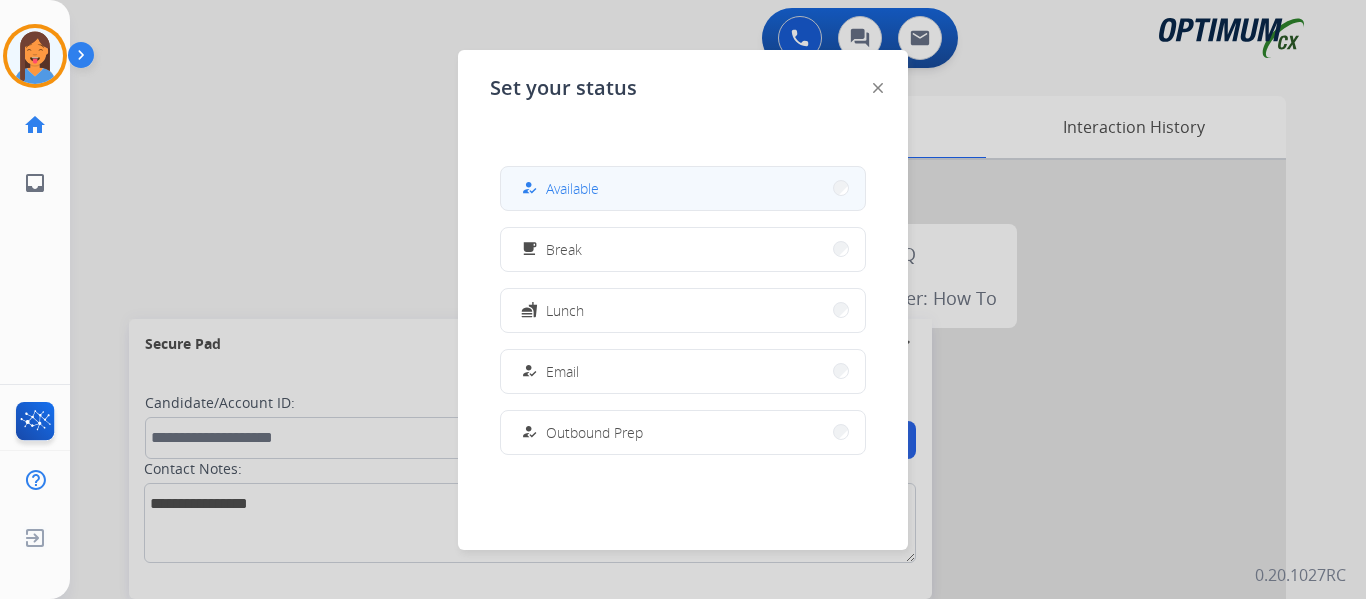 click on "Available" at bounding box center (572, 188) 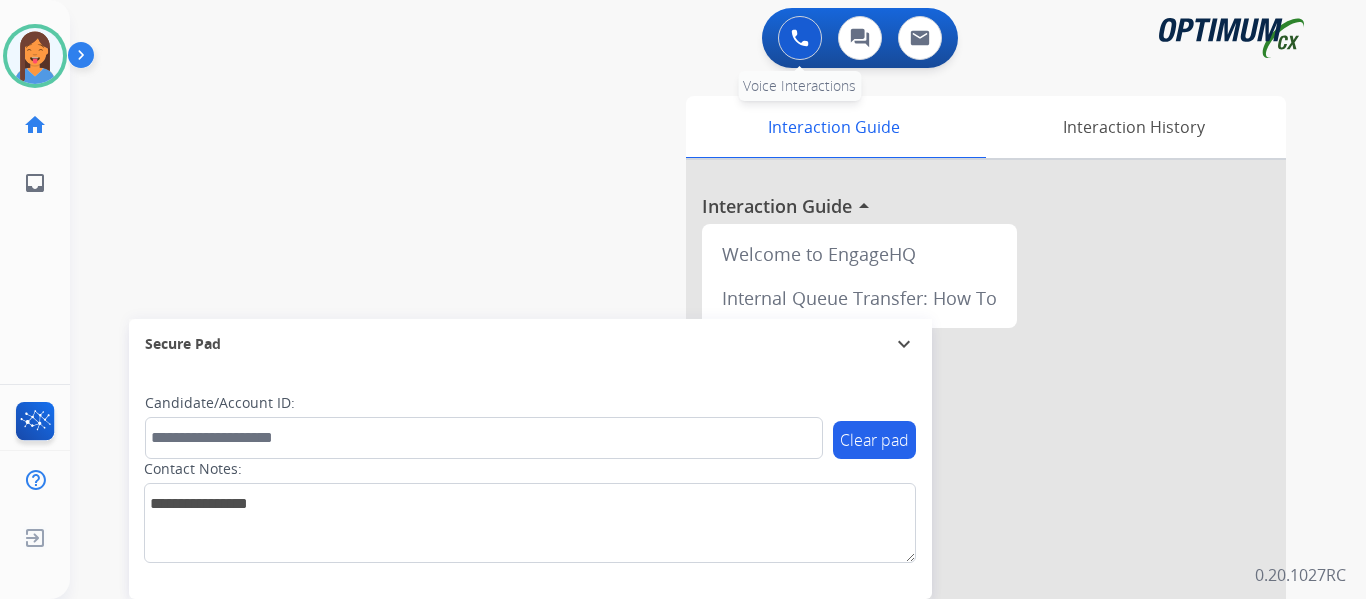 click at bounding box center (800, 38) 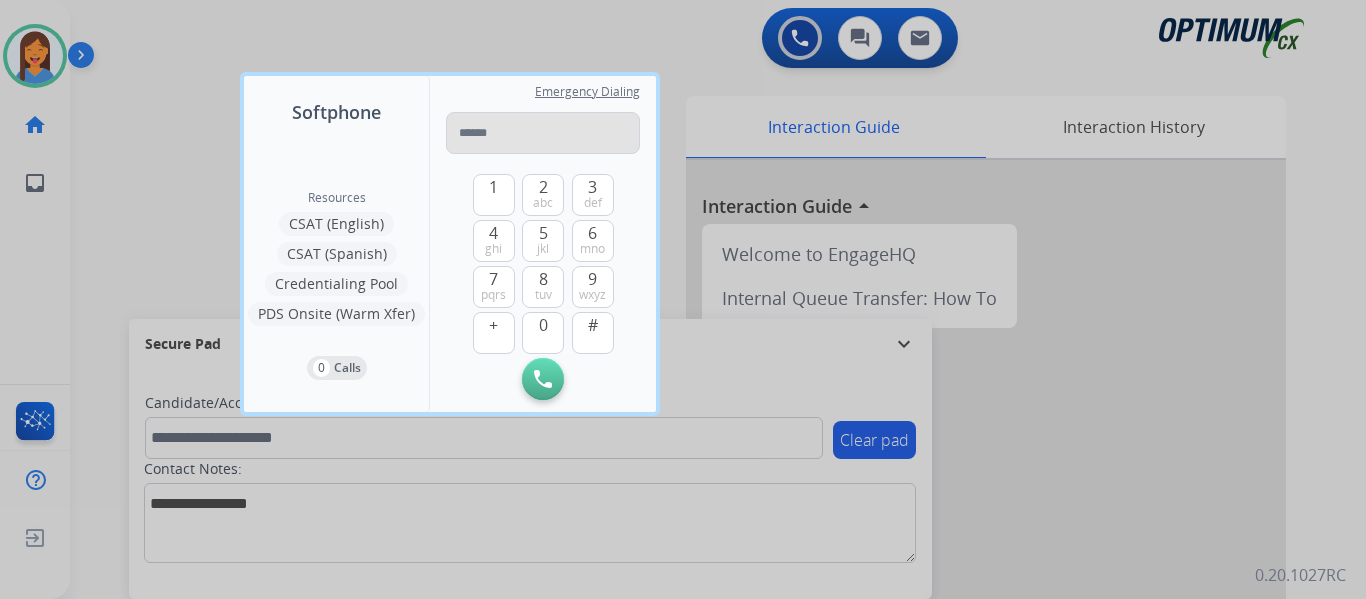 click at bounding box center (543, 133) 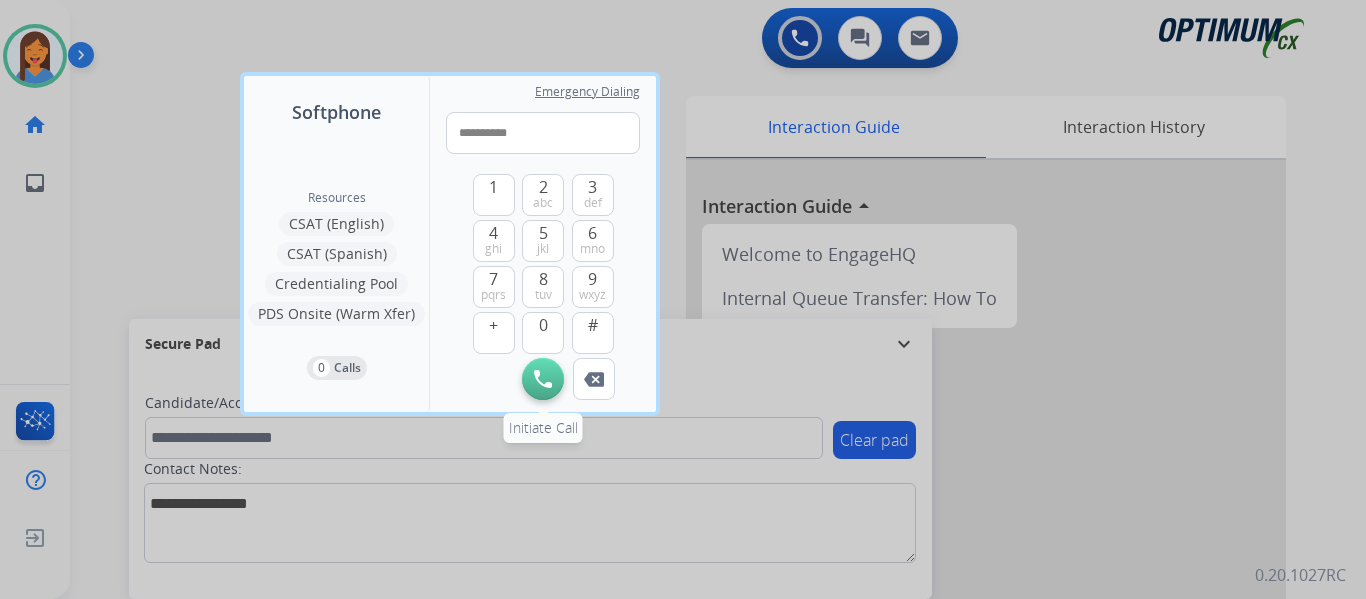 type on "**********" 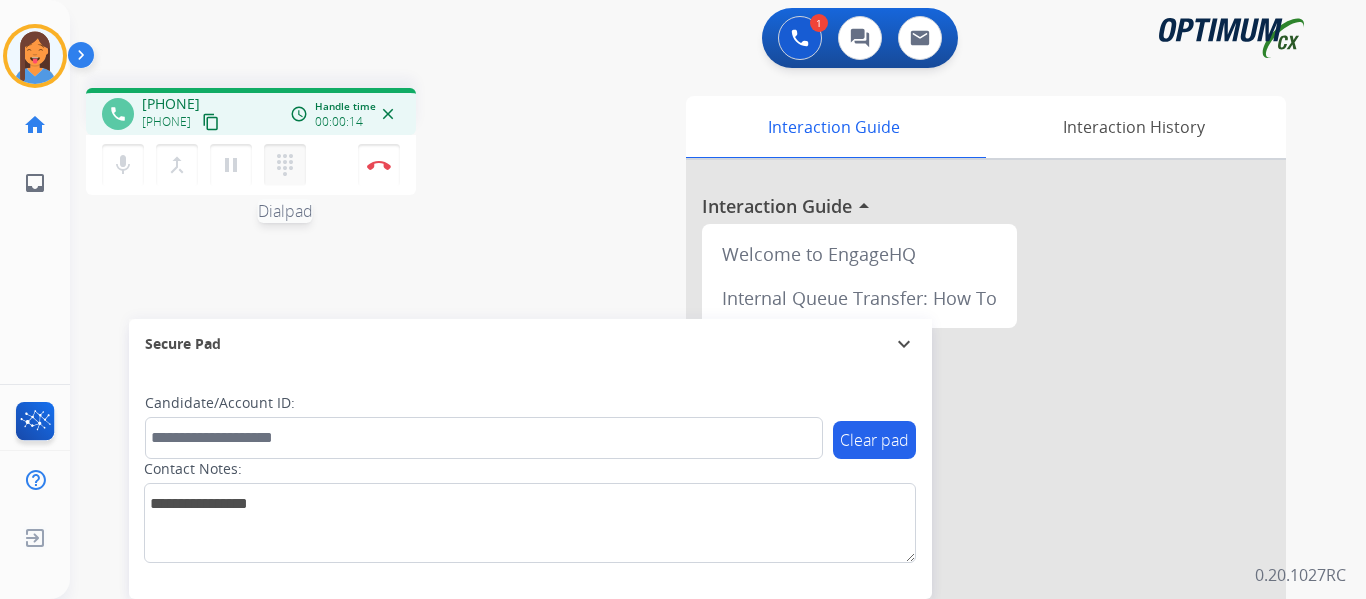 click on "dialpad" at bounding box center [285, 165] 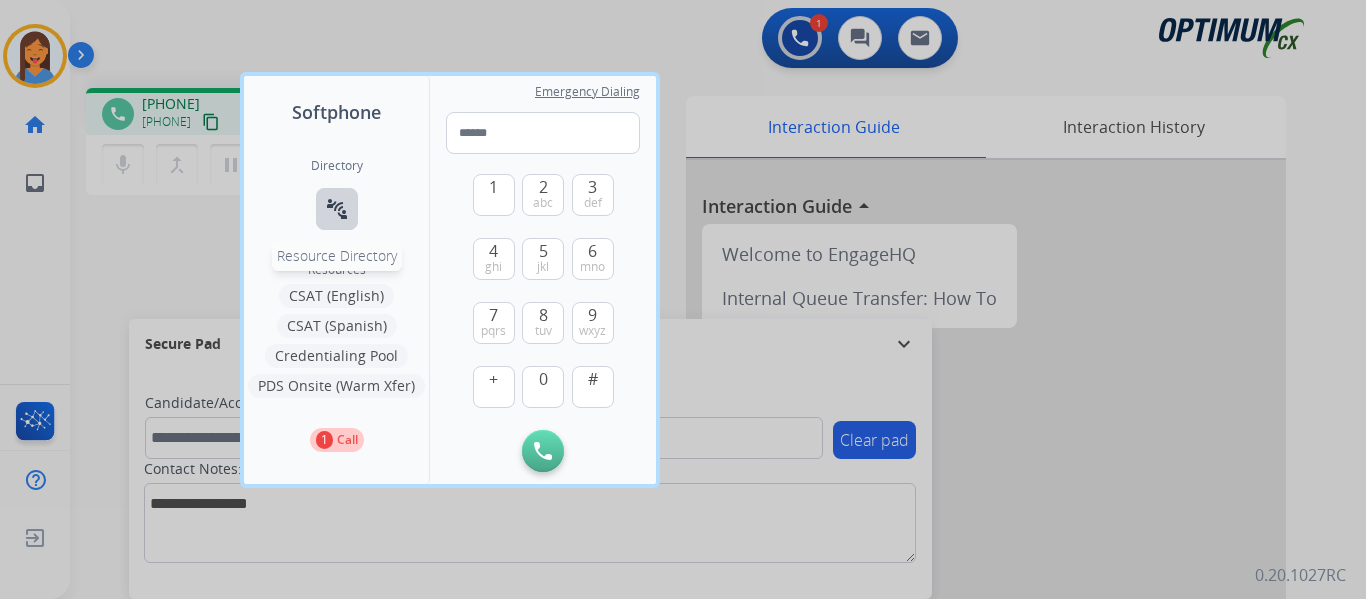 click on "connect_without_contact" at bounding box center (337, 209) 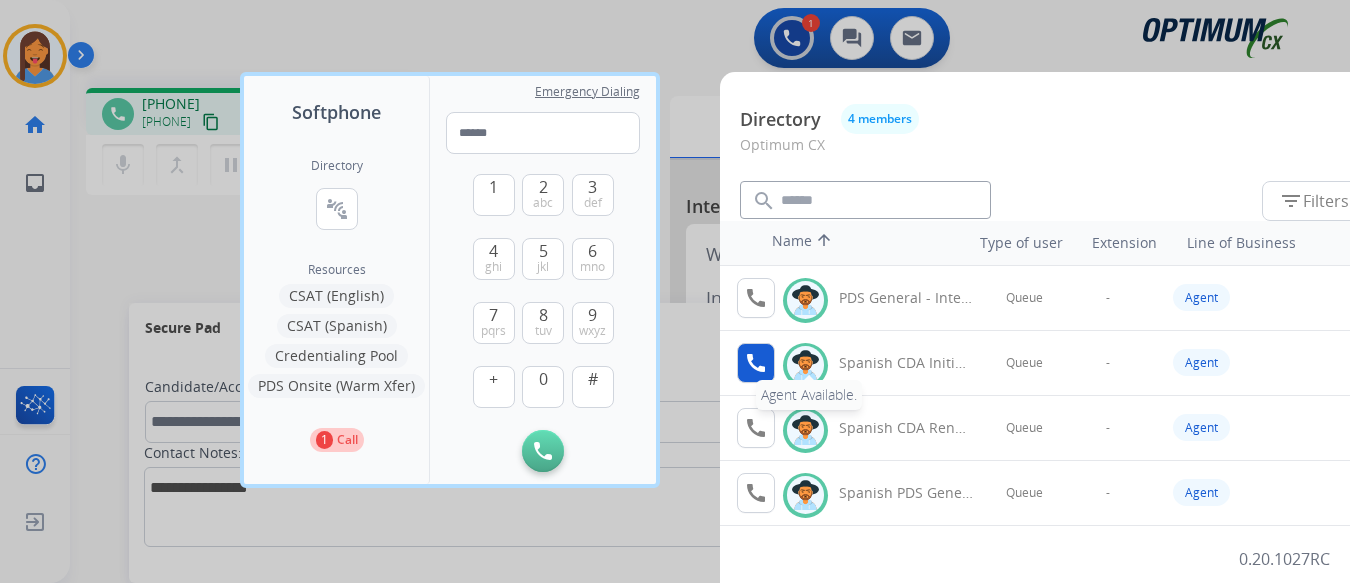 click on "call" at bounding box center (756, 363) 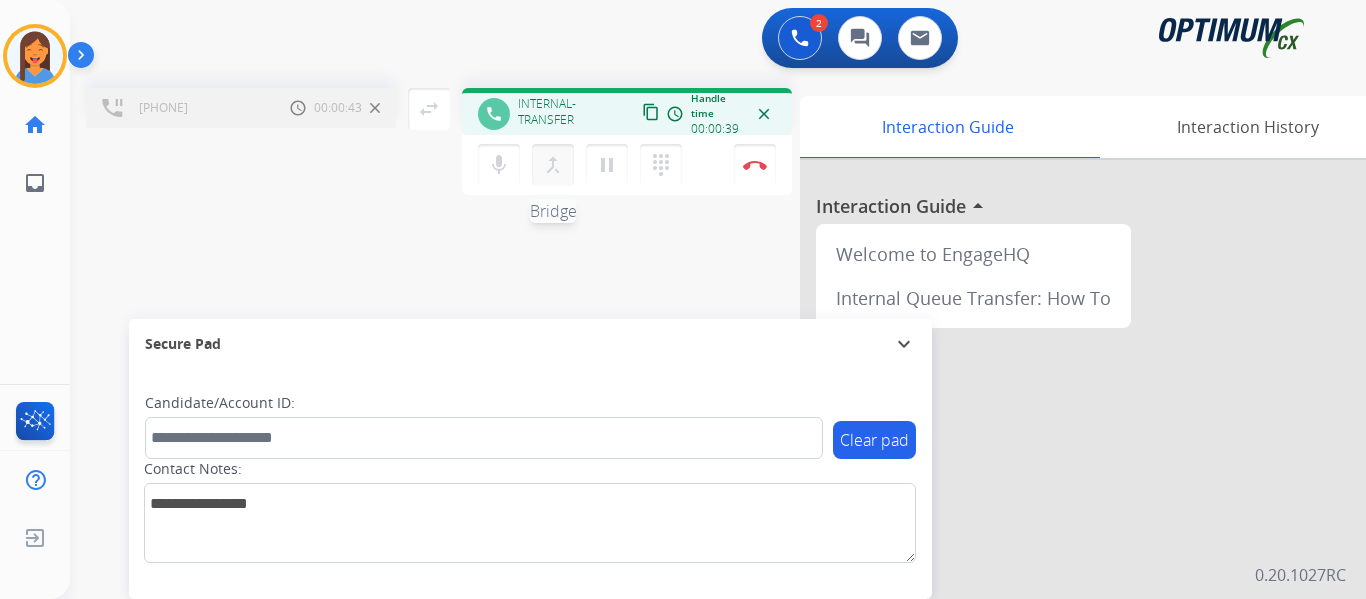click on "merge_type" at bounding box center [553, 165] 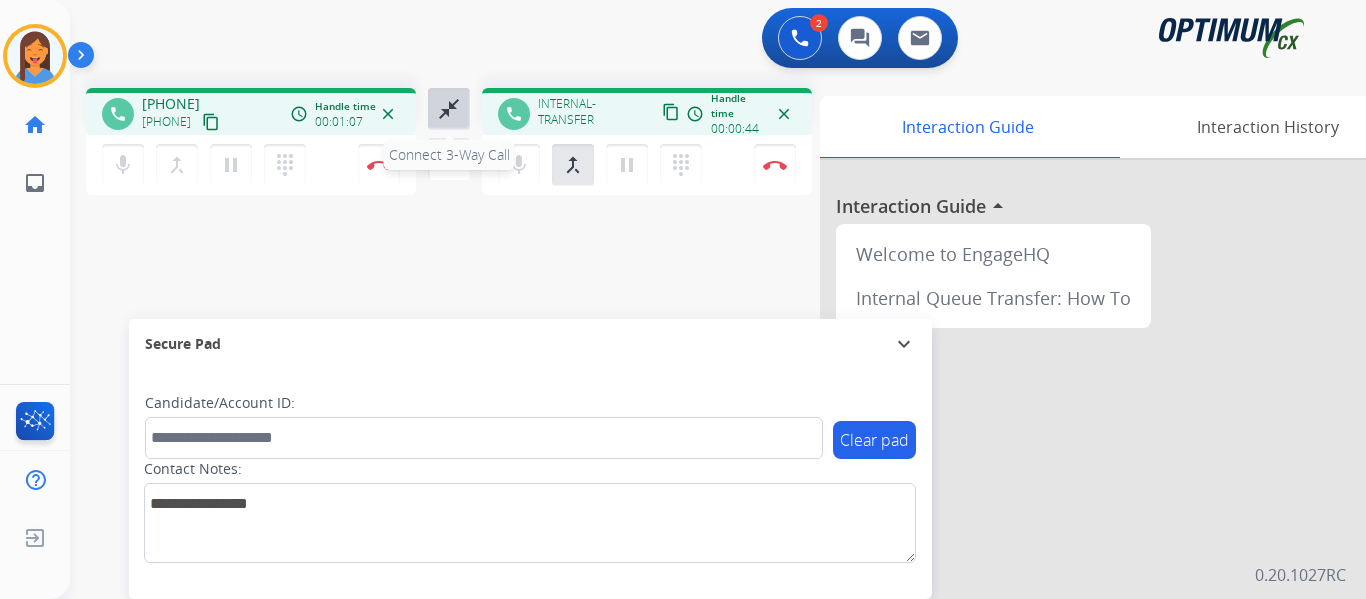click on "close_fullscreen" at bounding box center [449, 109] 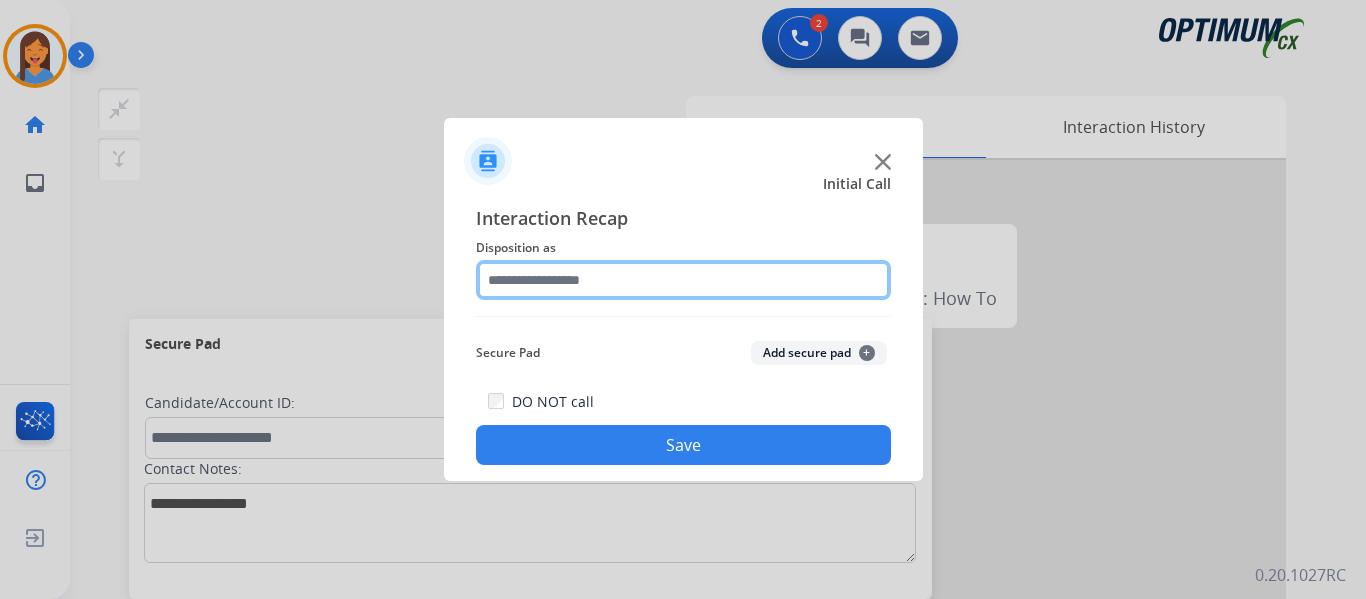 click 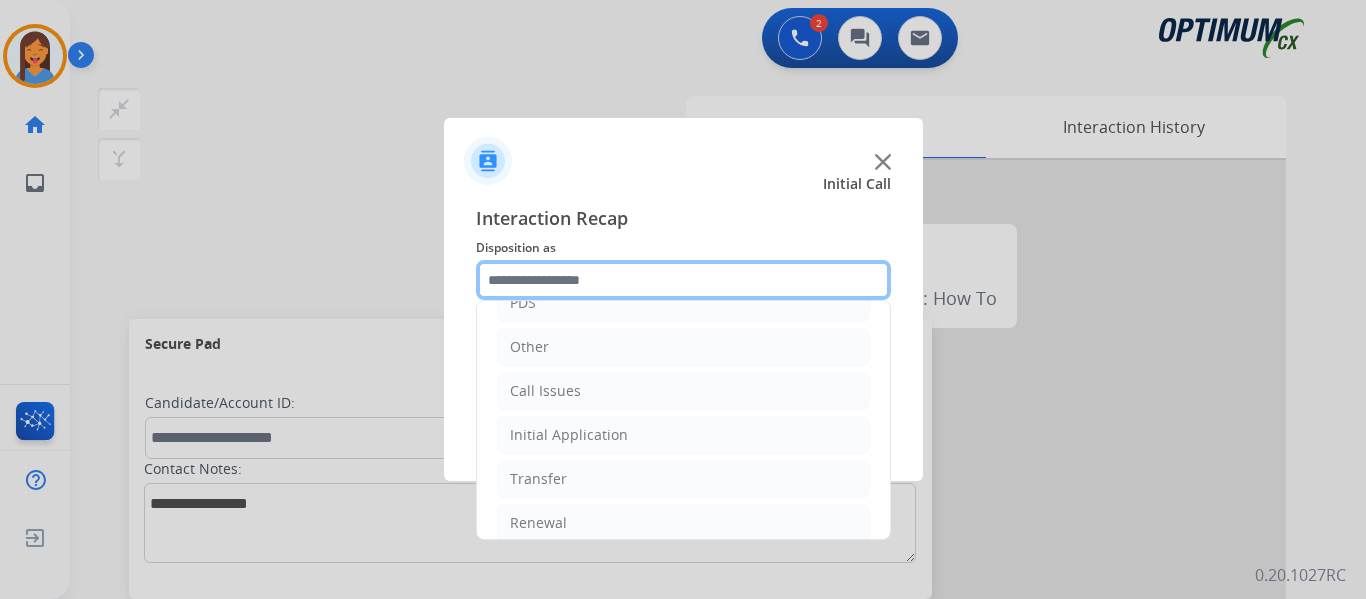 scroll, scrollTop: 136, scrollLeft: 0, axis: vertical 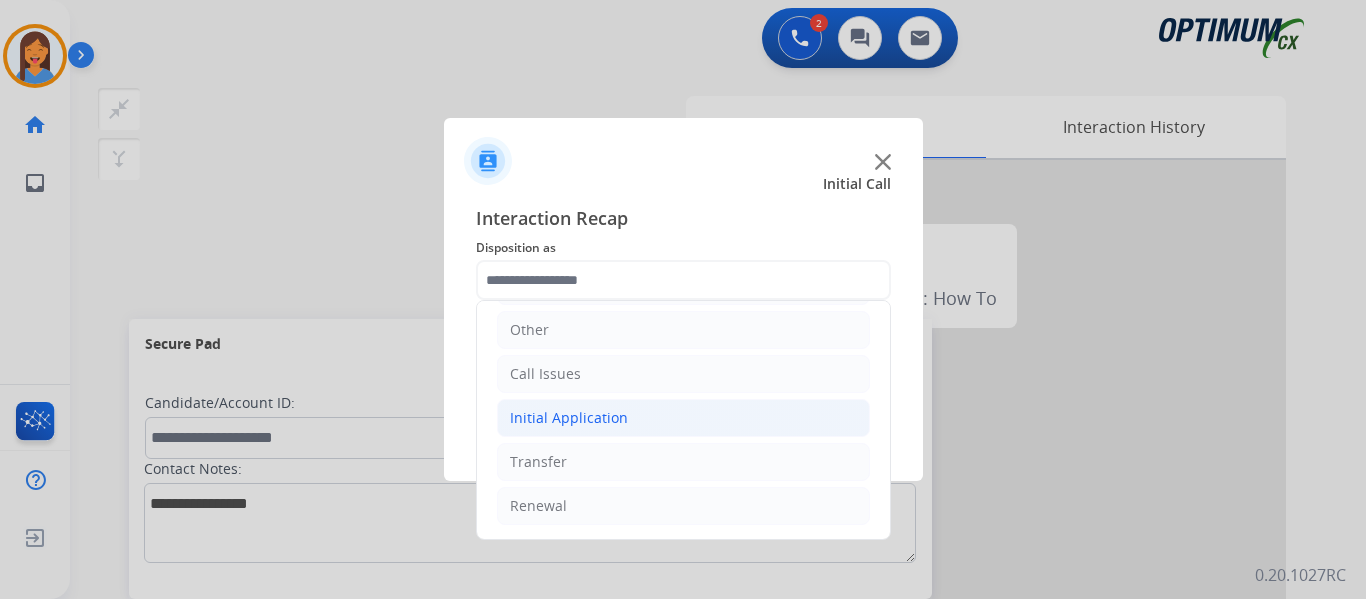 click on "Initial Application" 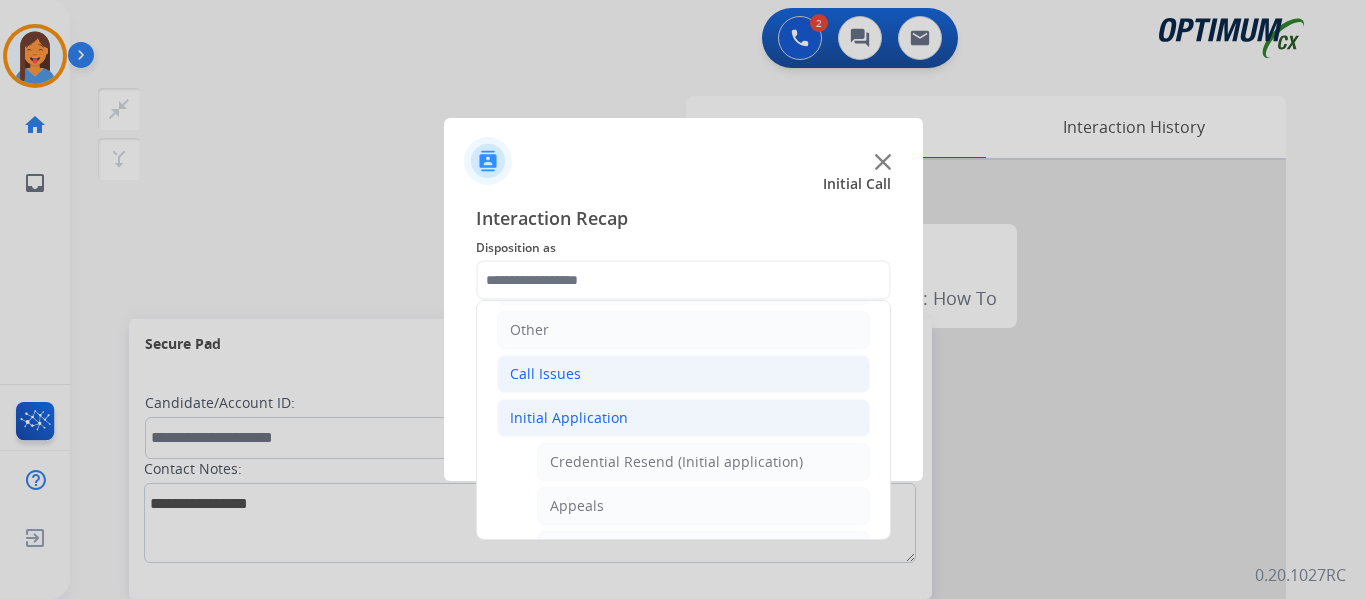 click on "Call Issues" 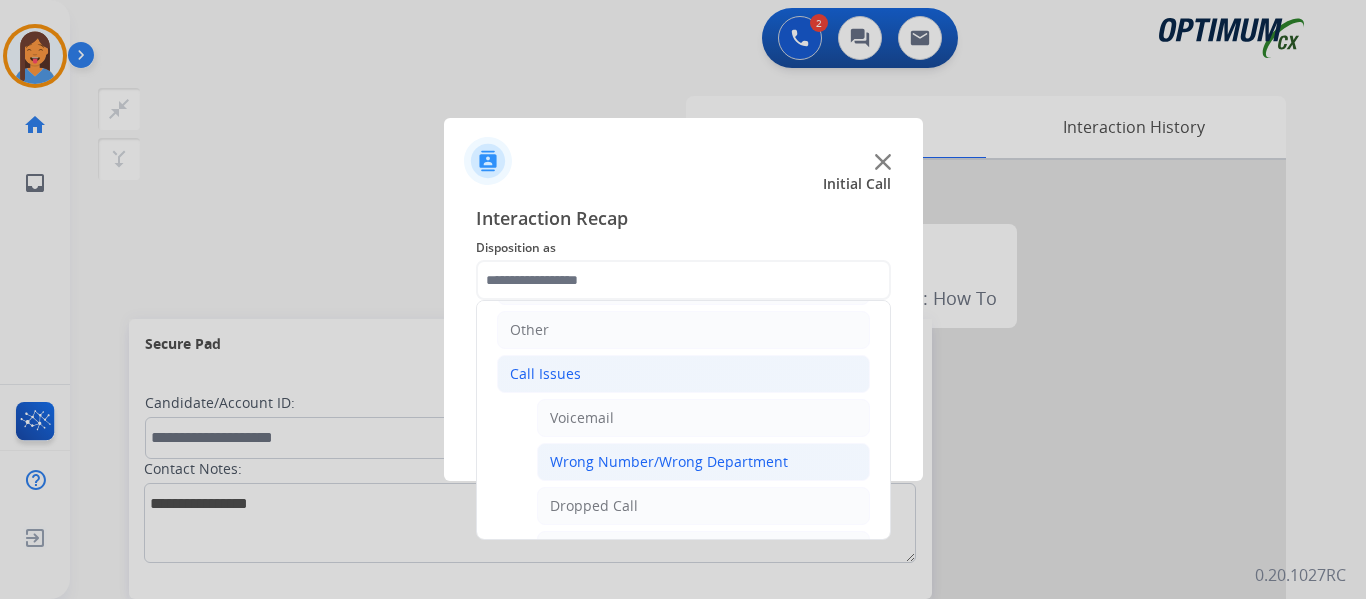 click on "Wrong Number/Wrong Department" 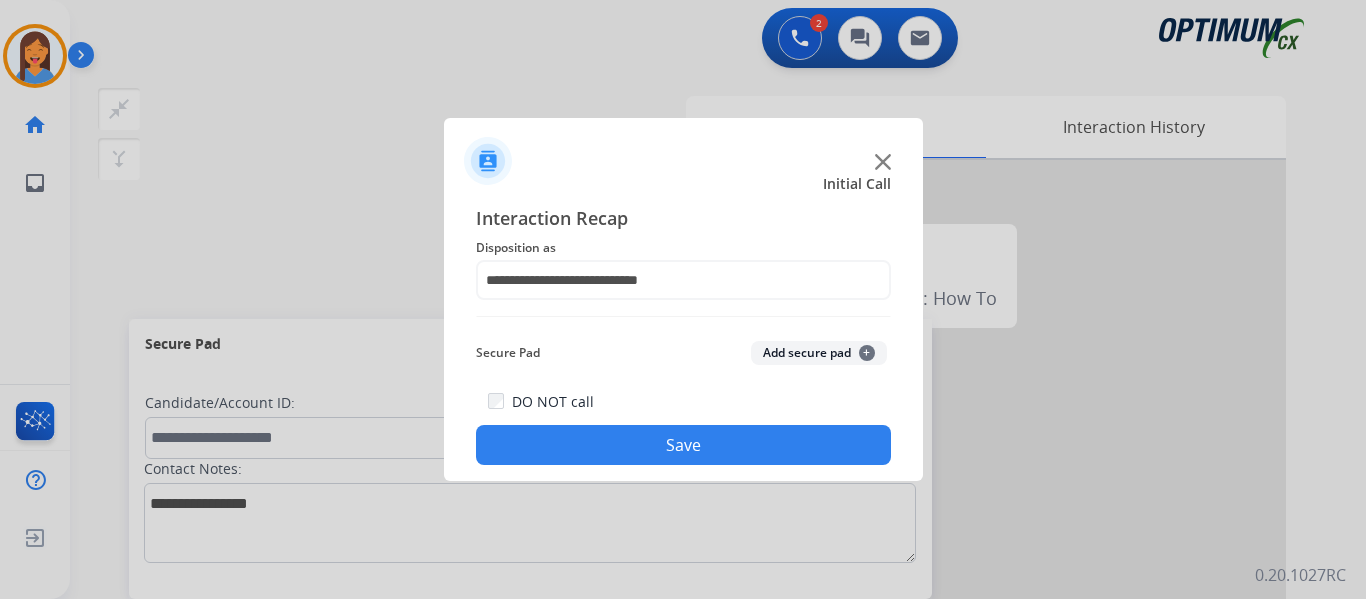 click on "Save" 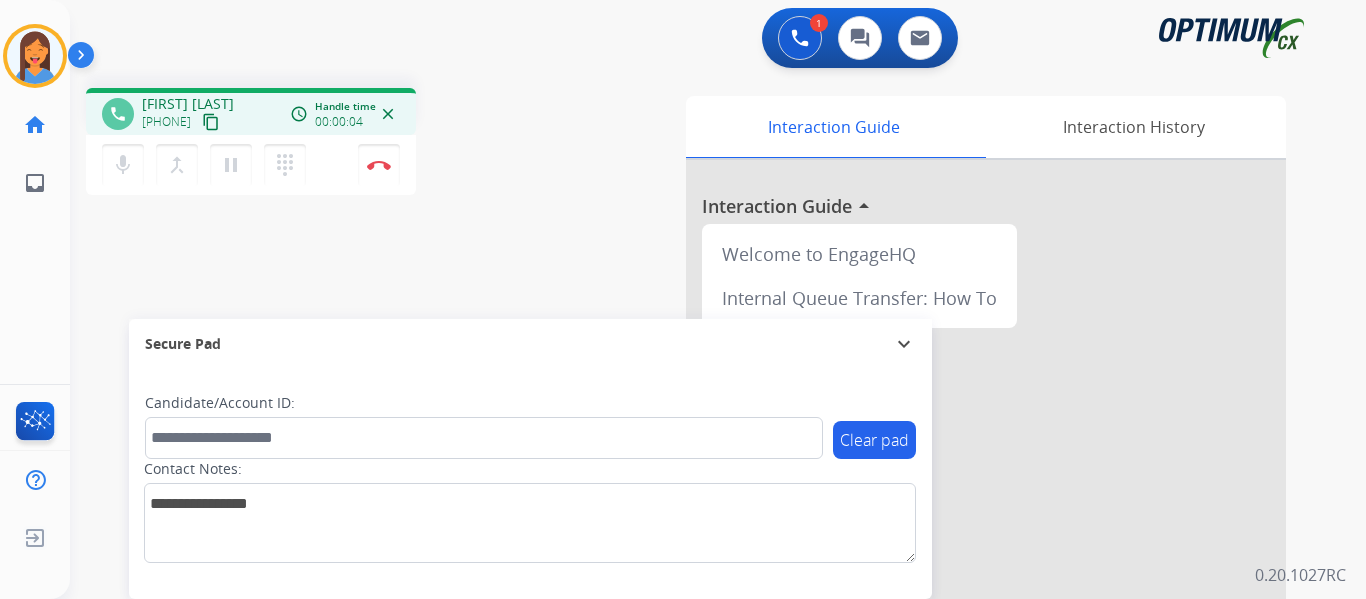 click on "content_copy" at bounding box center [211, 122] 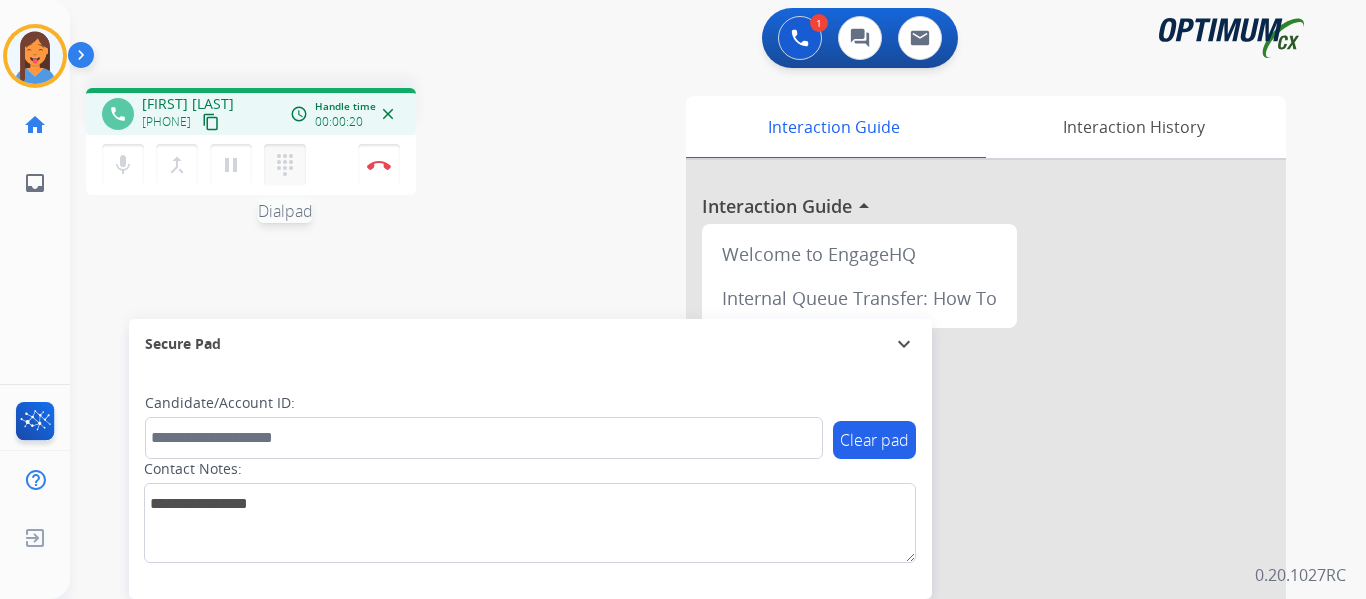click on "dialpad" at bounding box center [285, 165] 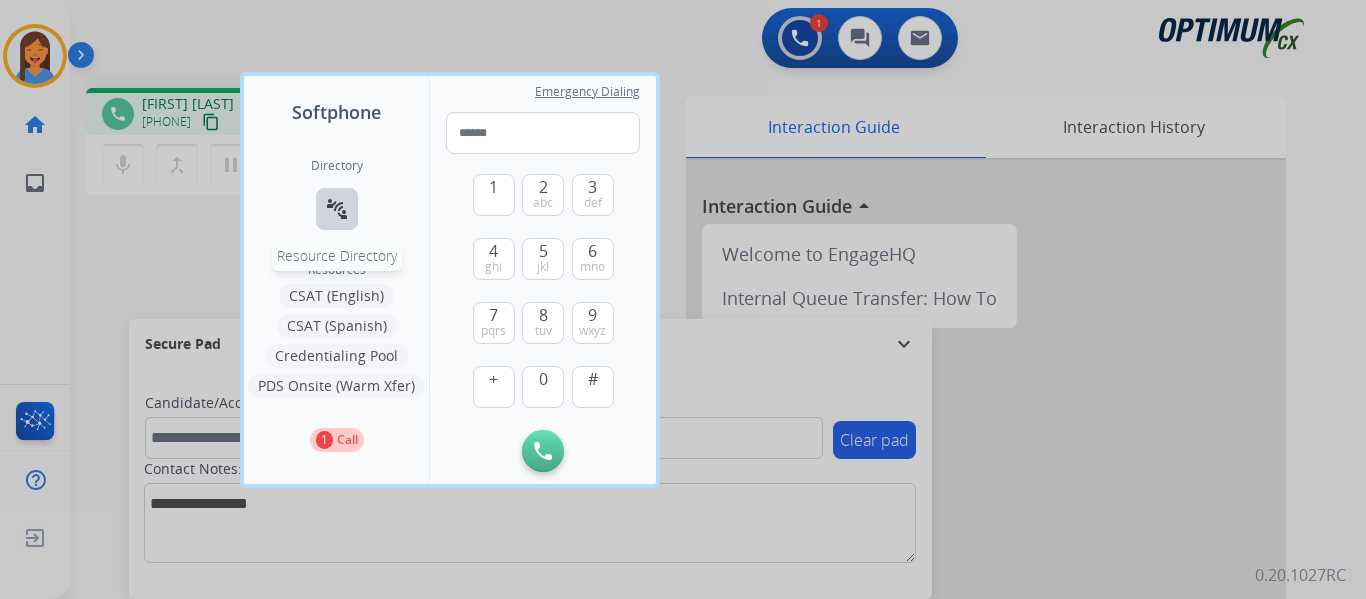 click on "connect_without_contact Resource Directory" at bounding box center (337, 209) 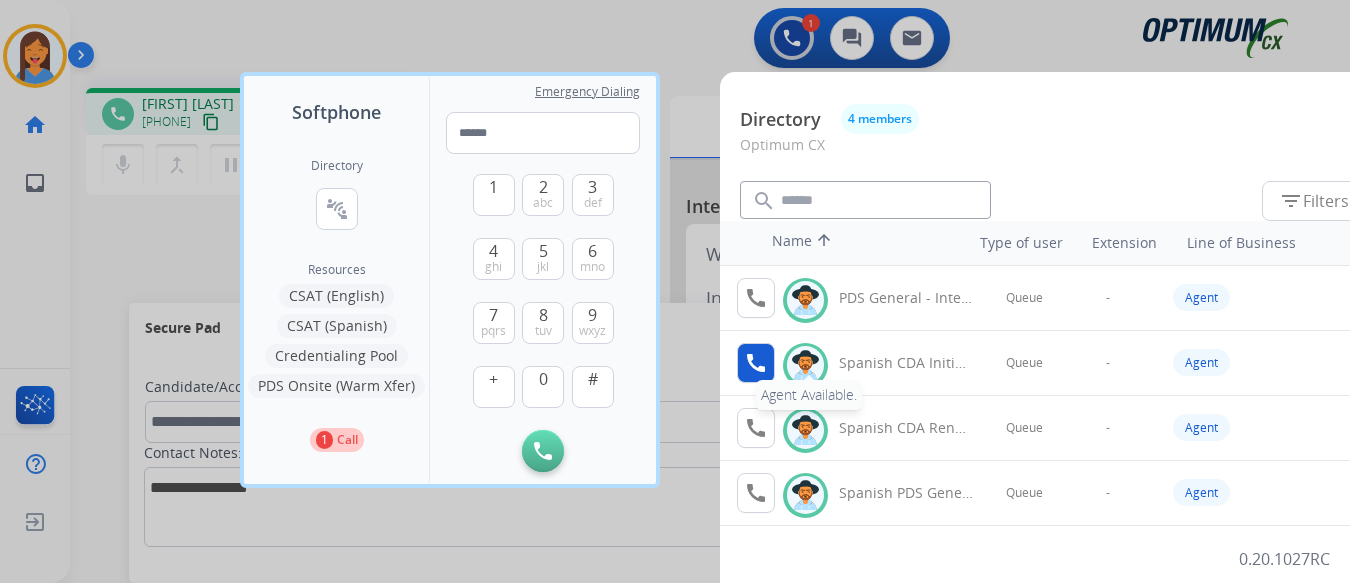 click on "call" at bounding box center [756, 363] 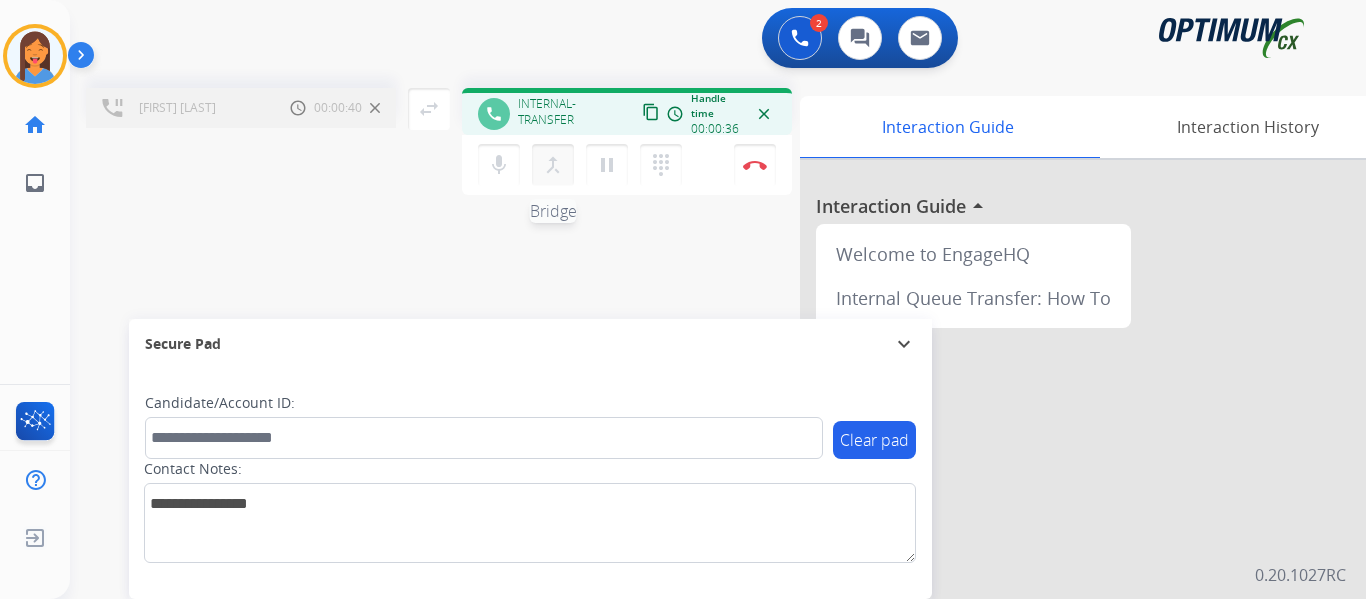 click on "merge_type" at bounding box center [553, 165] 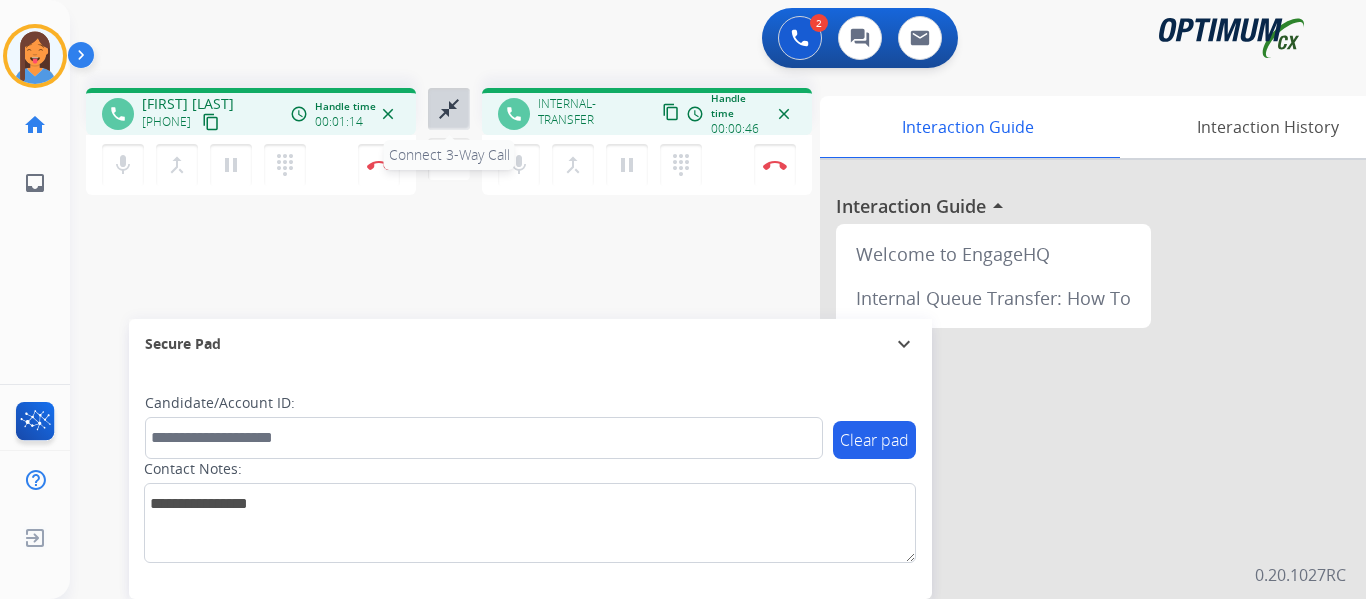 click on "close_fullscreen" at bounding box center (449, 109) 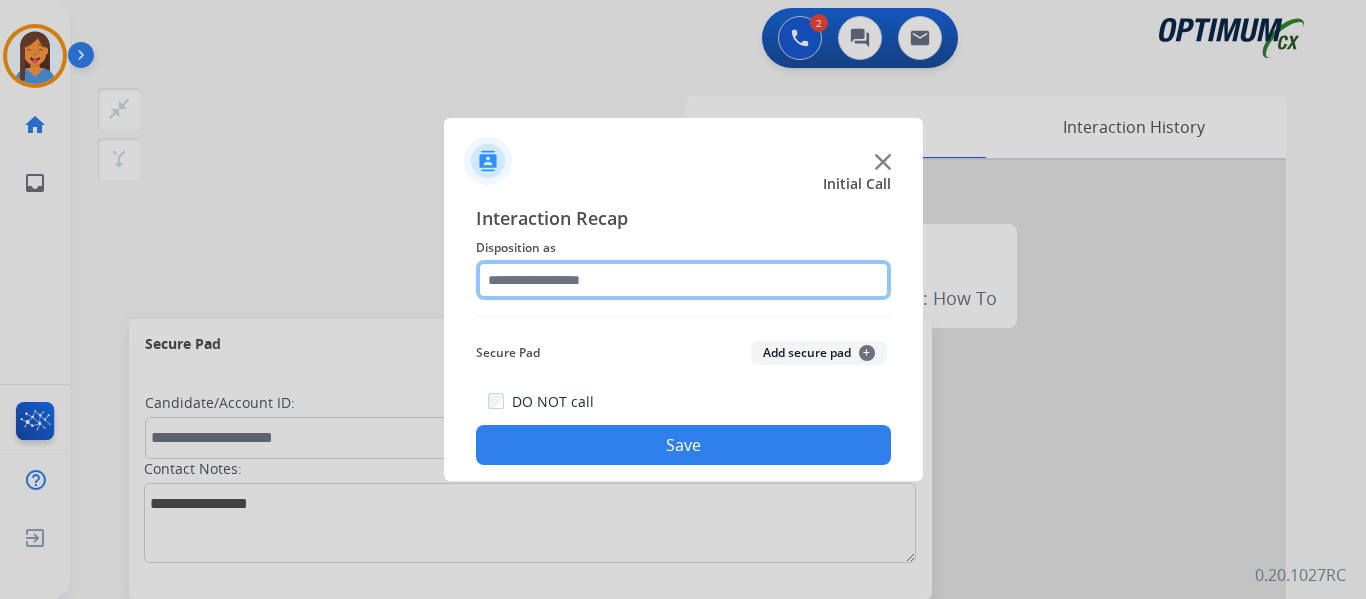 click 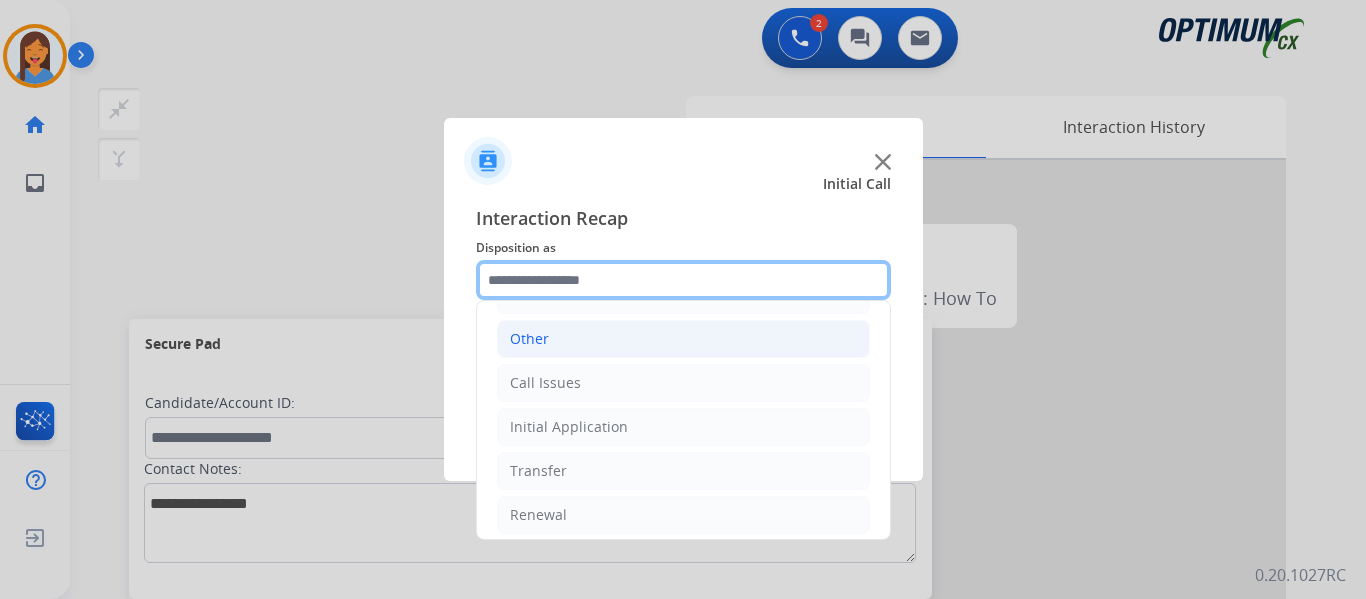 scroll, scrollTop: 136, scrollLeft: 0, axis: vertical 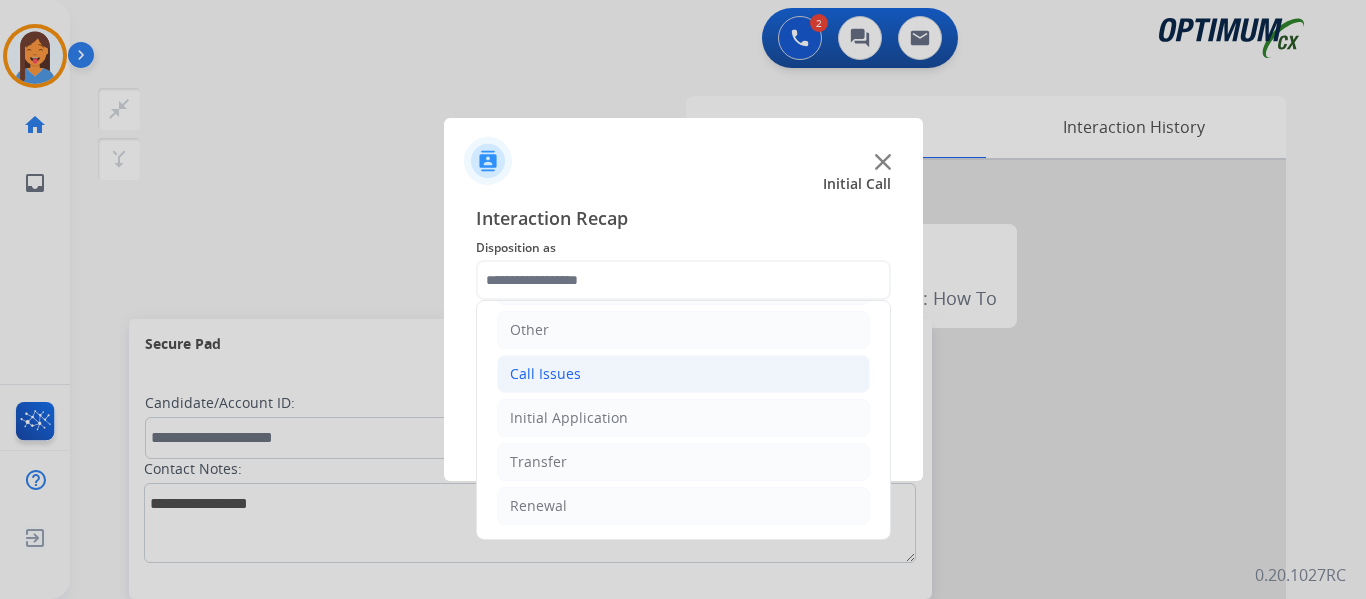 click on "Call Issues" 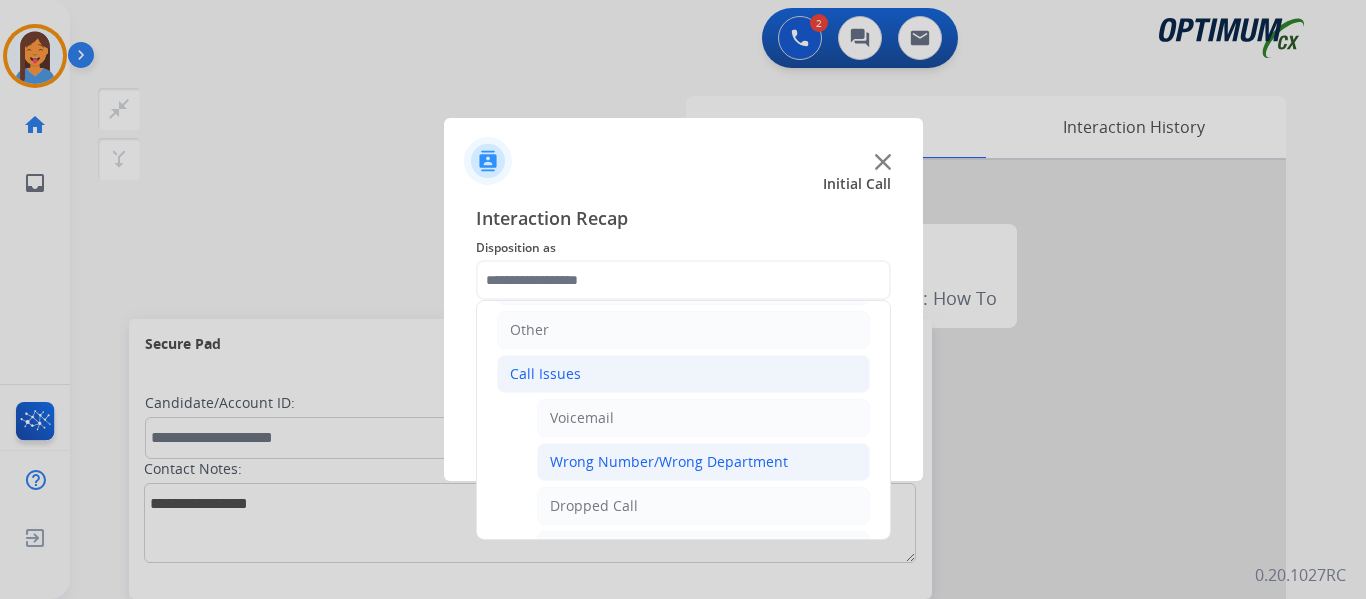 click on "Wrong Number/Wrong Department" 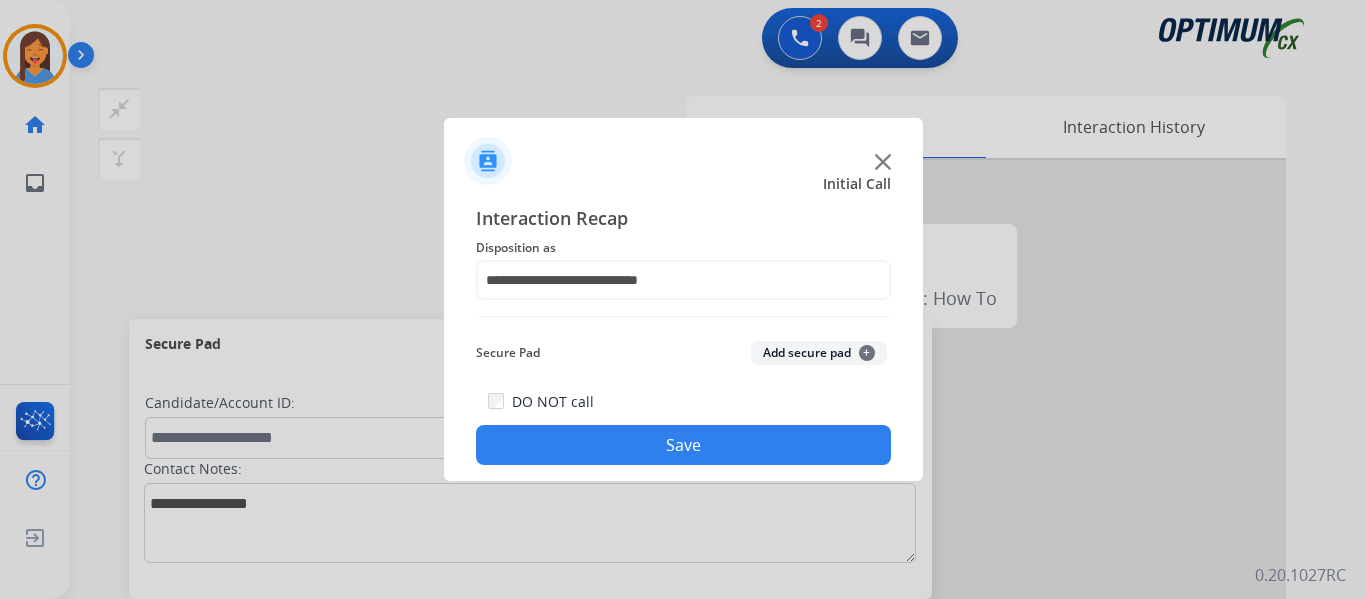 click on "Save" 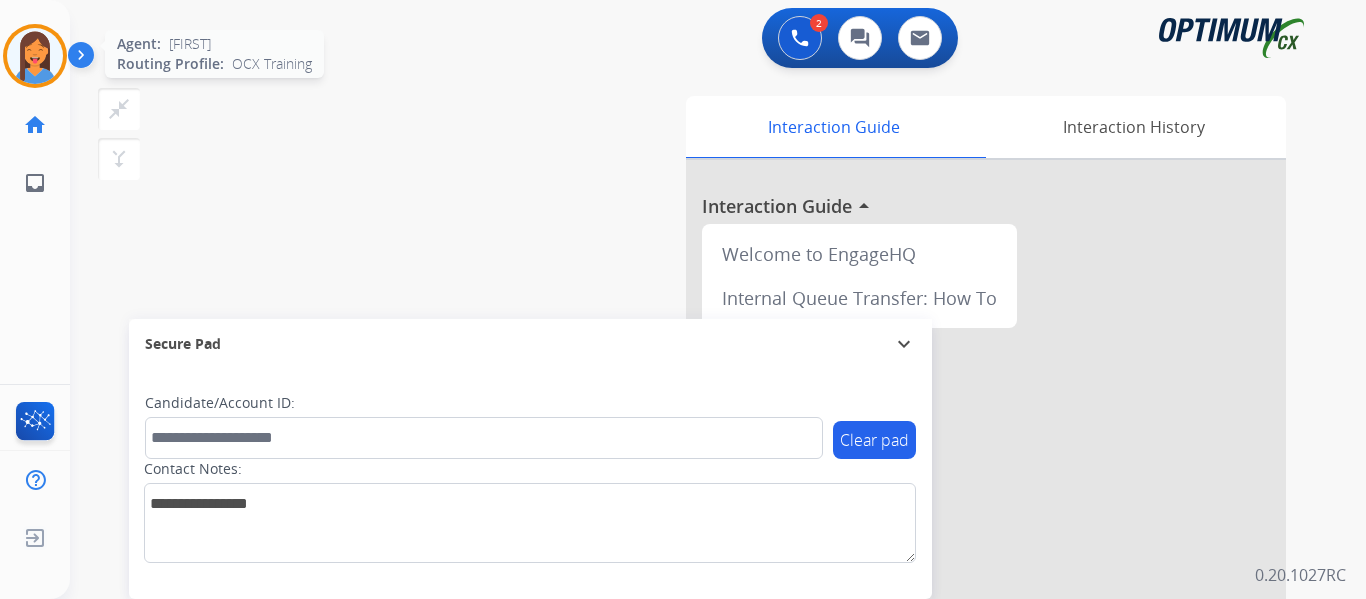 click at bounding box center (35, 56) 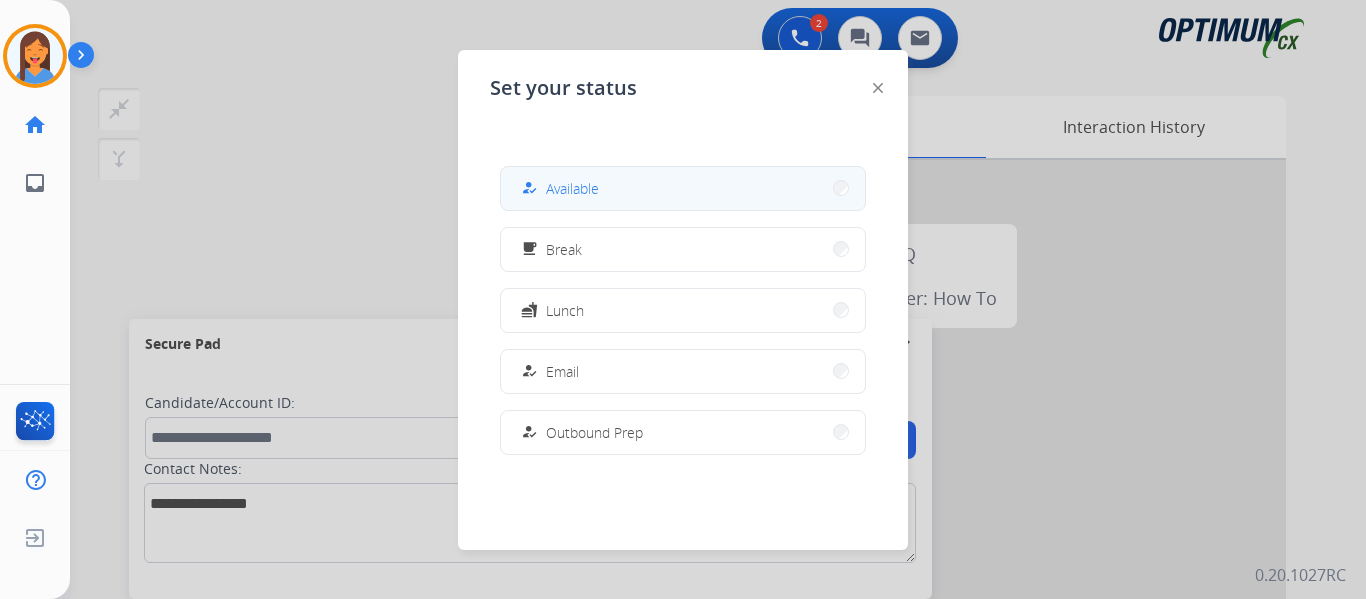 click on "how_to_reg Available" at bounding box center (683, 188) 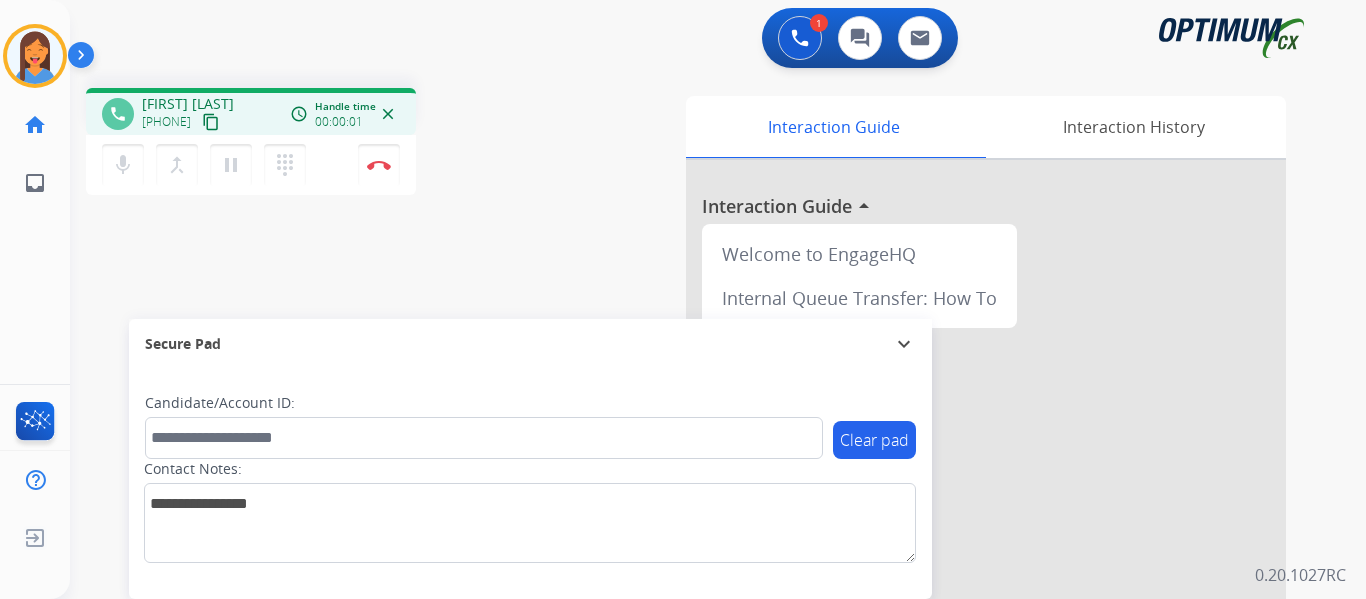 click on "content_copy" at bounding box center (211, 122) 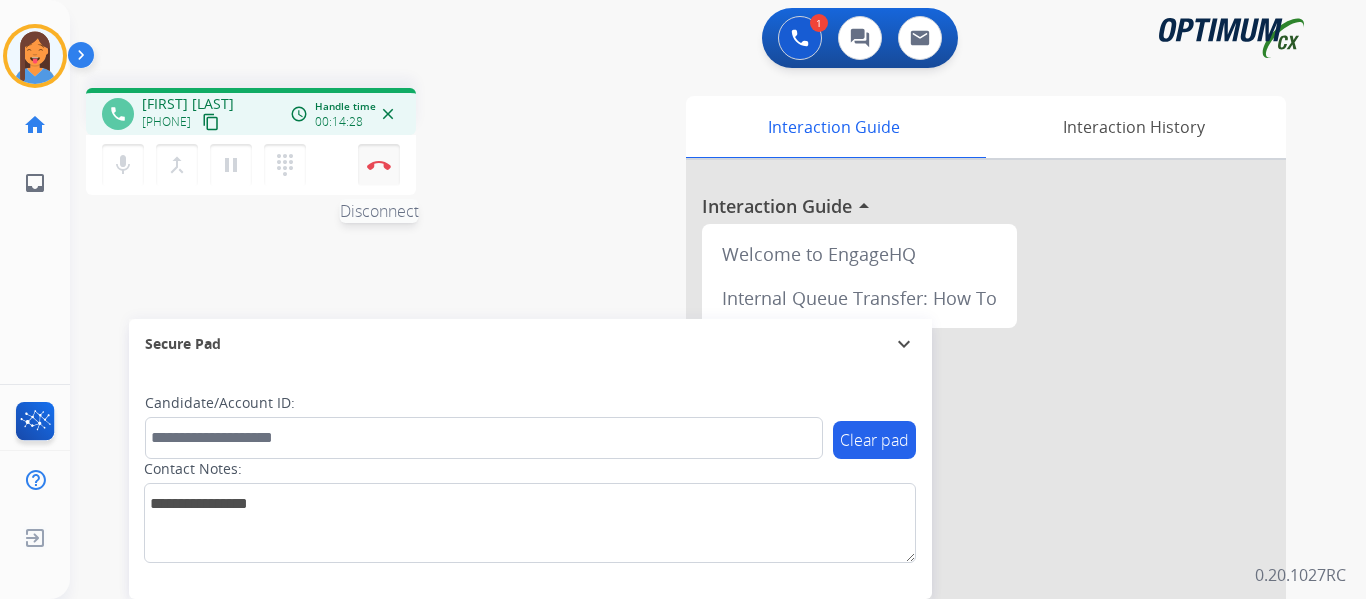 click at bounding box center [379, 165] 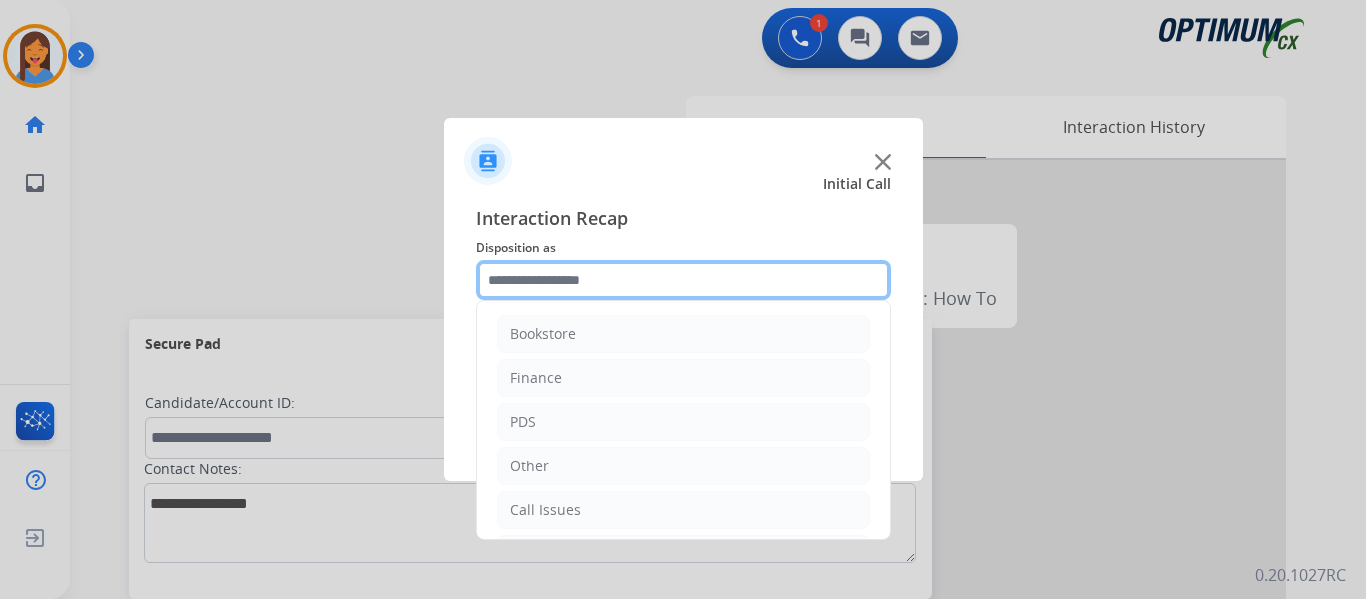 click 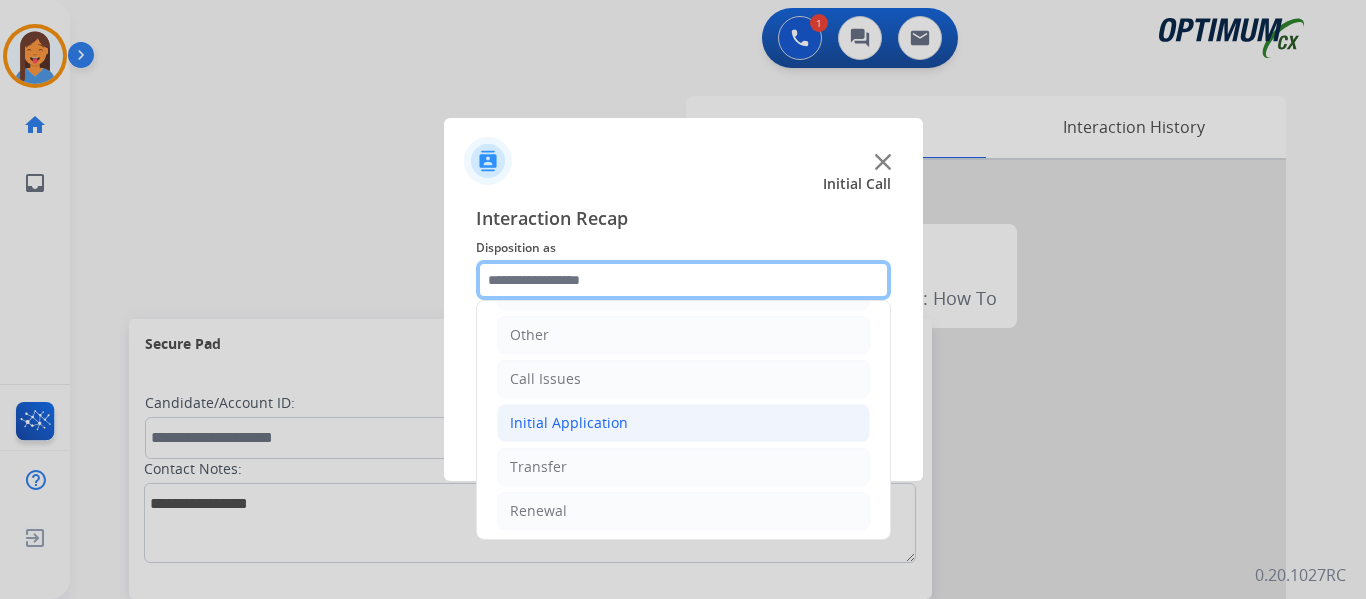 scroll, scrollTop: 136, scrollLeft: 0, axis: vertical 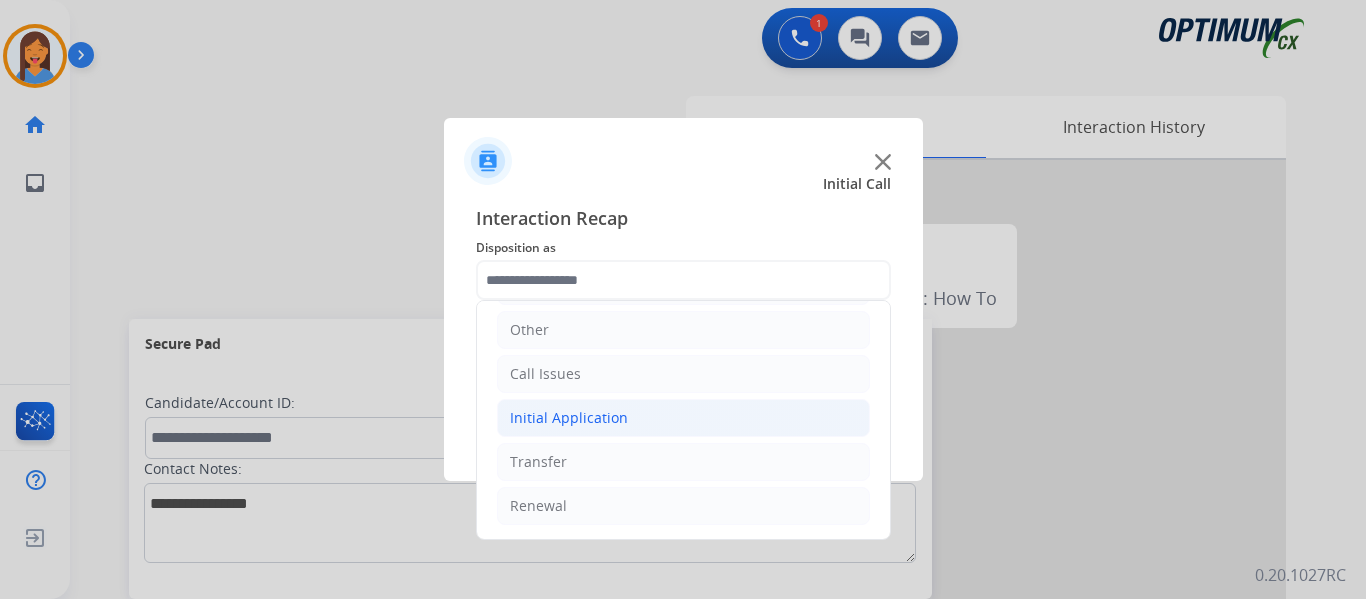 click on "Initial Application" 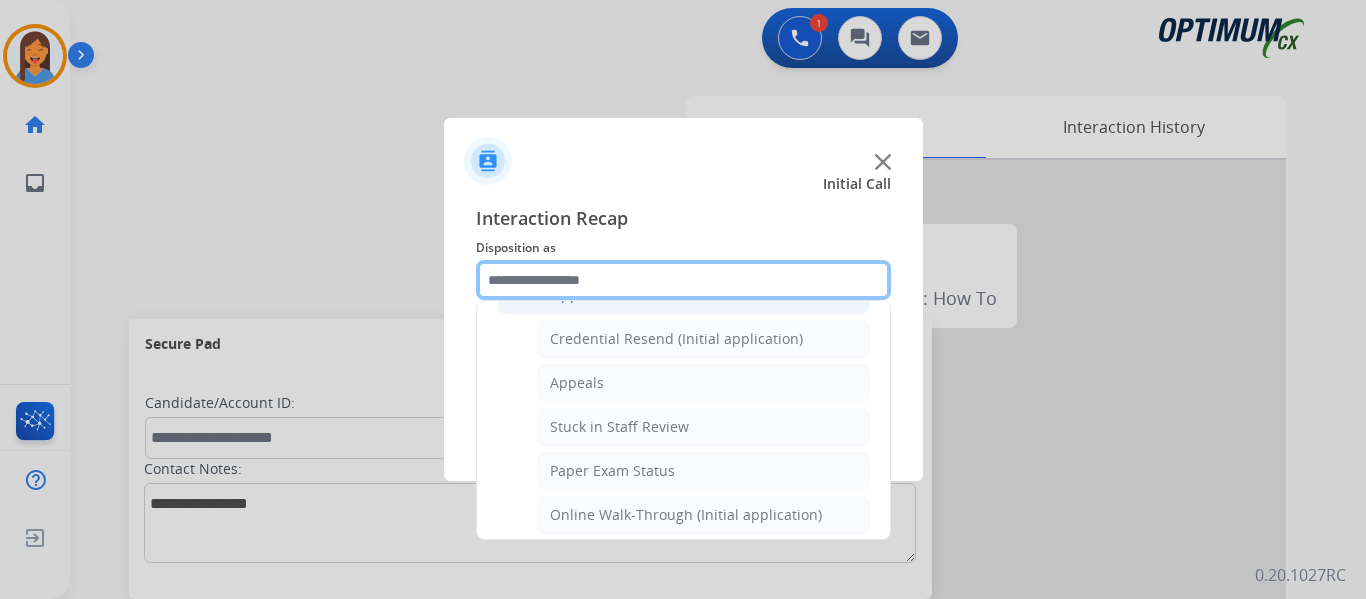 scroll, scrollTop: 212, scrollLeft: 0, axis: vertical 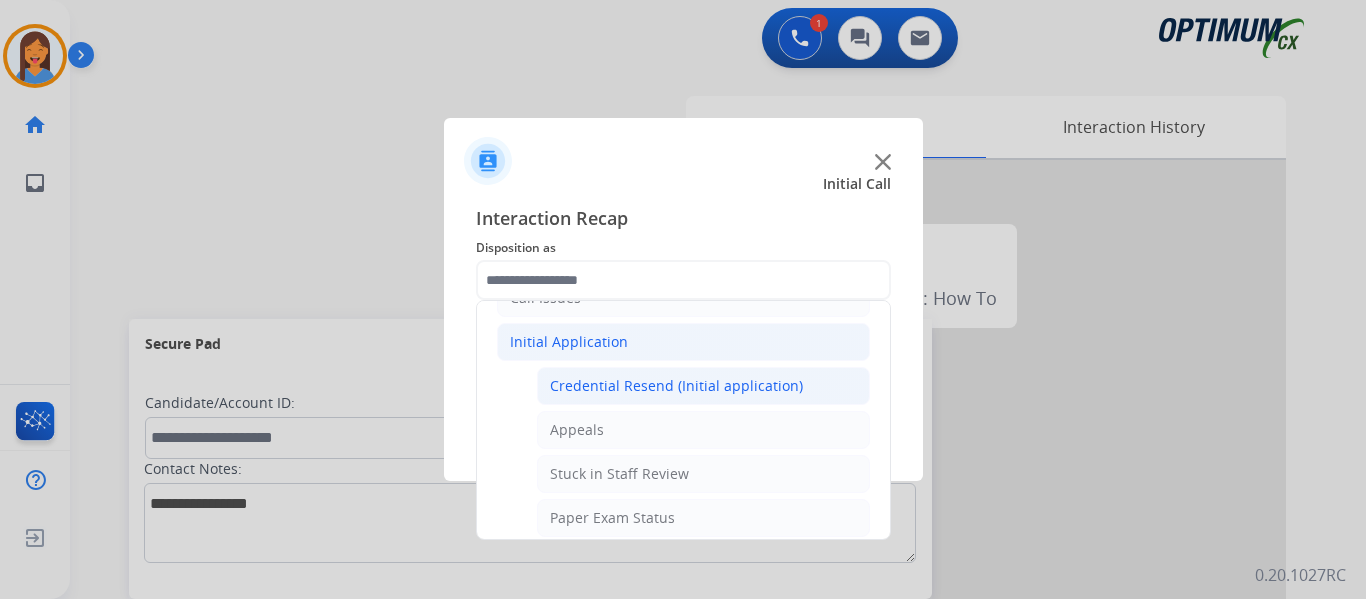 click on "Credential Resend (Initial application)" 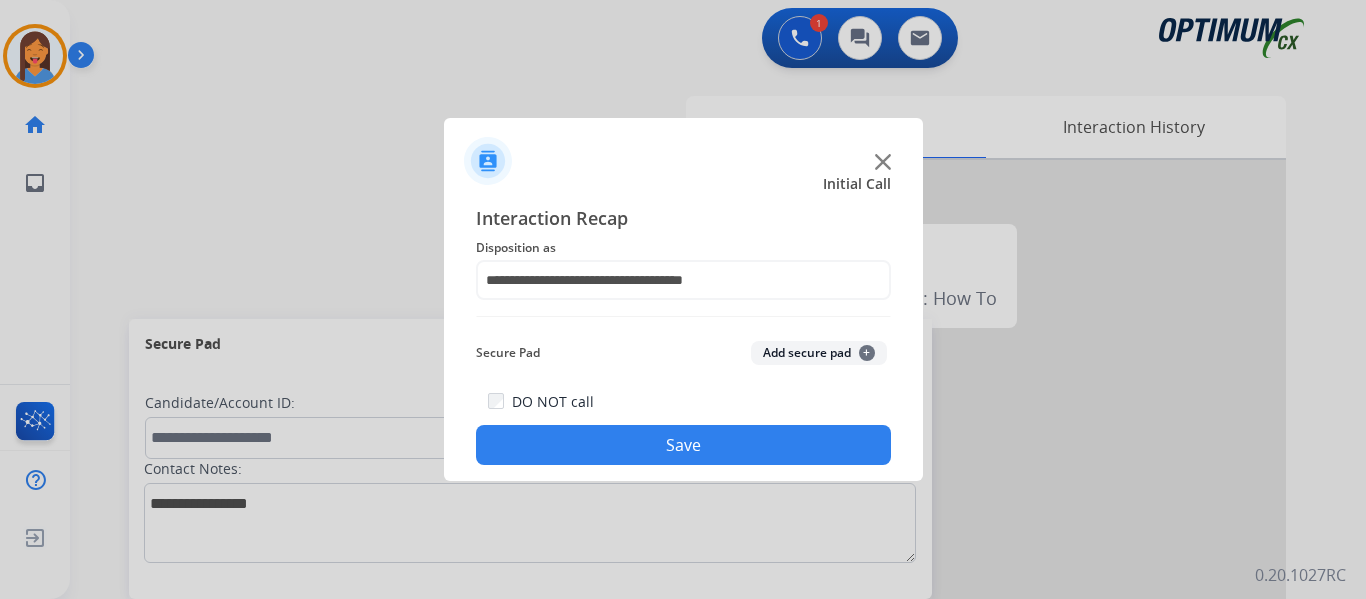 click on "Save" 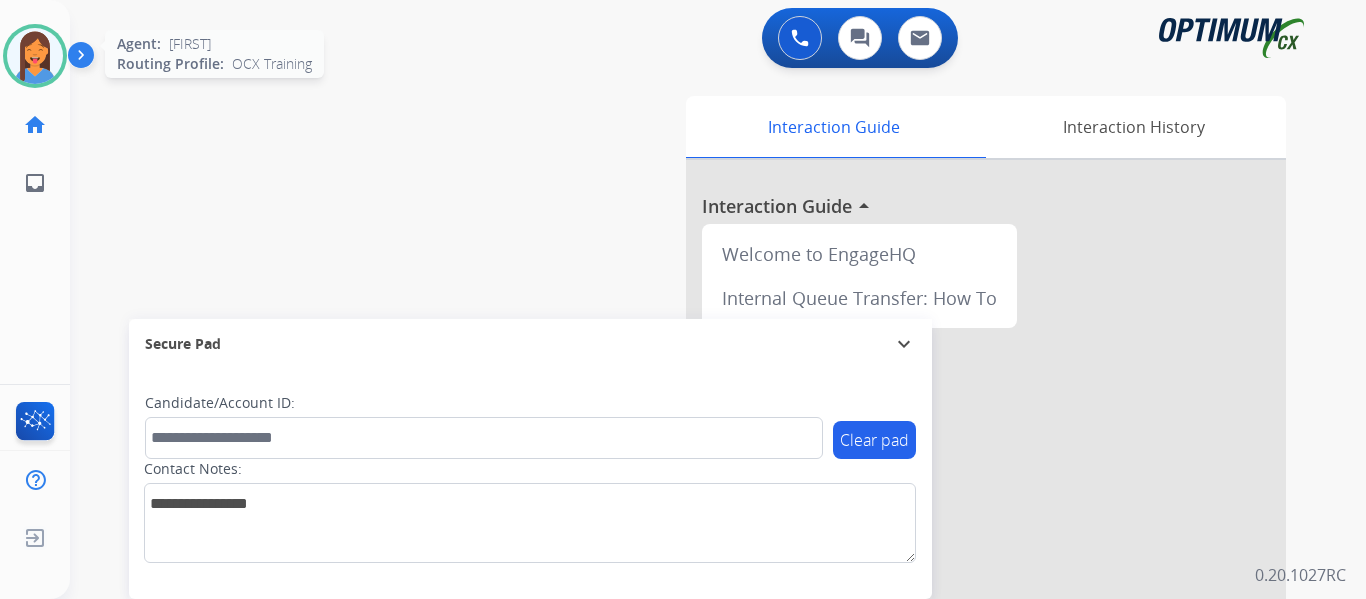 drag, startPoint x: 41, startPoint y: 56, endPoint x: 52, endPoint y: 59, distance: 11.401754 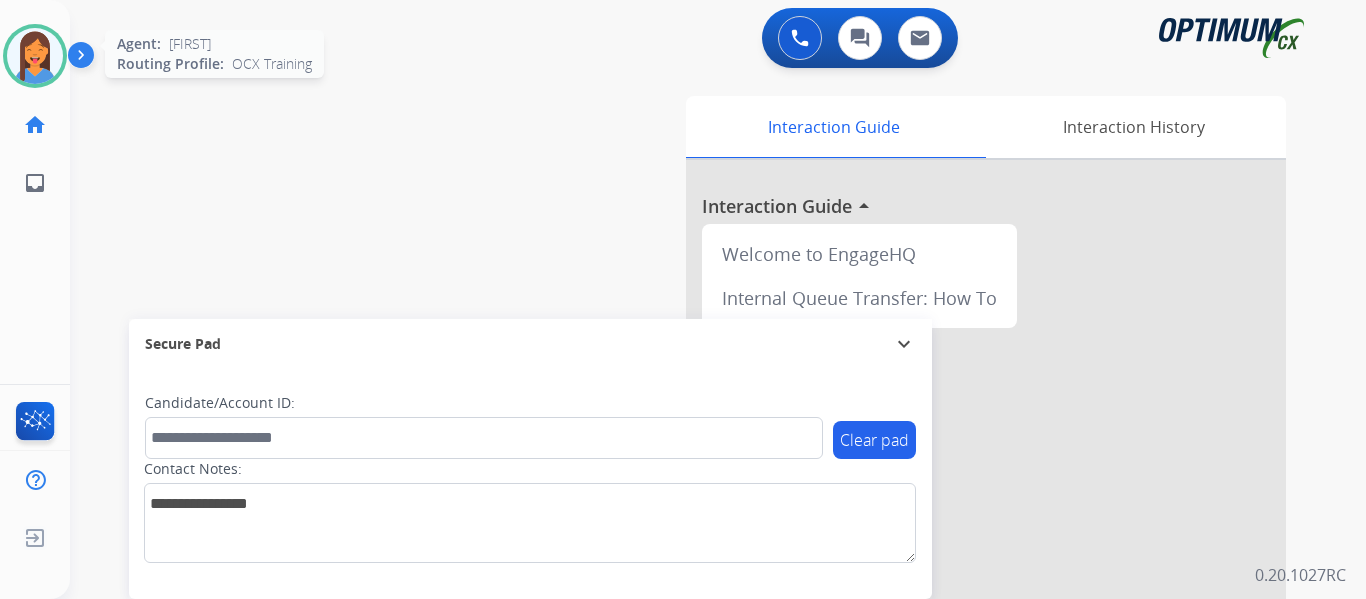 click at bounding box center (35, 56) 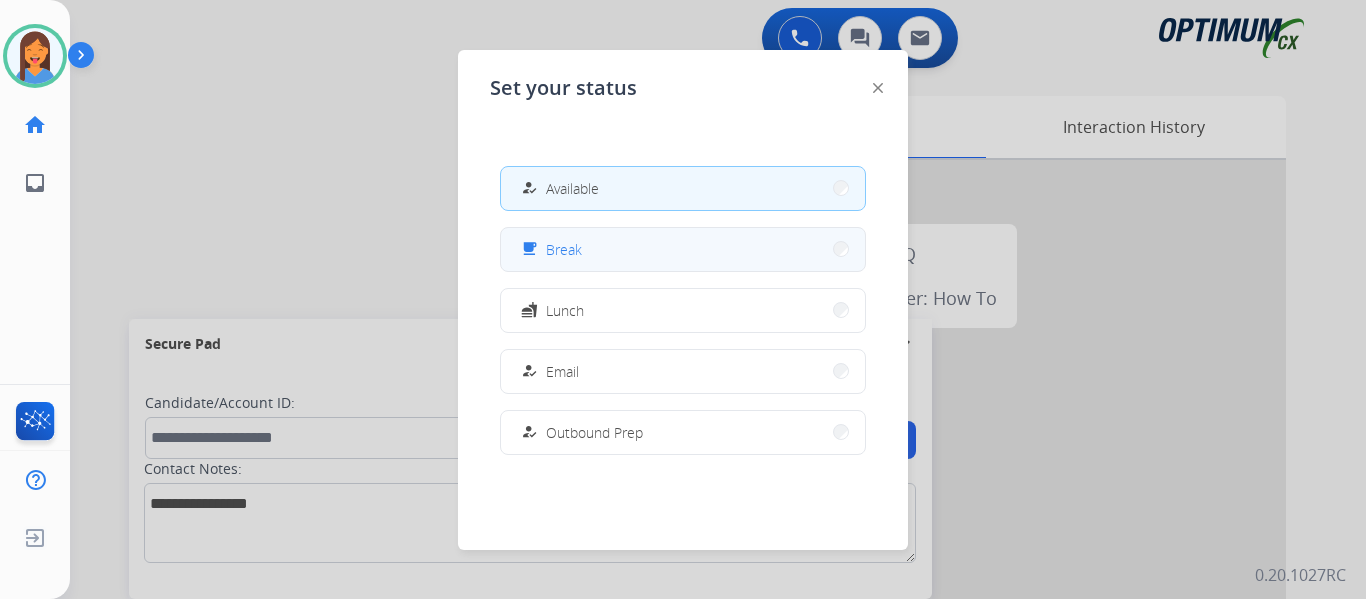 click on "free_breakfast Break" at bounding box center (683, 249) 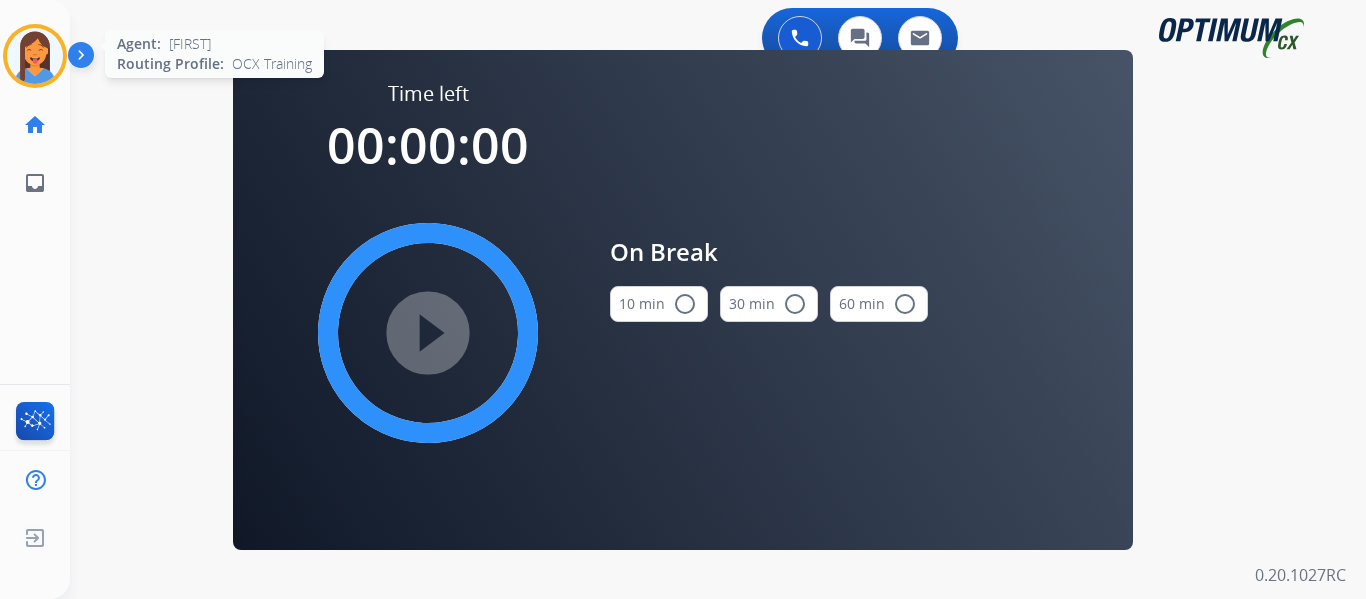 click at bounding box center (35, 56) 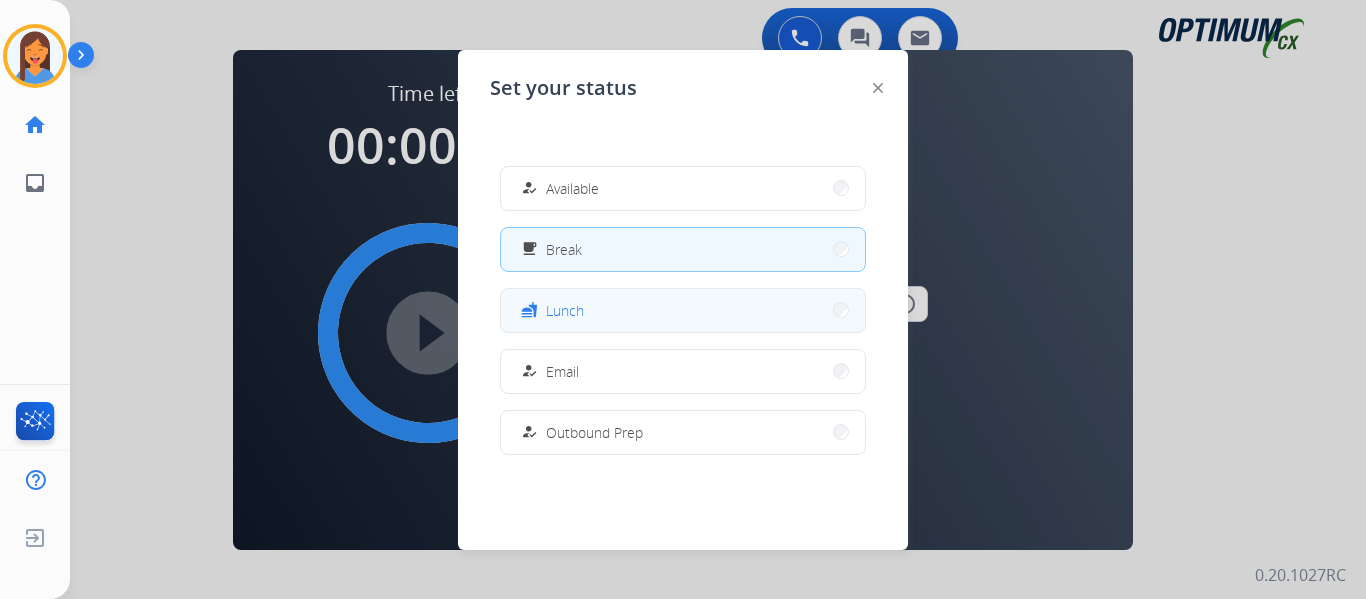 click on "fastfood Lunch" at bounding box center (683, 310) 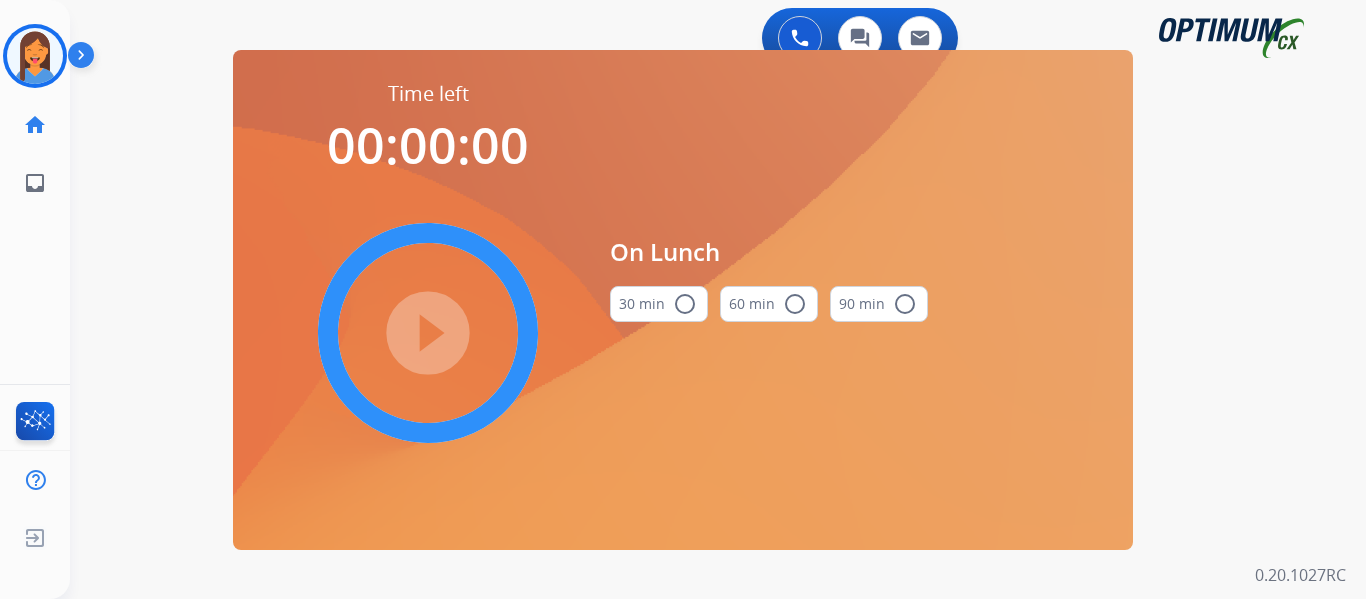 click on "30 min  radio_button_unchecked" at bounding box center (659, 304) 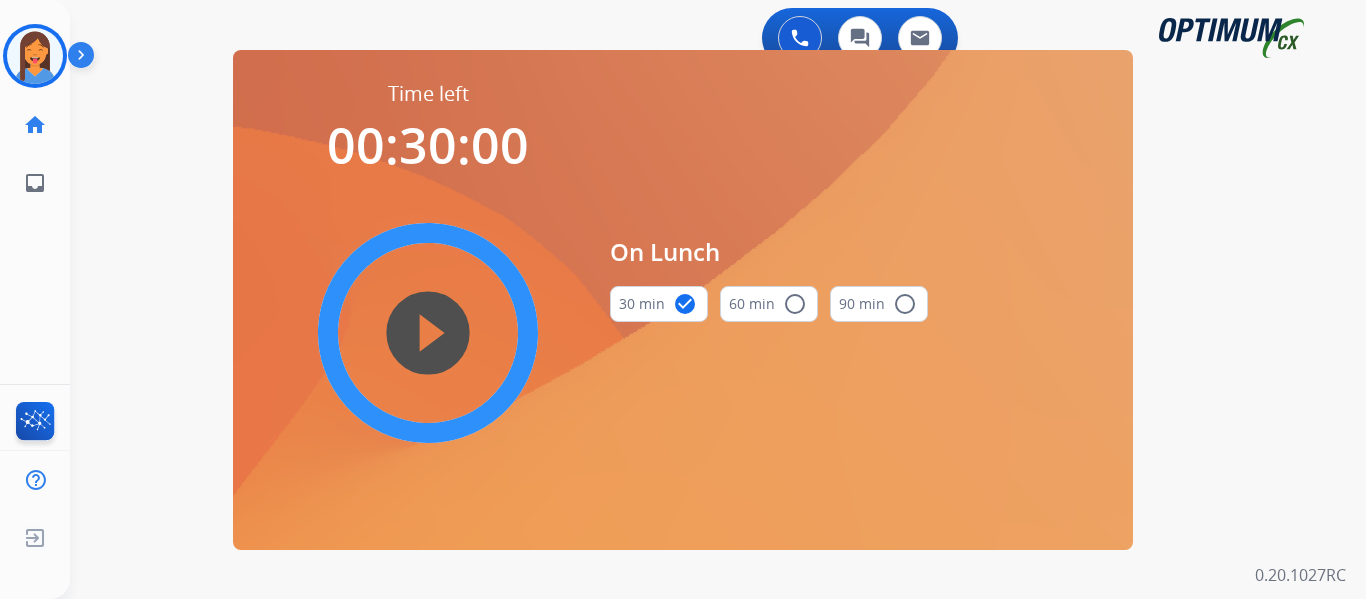 click on "play_circle_filled" at bounding box center [428, 333] 